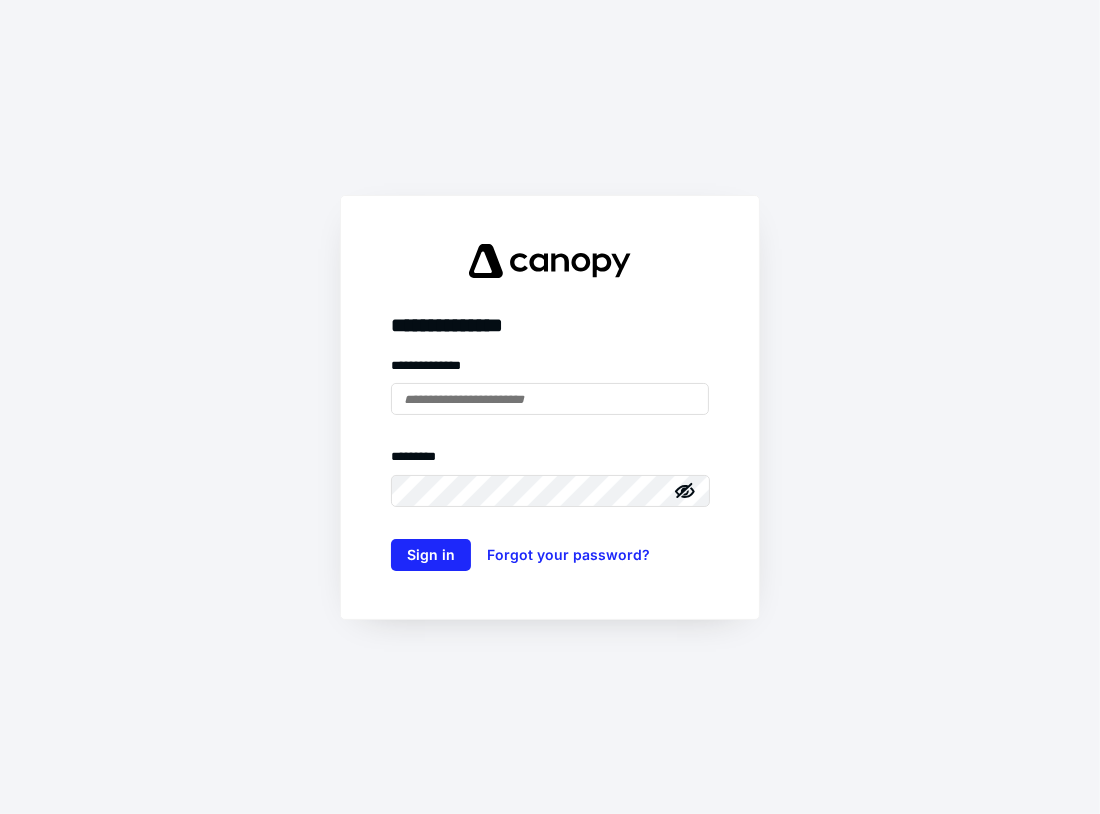 scroll, scrollTop: 0, scrollLeft: 0, axis: both 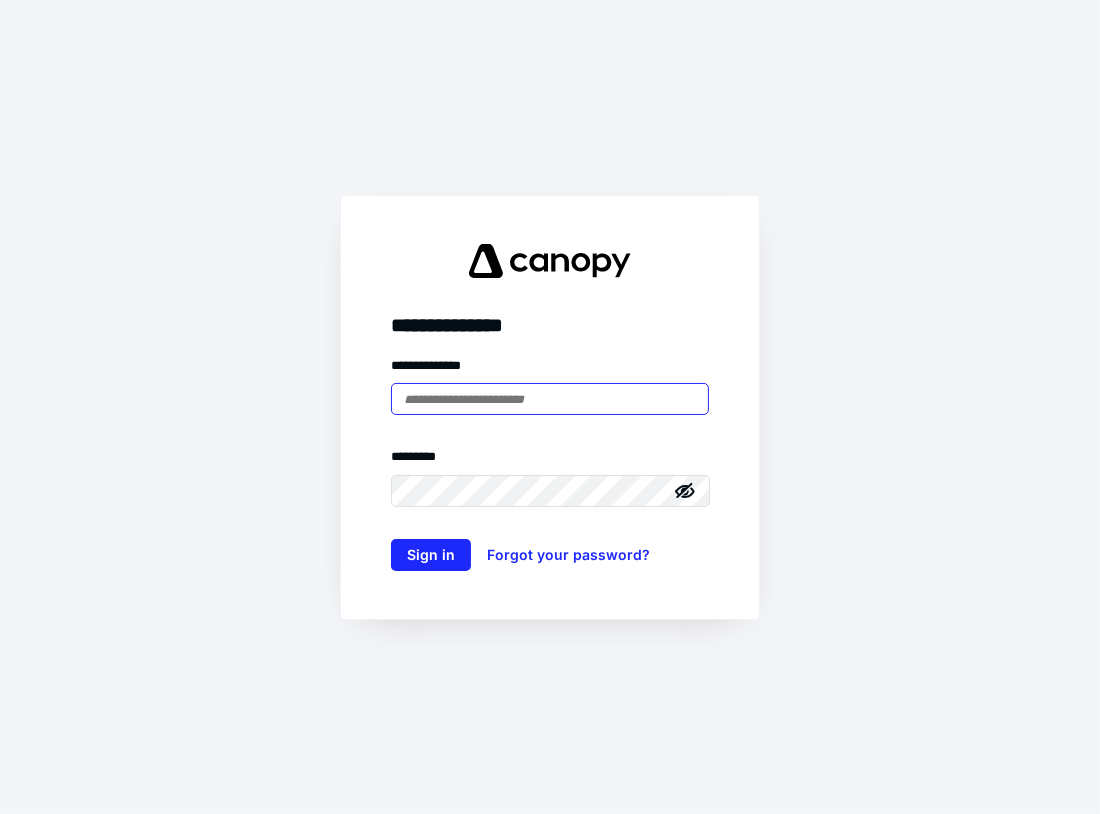 type on "**********" 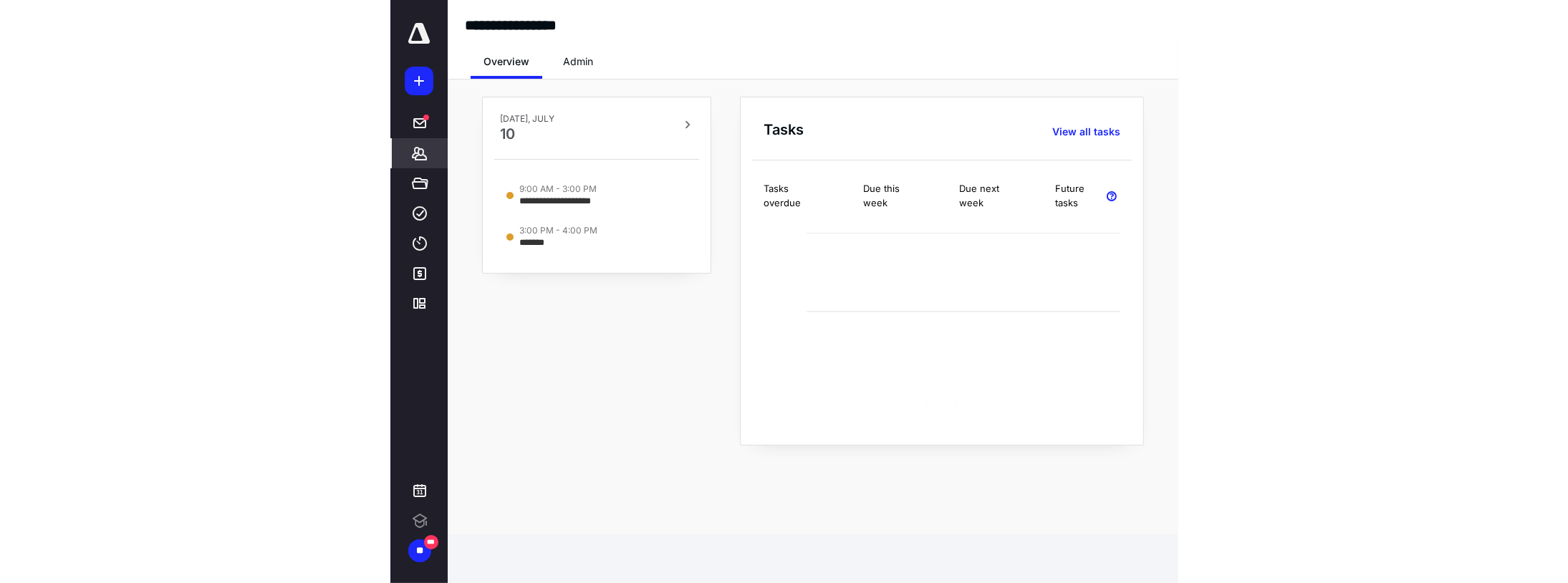 scroll, scrollTop: 0, scrollLeft: 0, axis: both 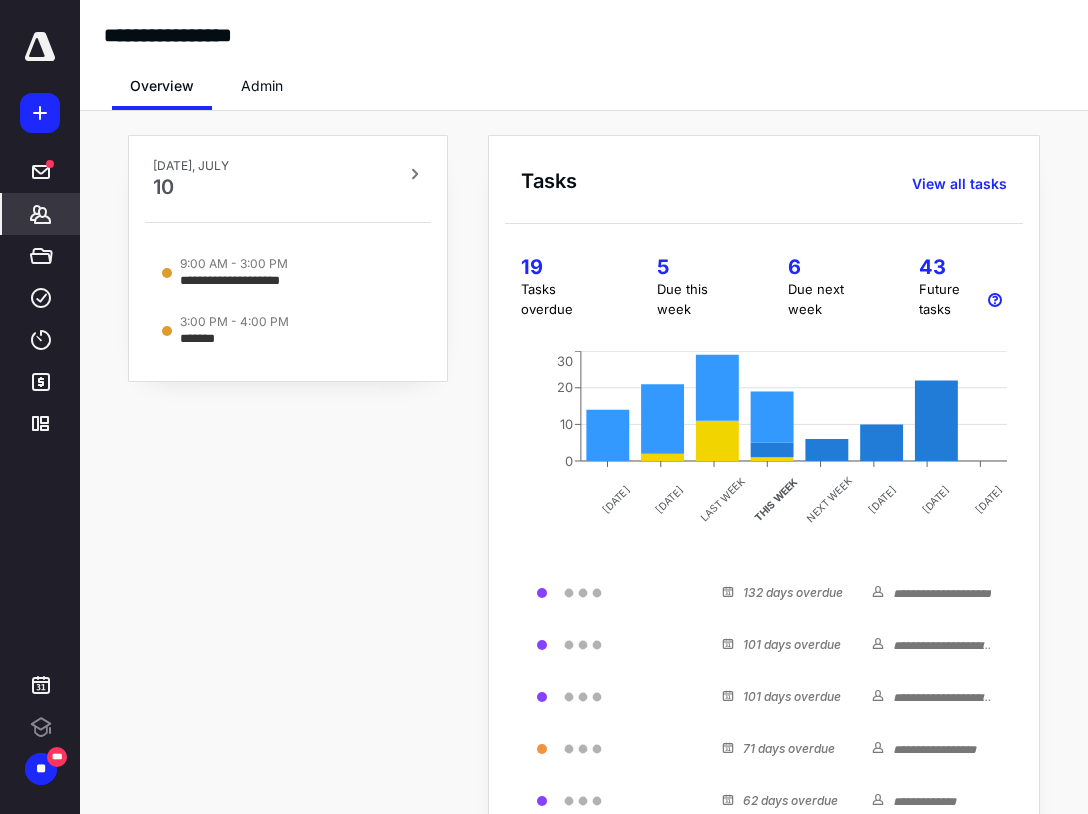 click 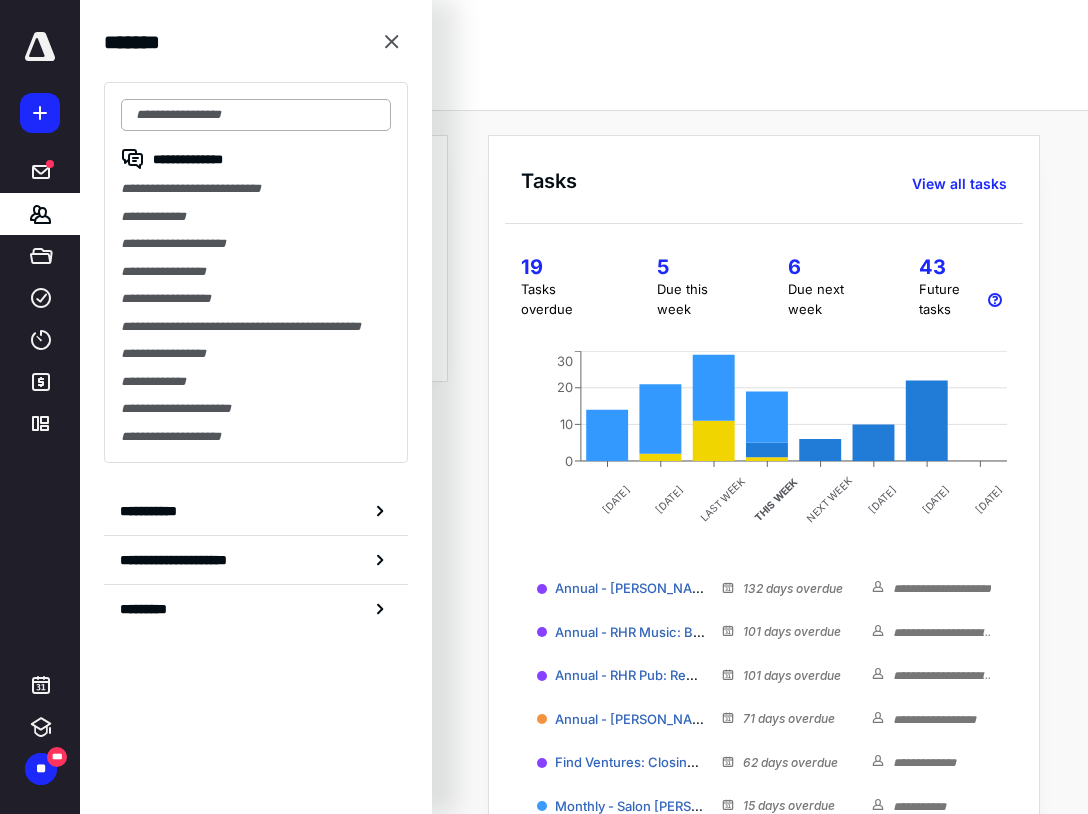 click at bounding box center [256, 115] 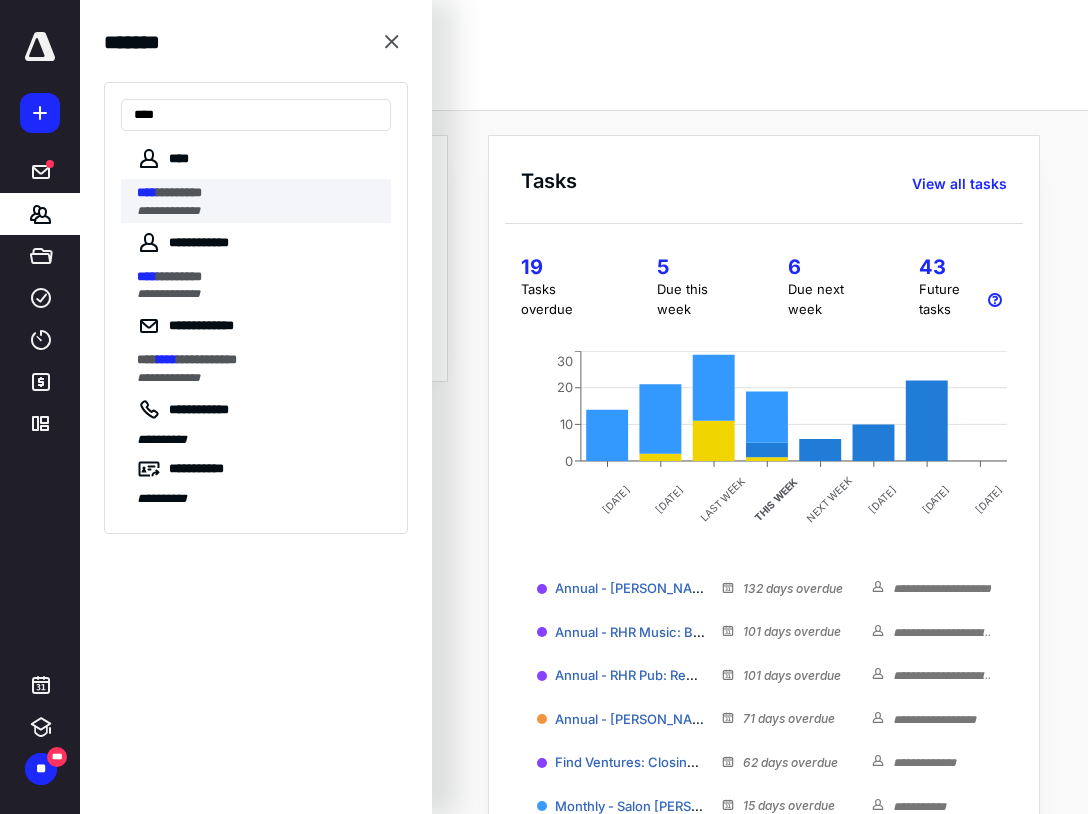 type on "****" 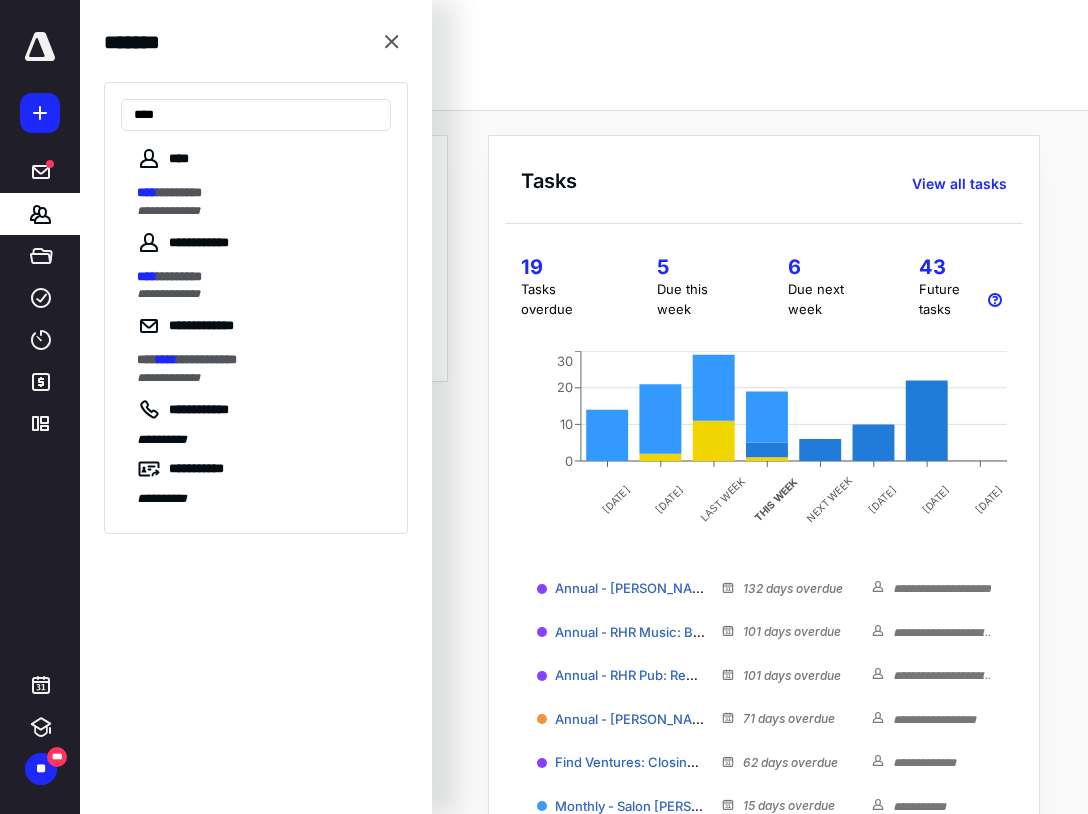click on "**********" at bounding box center [264, 201] 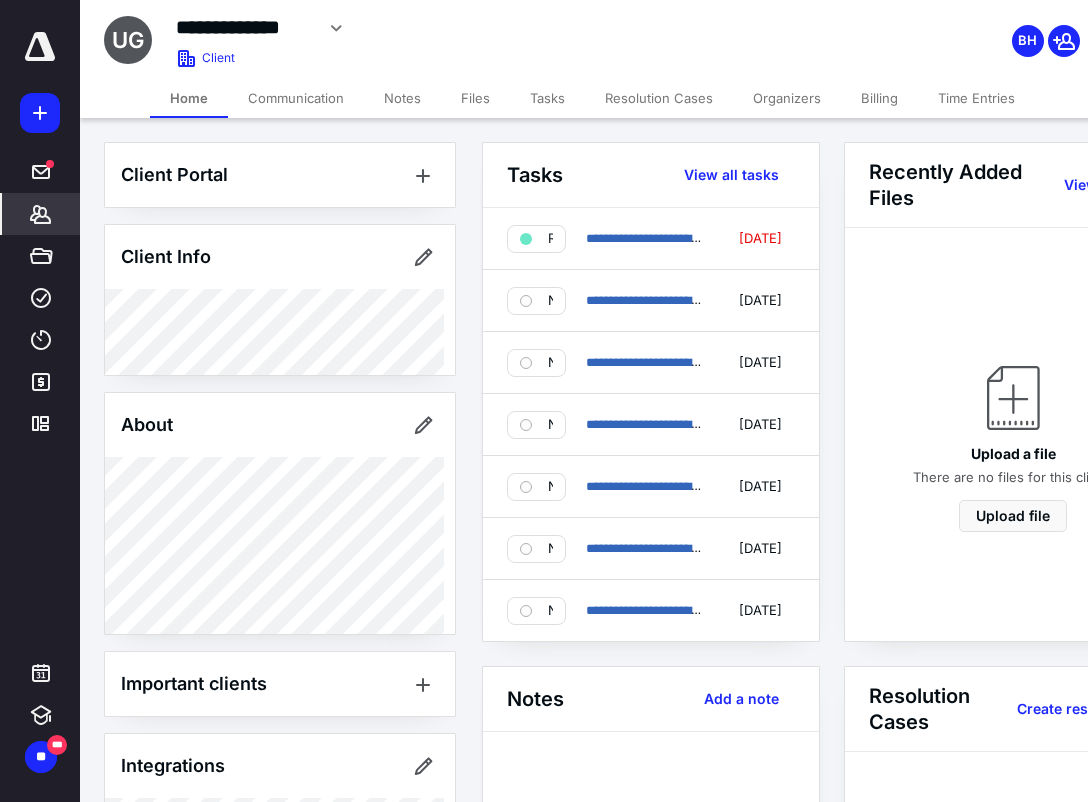click on "Tasks" at bounding box center (547, 98) 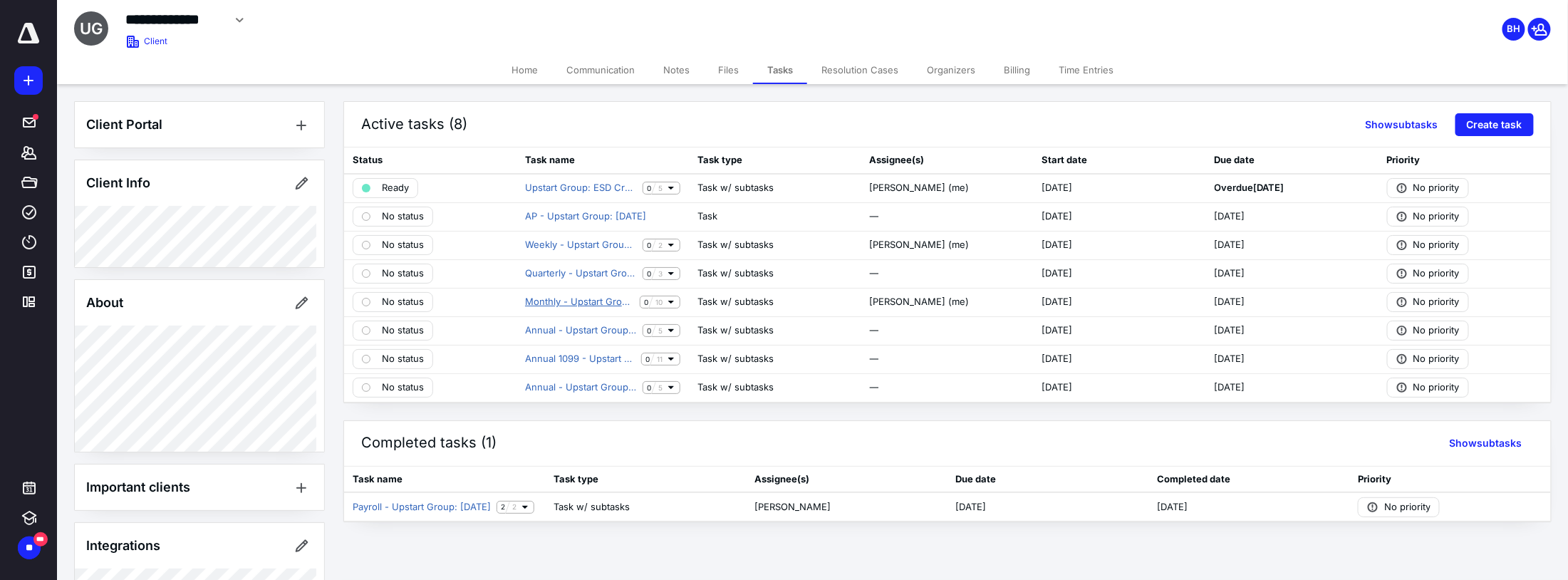 click on "Monthly - Upstart Group: [DATE]" at bounding box center (579, 302) 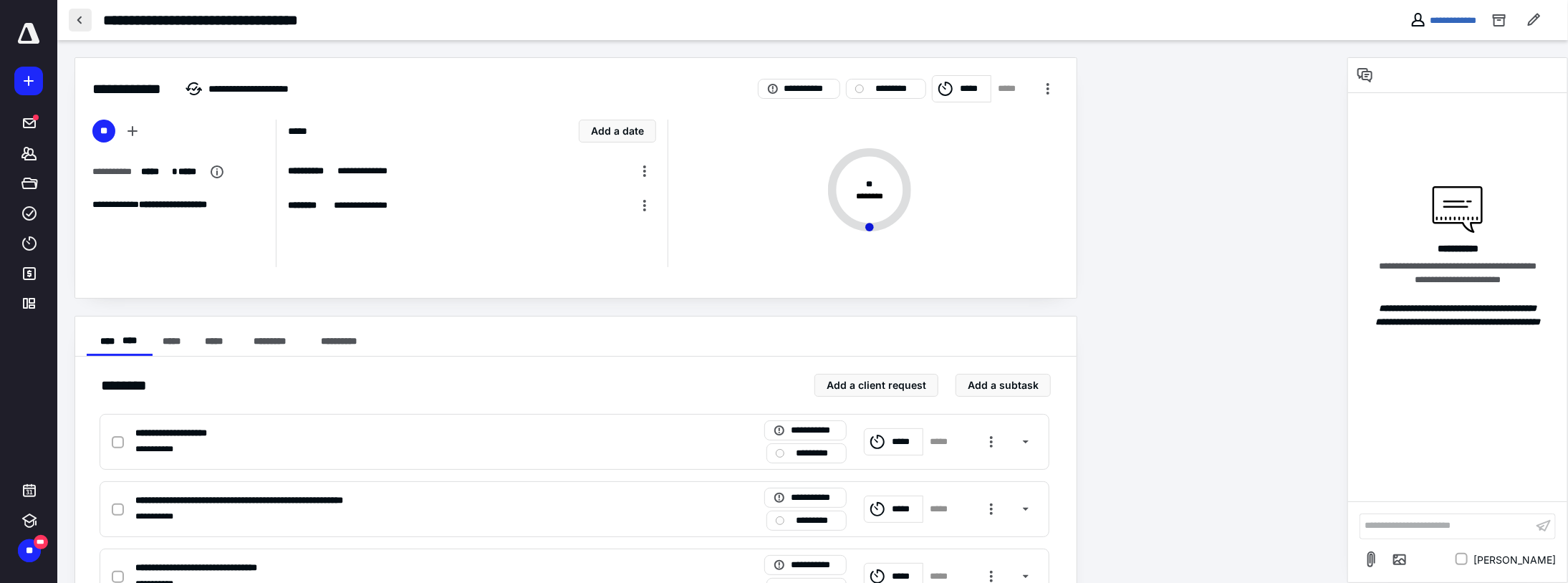 click at bounding box center [80, 20] 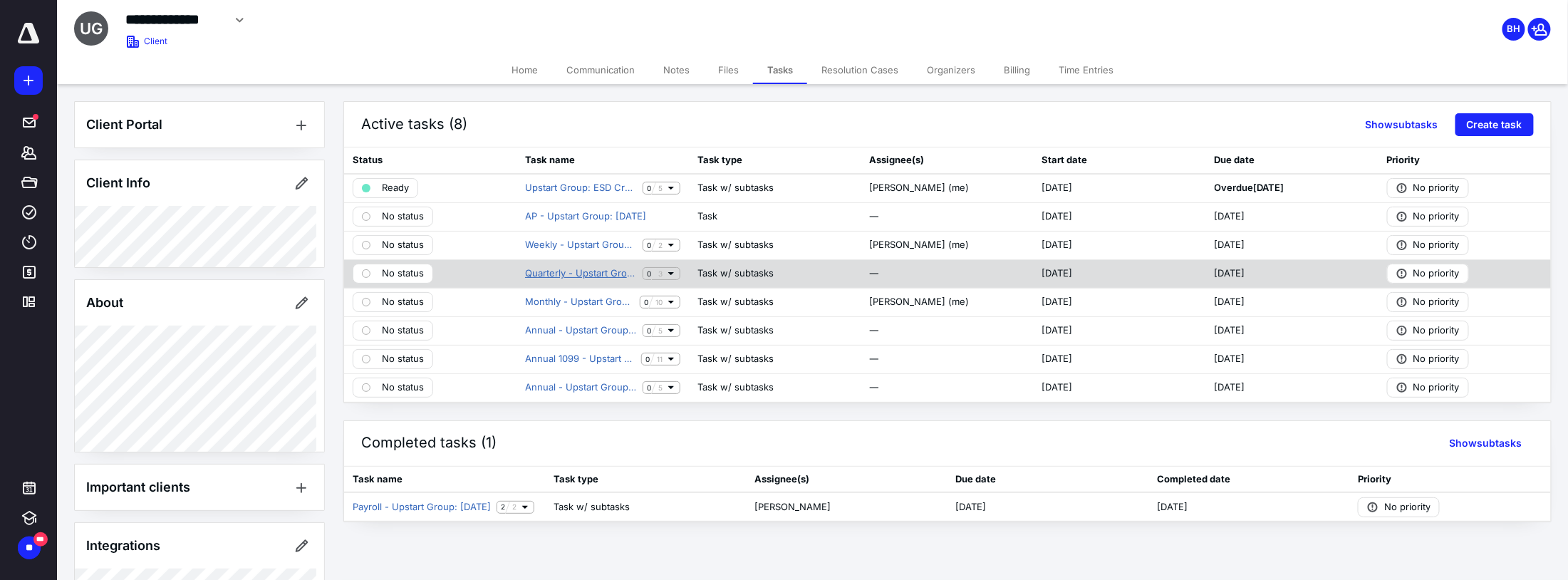 click on "Quarterly - Upstart Group: [DATE]" at bounding box center (581, 274) 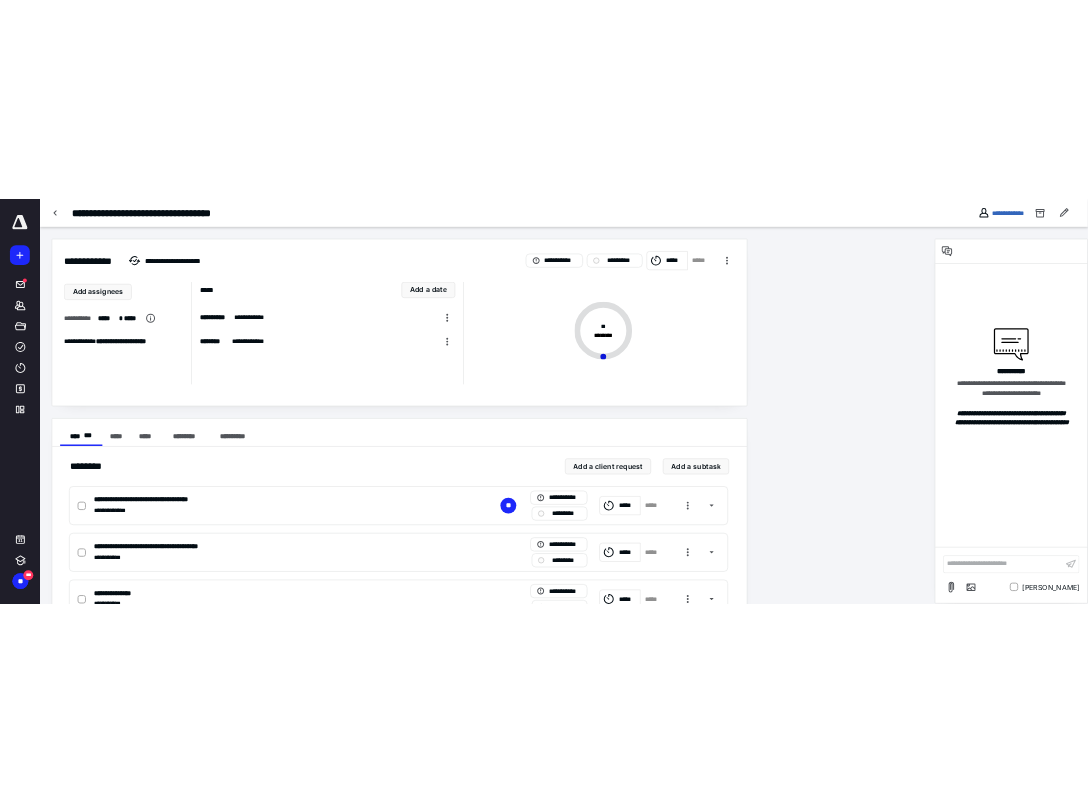 scroll, scrollTop: 78, scrollLeft: 0, axis: vertical 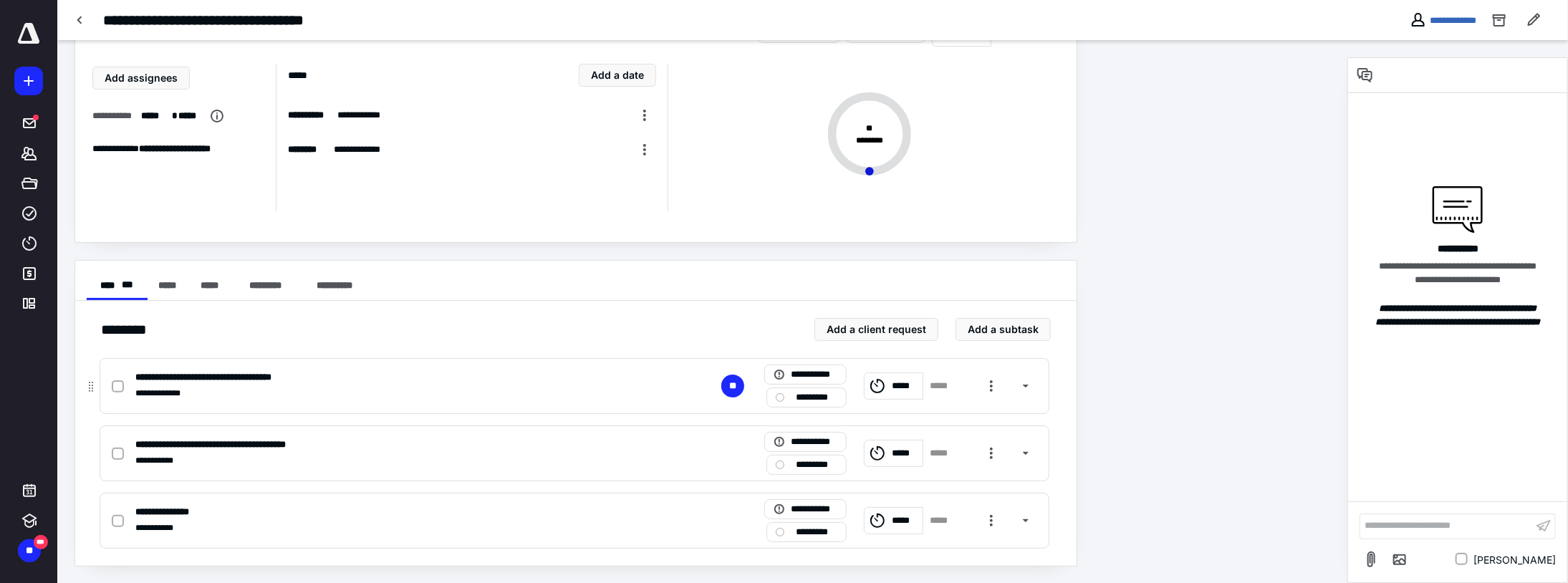 click on "**********" at bounding box center (386, 393) 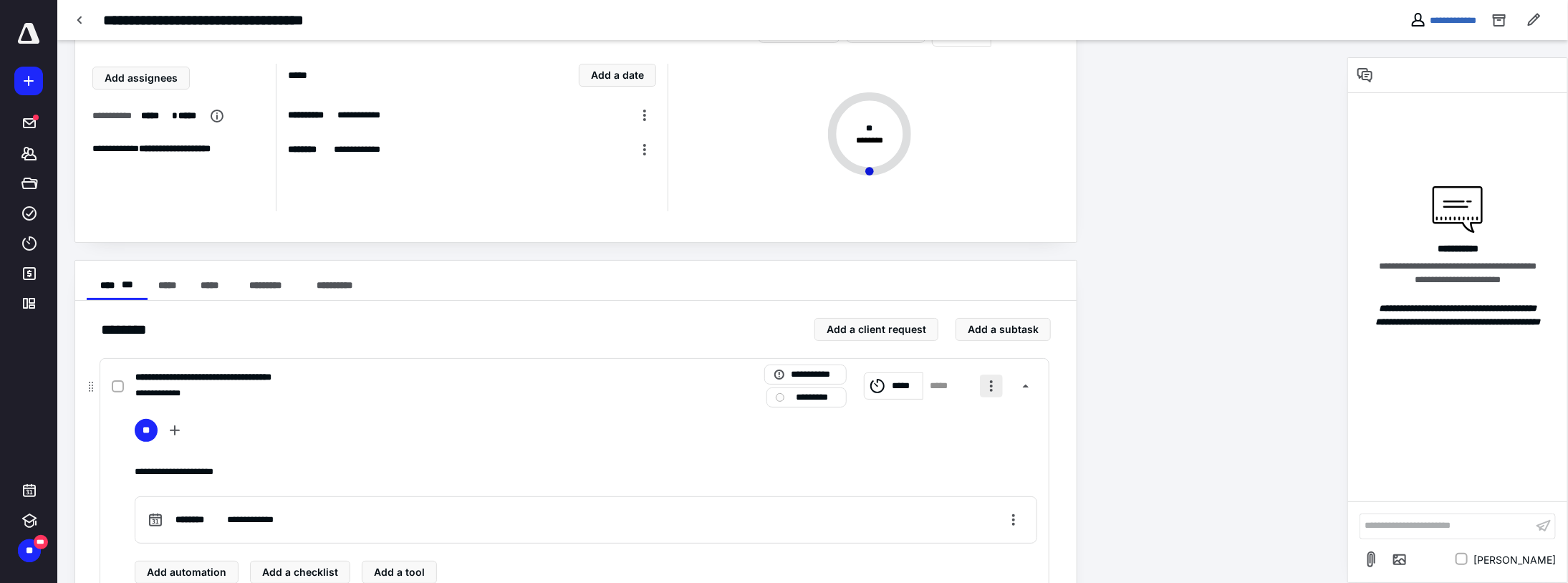 click at bounding box center (991, 386) 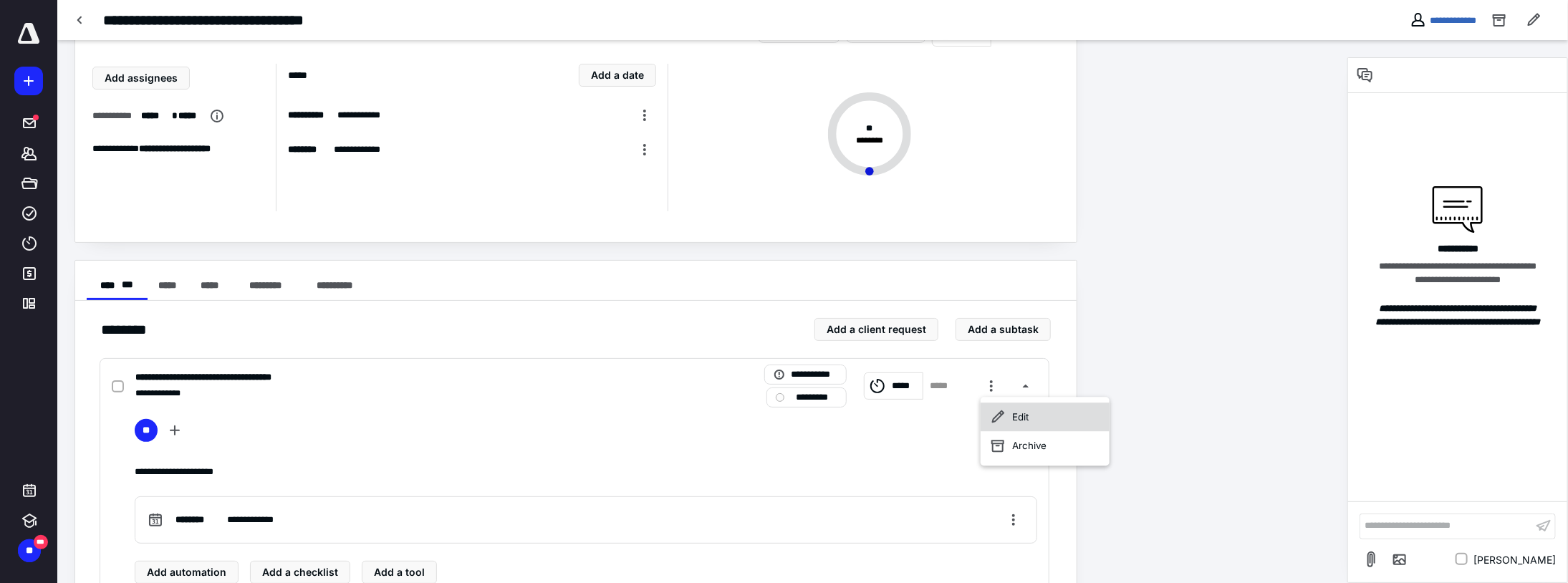click 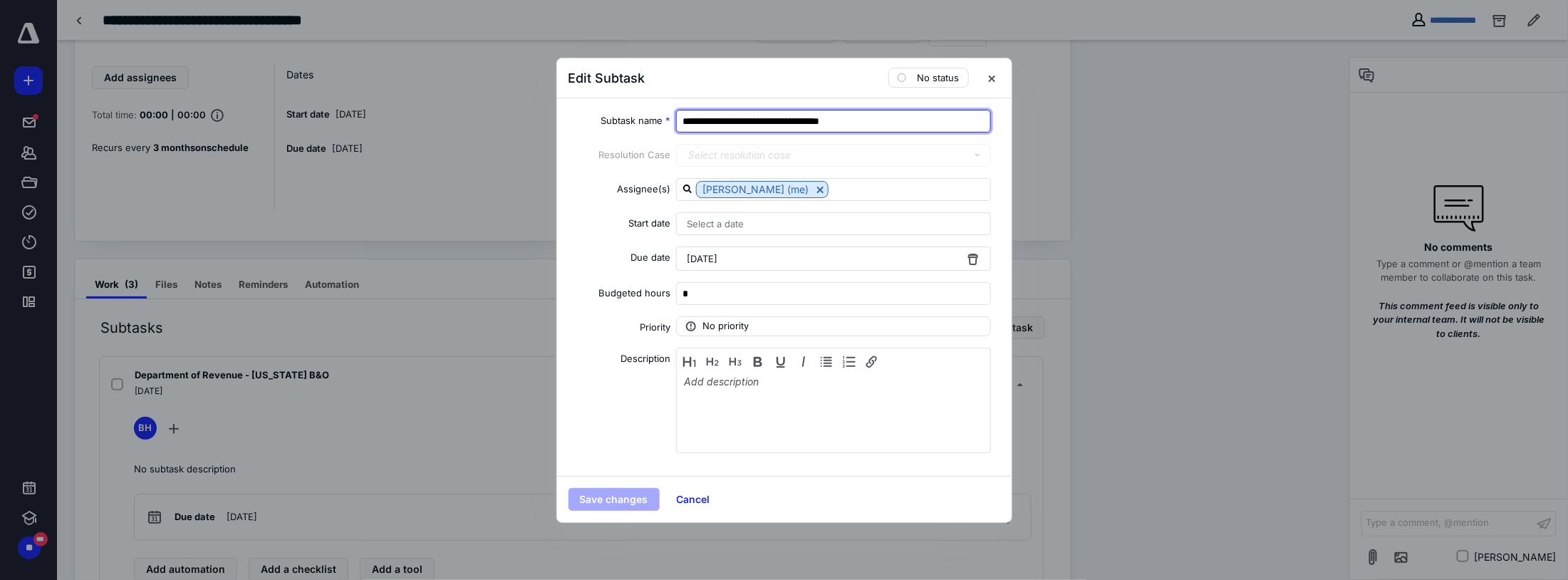 click on "**********" at bounding box center [834, 121] 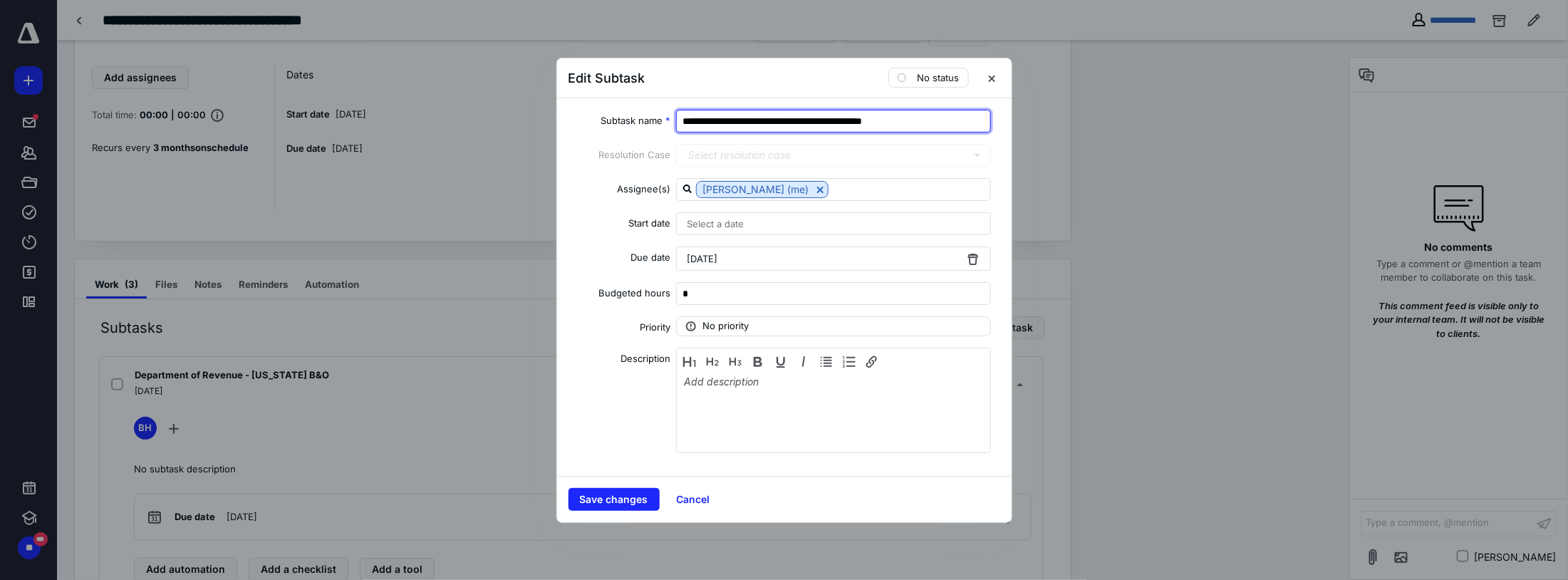 type on "**********" 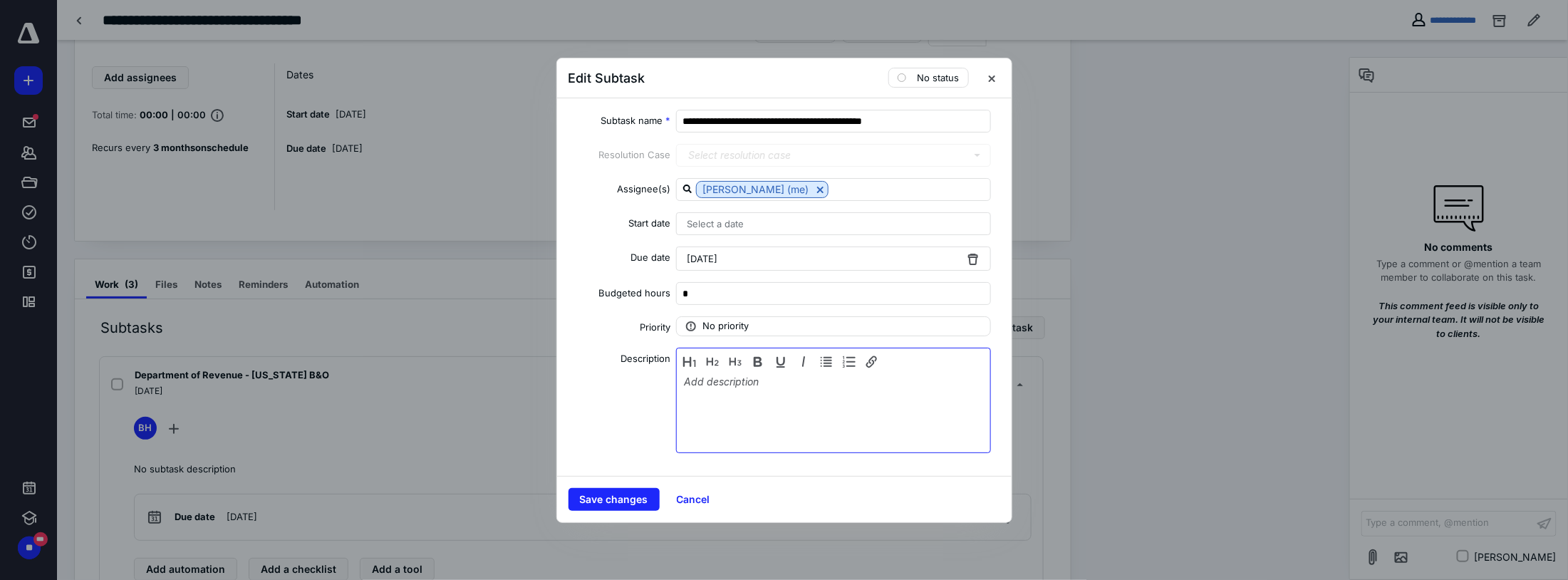 click at bounding box center [834, 411] 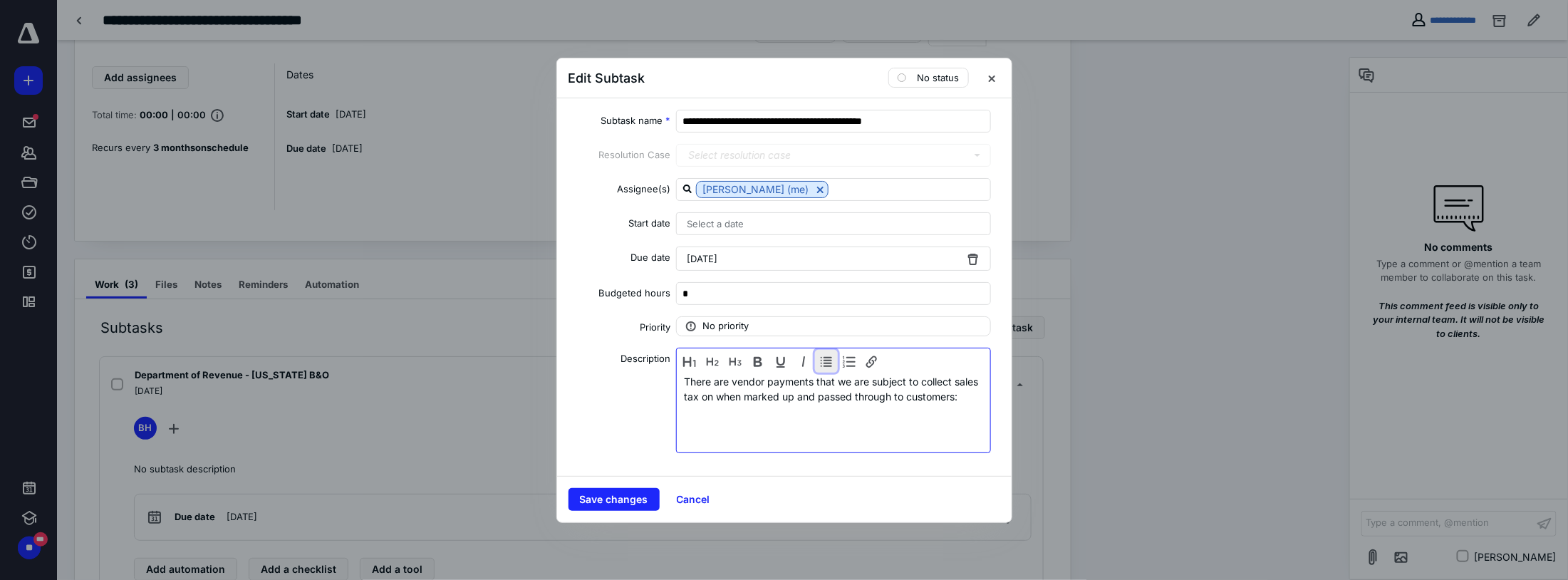 click at bounding box center [826, 361] 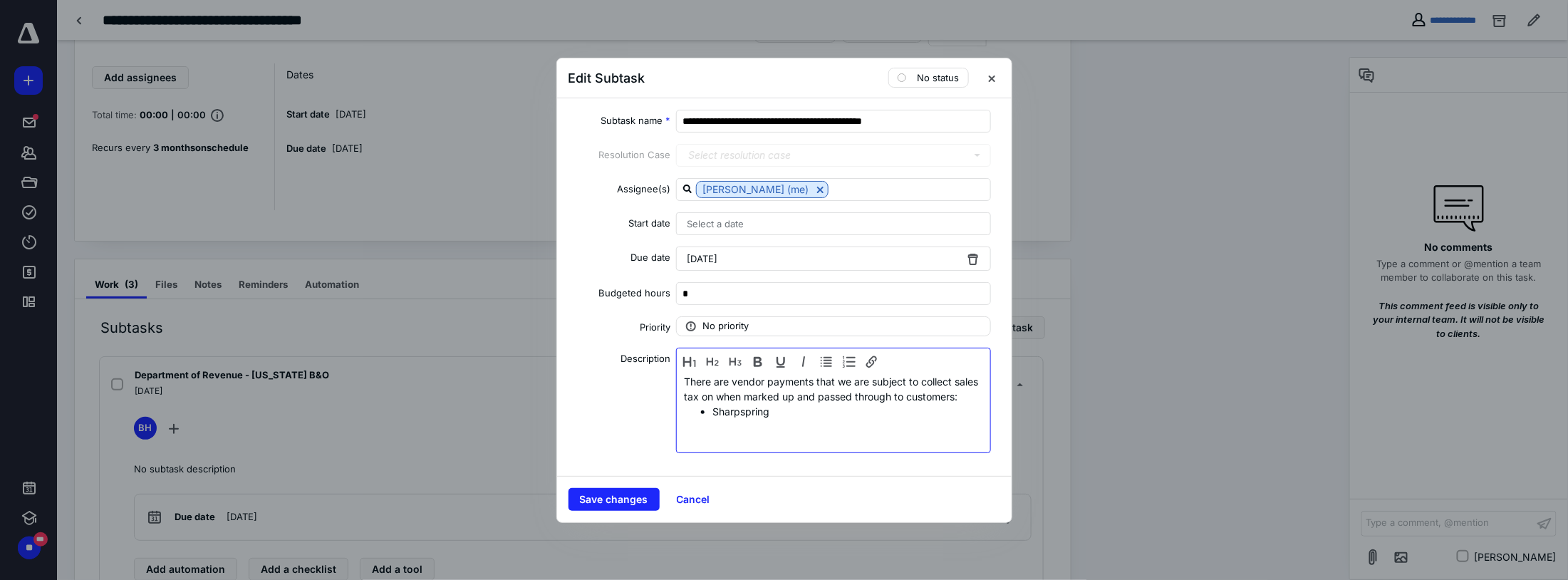click on "There are vendor payments that we are subject to collect sales tax on when marked up and passed through to customers: Sharpspring" at bounding box center (834, 411) 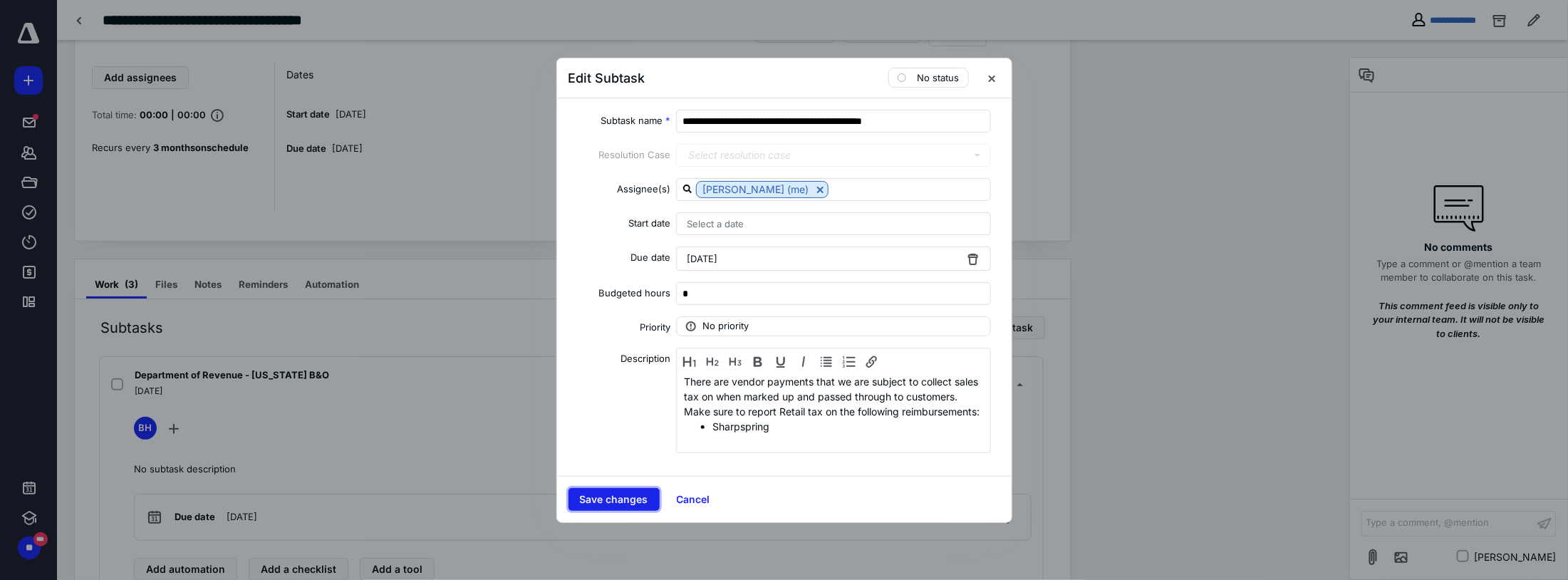 click on "Save changes" at bounding box center [614, 499] 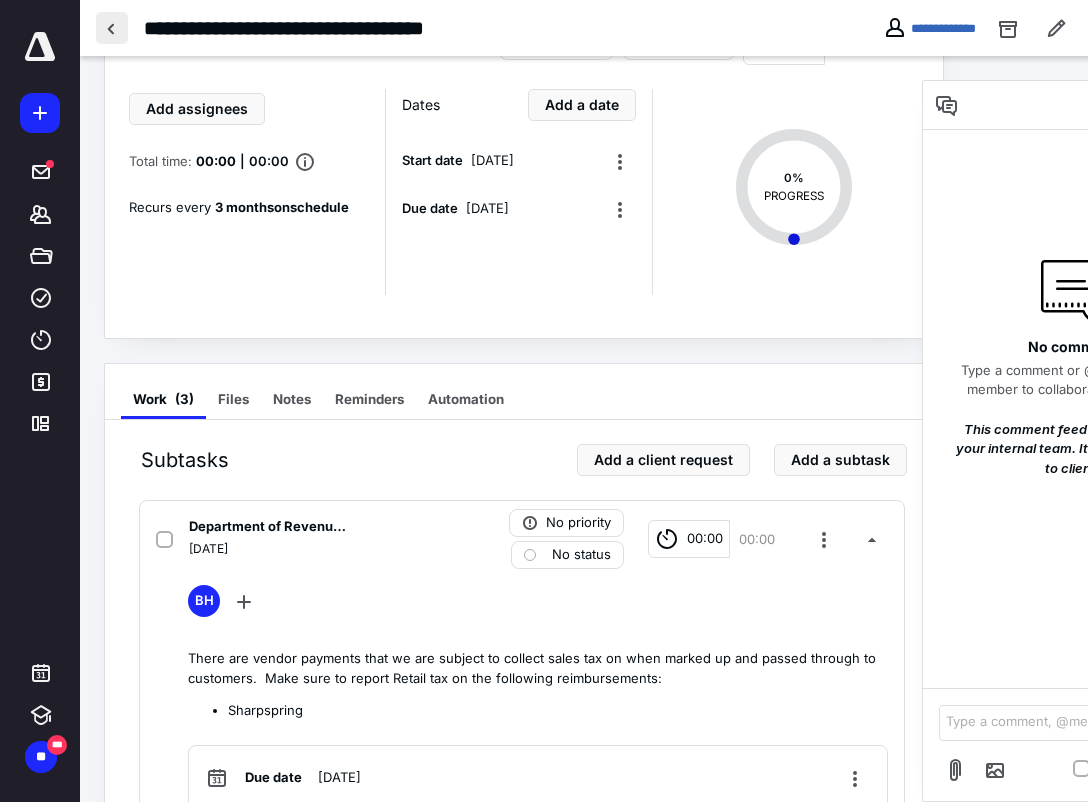 click at bounding box center [112, 28] 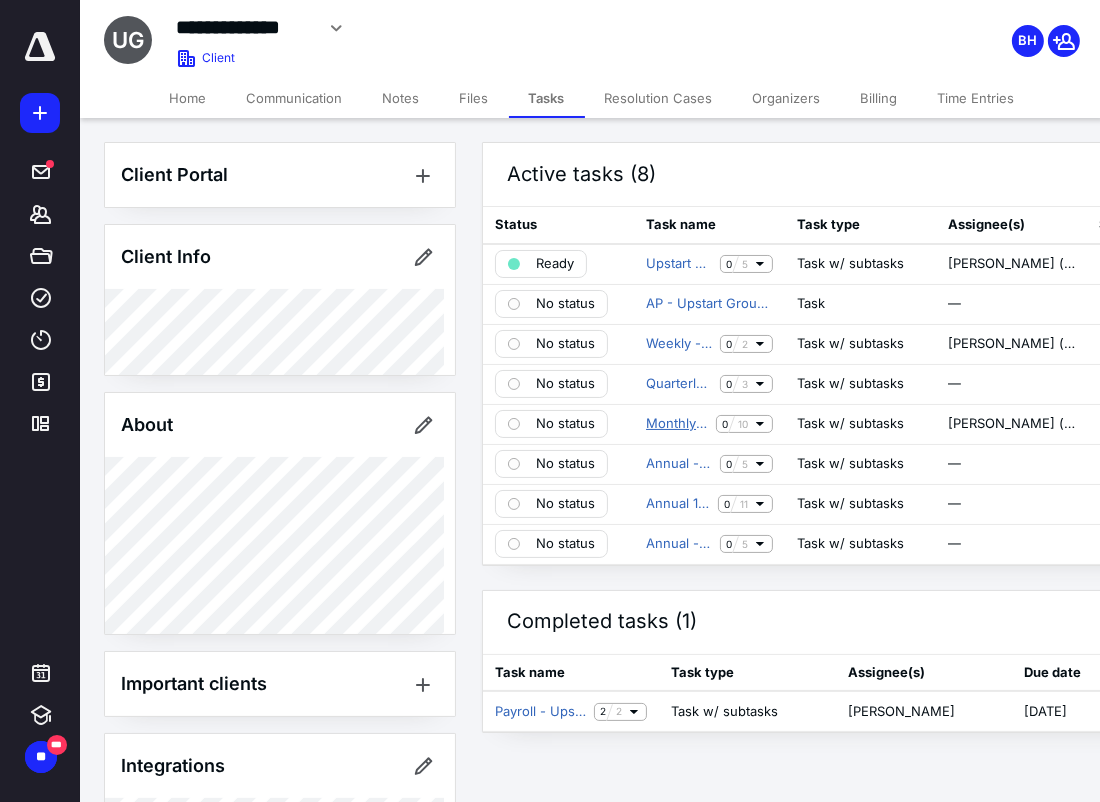 click on "Monthly - Upstart Group: [DATE]" at bounding box center [677, 424] 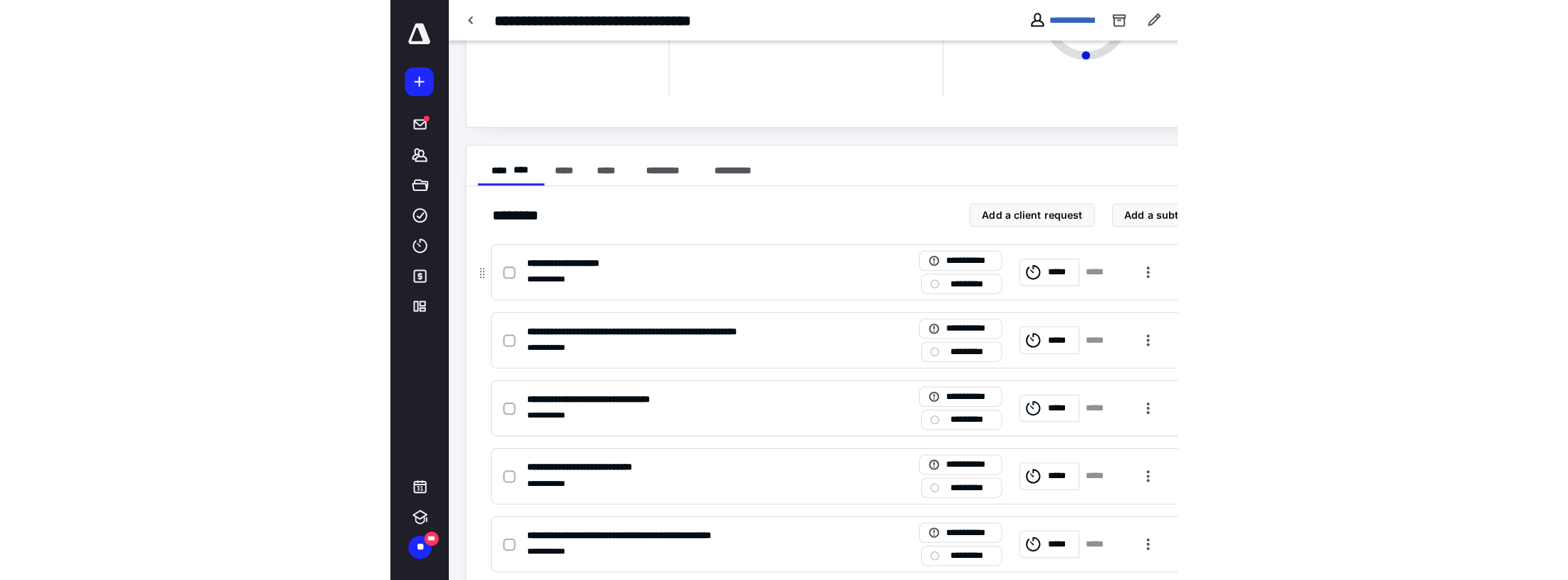 scroll, scrollTop: 0, scrollLeft: 0, axis: both 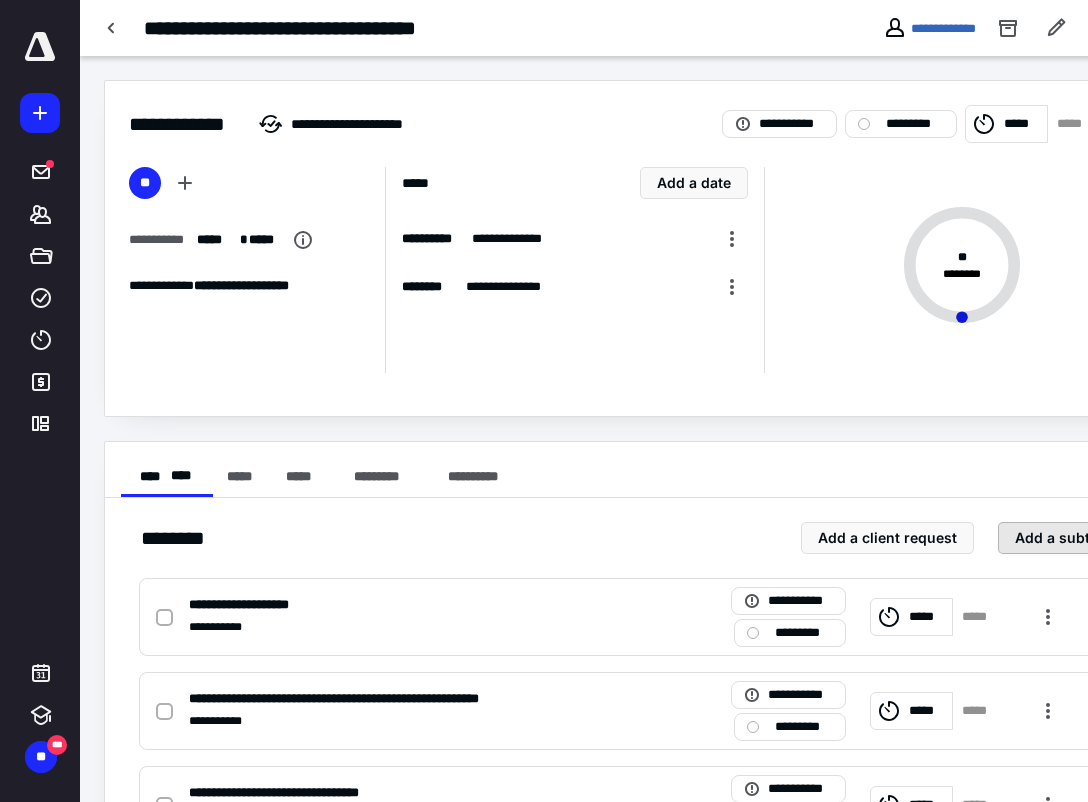 click on "Add a subtask" at bounding box center (1064, 538) 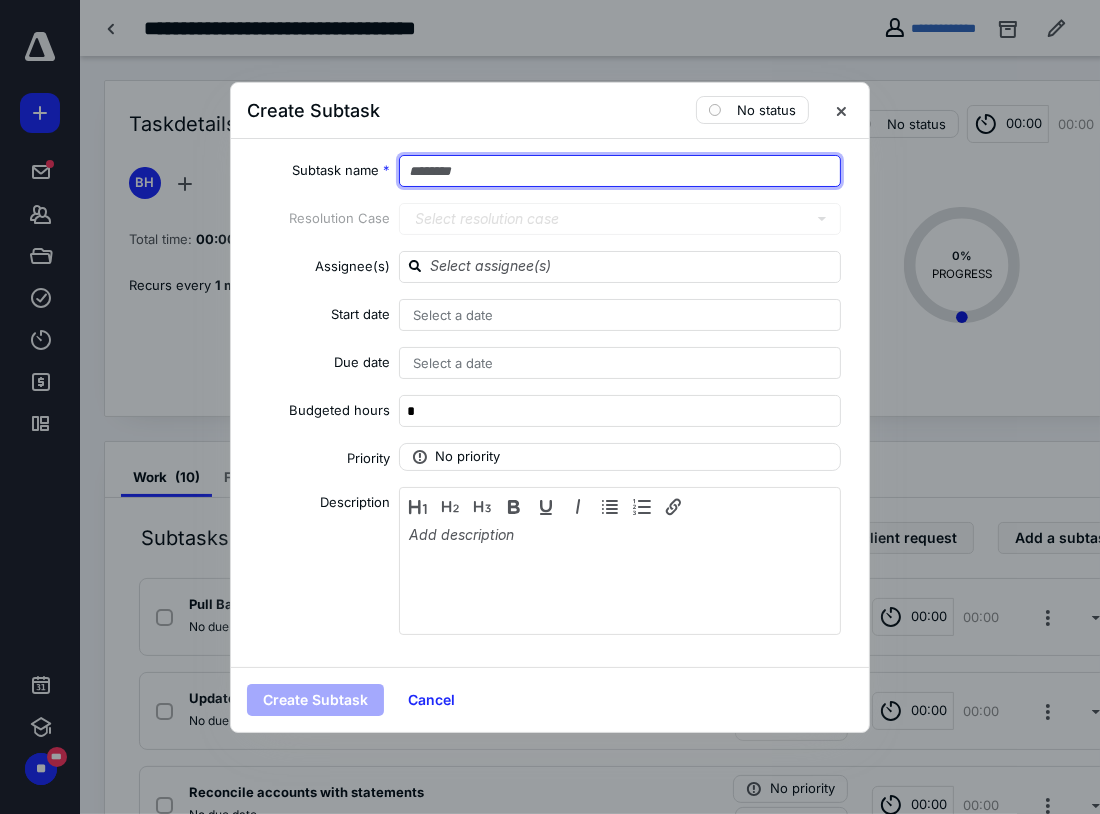 click at bounding box center (620, 171) 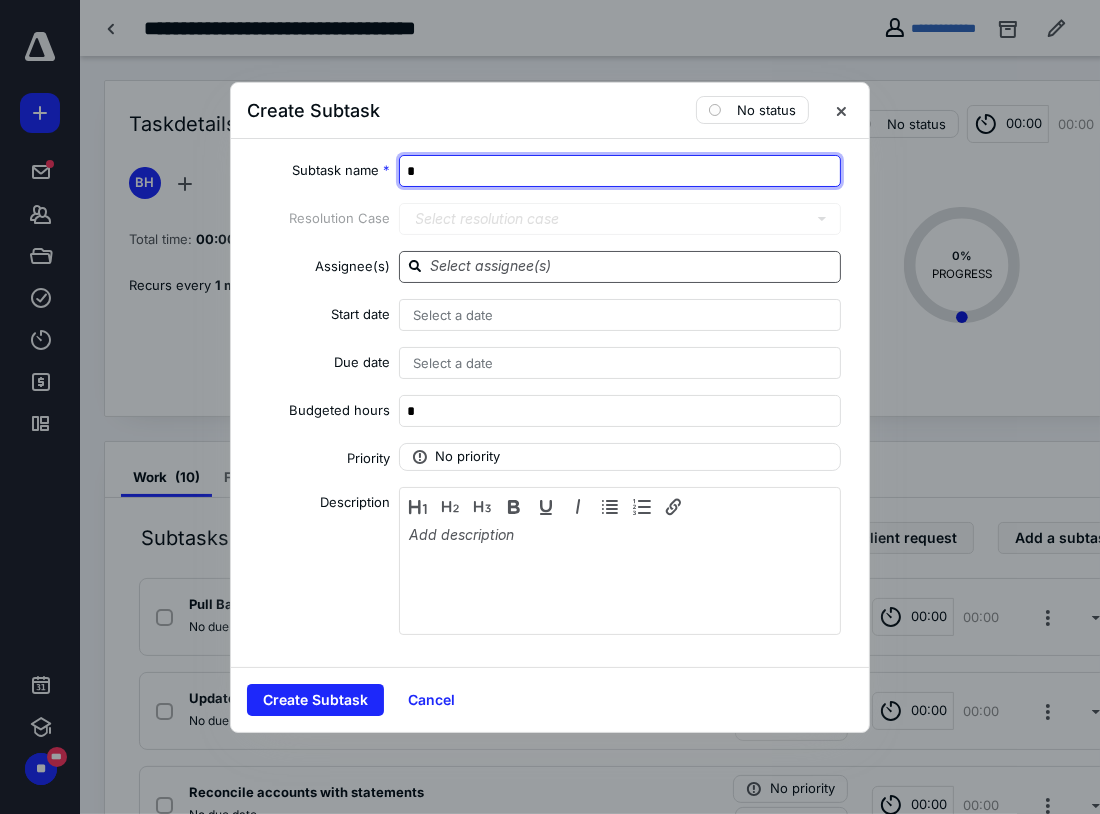 type on "*" 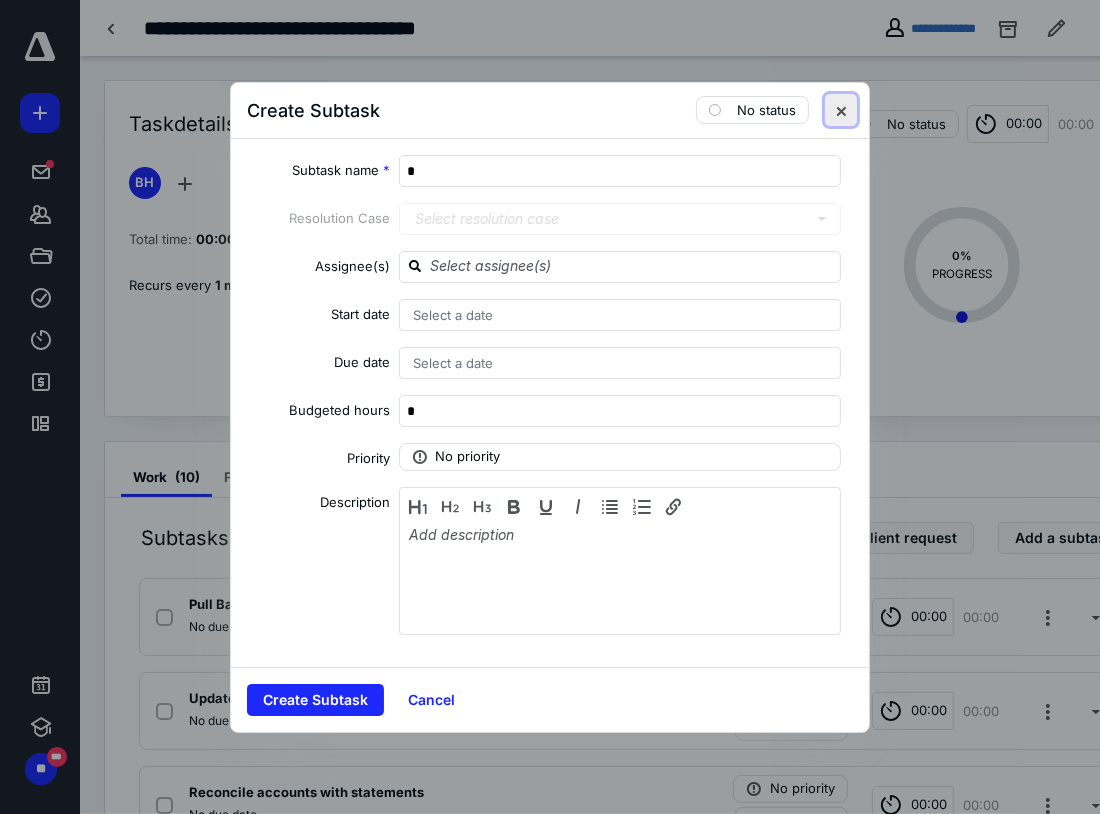 click at bounding box center (841, 110) 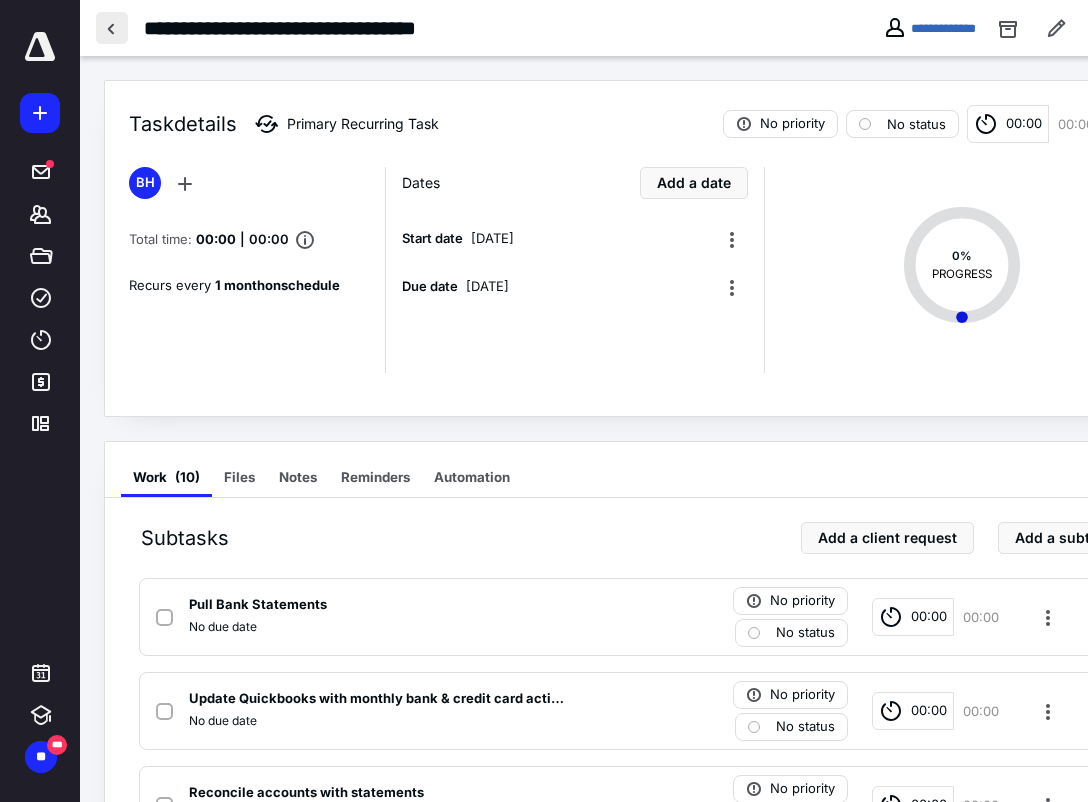 click at bounding box center (112, 28) 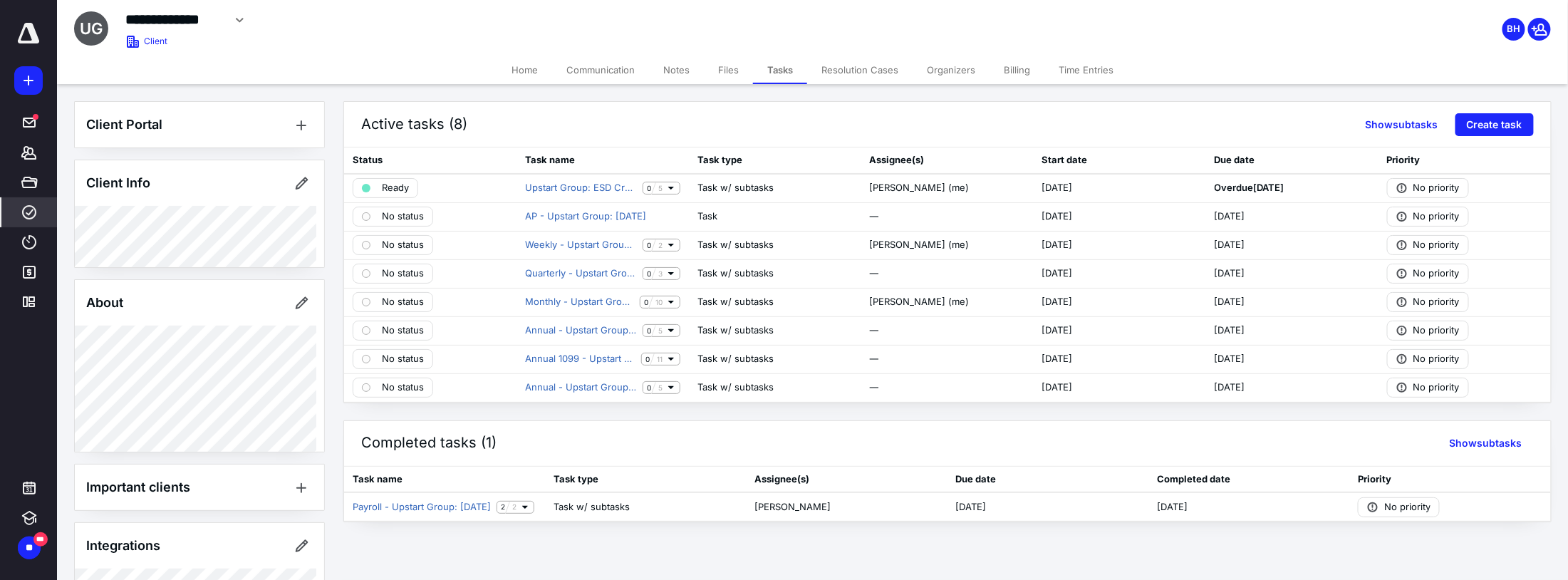 click 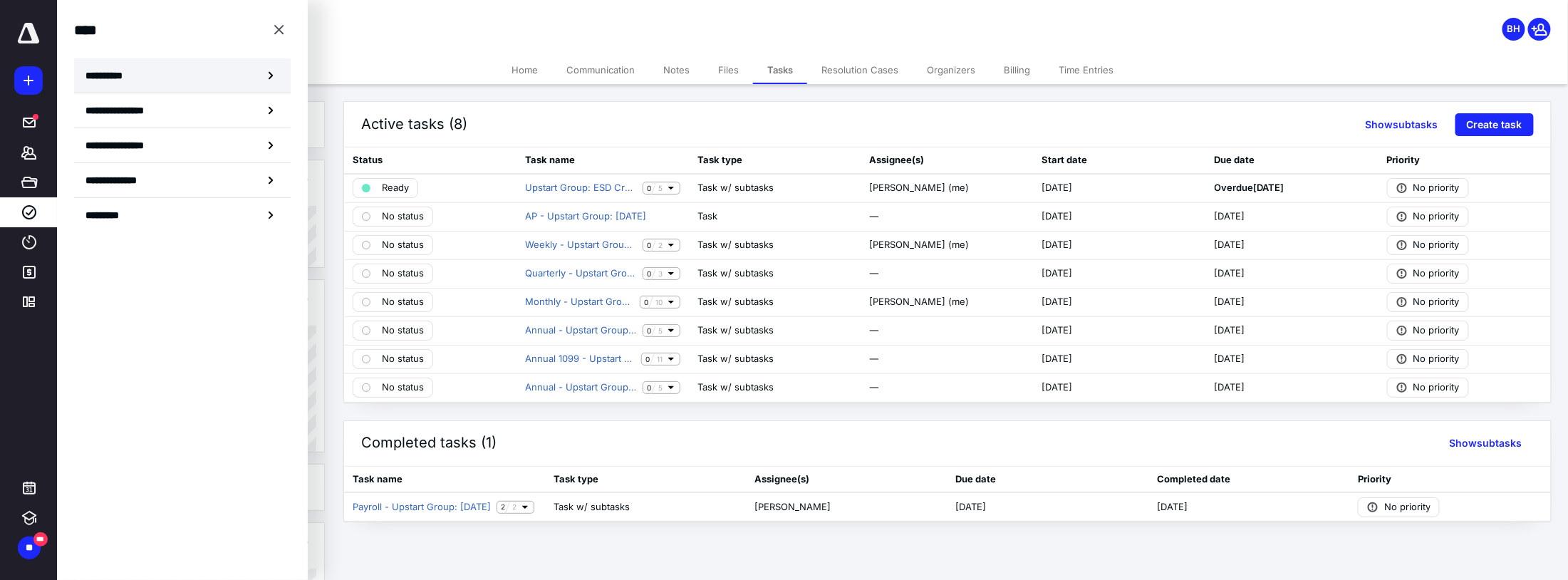 click on "**********" at bounding box center [182, 76] 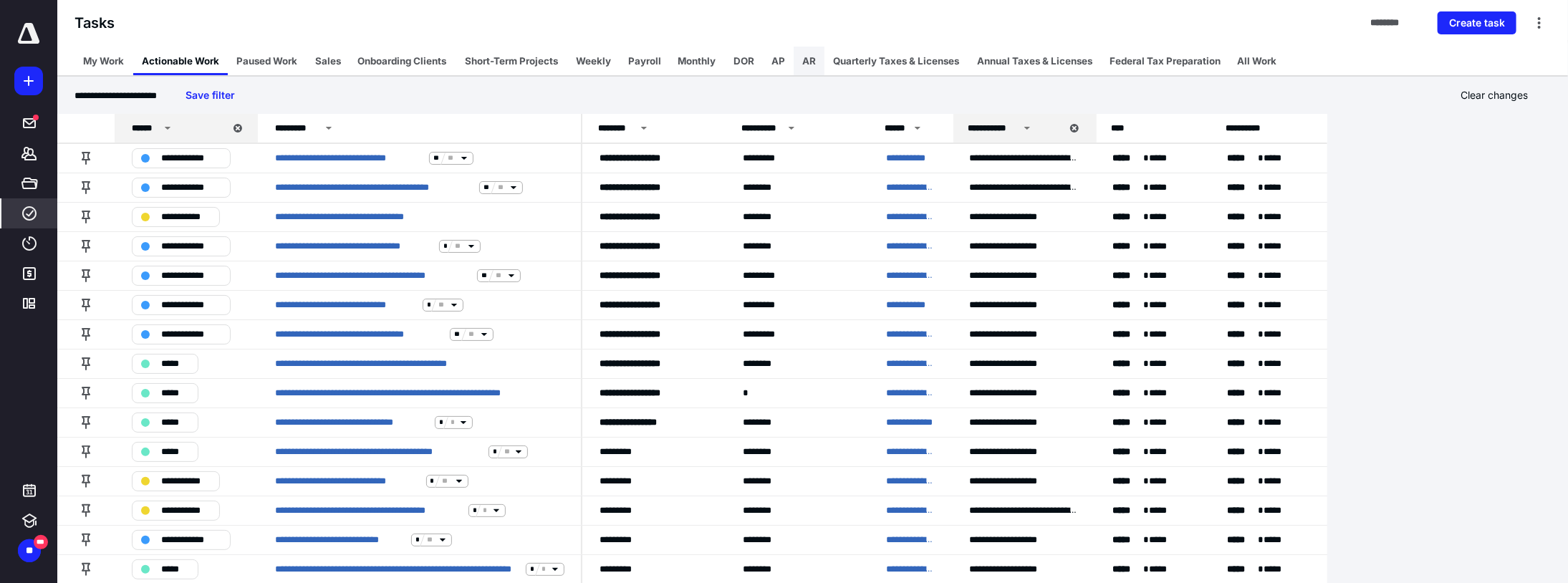 click on "AR" at bounding box center [809, 61] 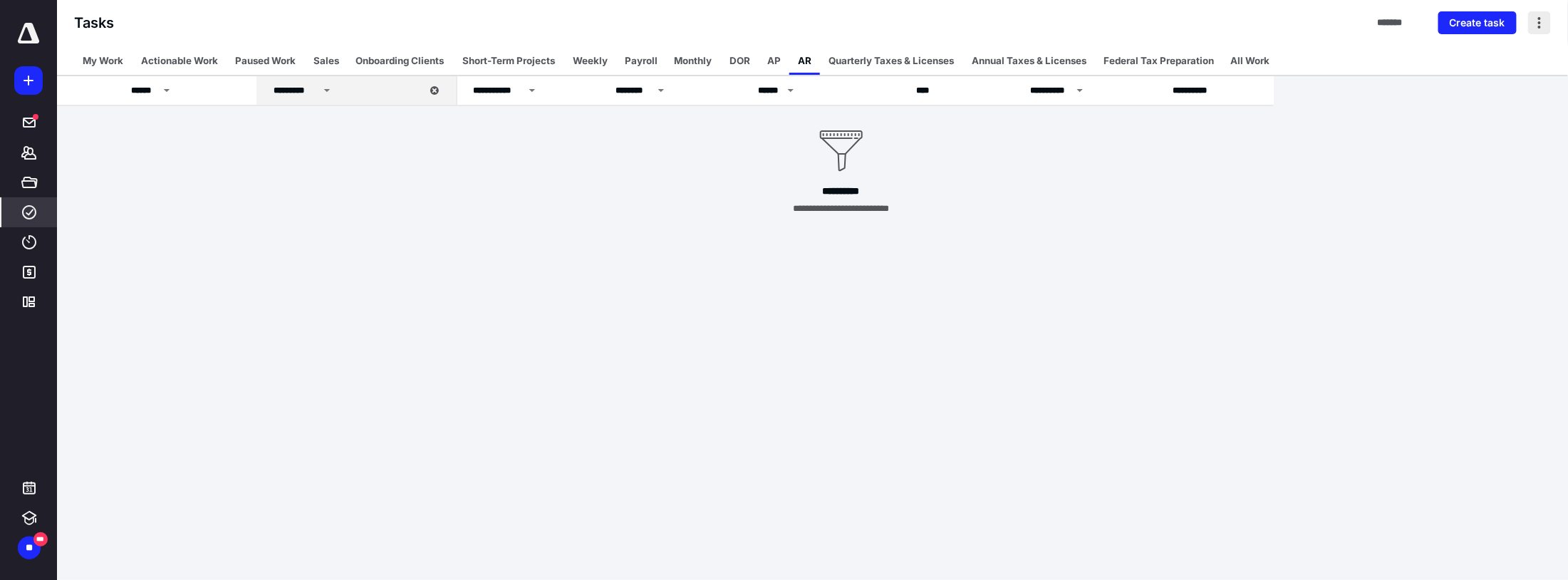 click at bounding box center (1540, 23) 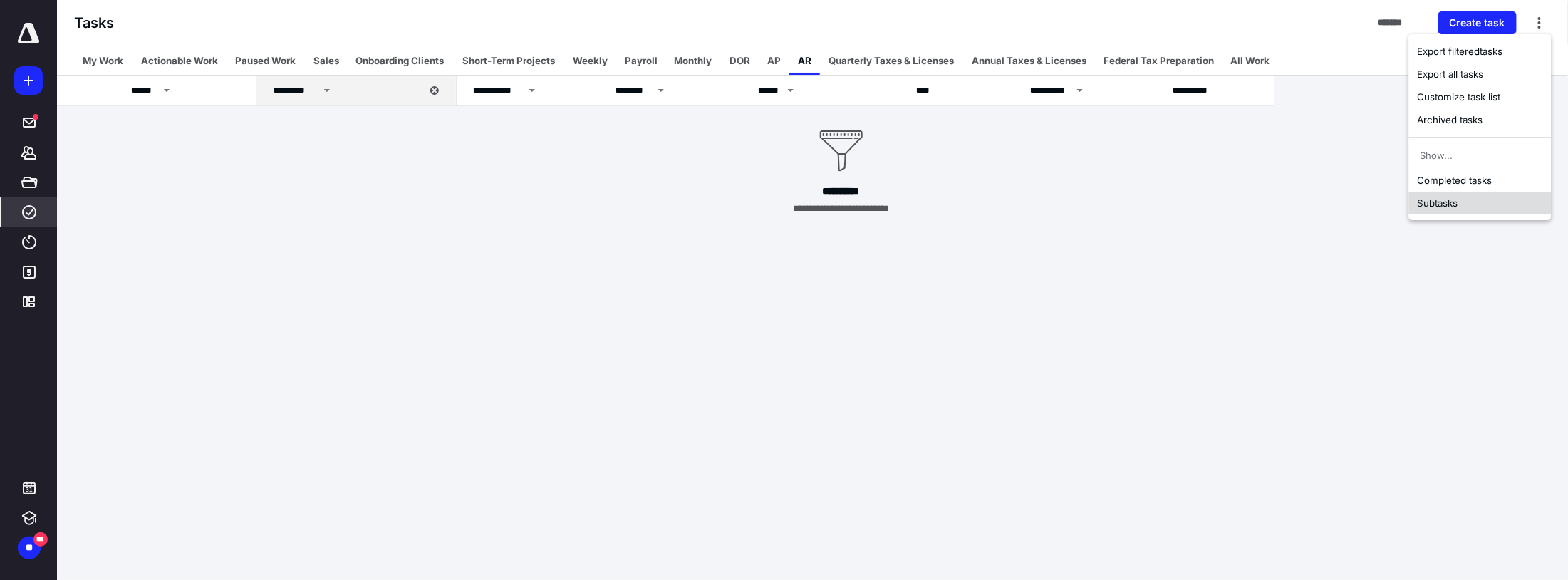click on "Subtasks" at bounding box center (1480, 203) 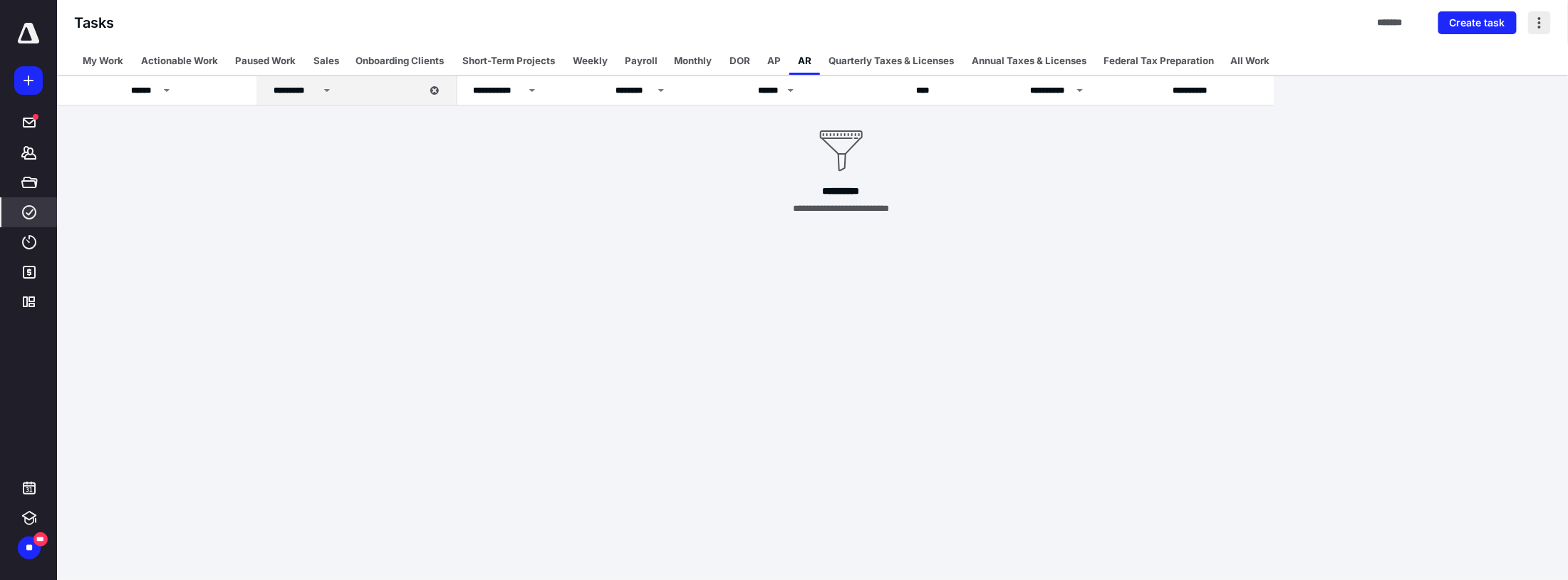 click at bounding box center (1540, 23) 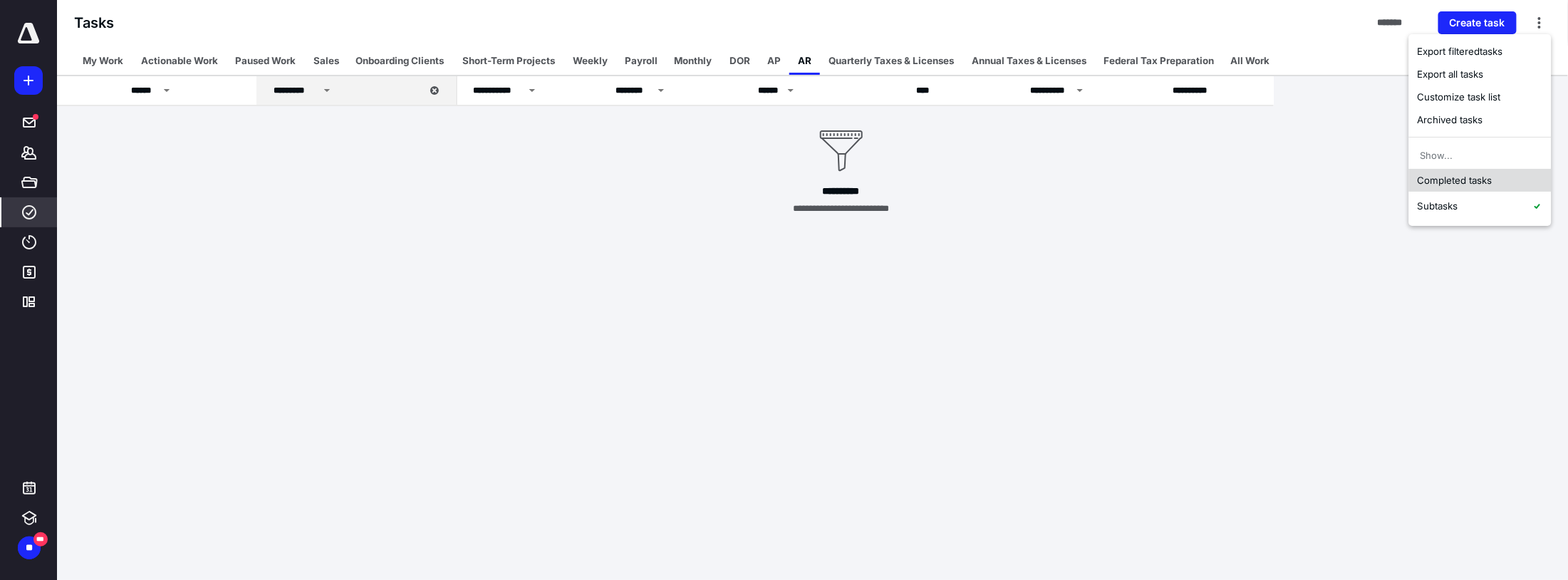click on "Completed tasks" at bounding box center (1480, 180) 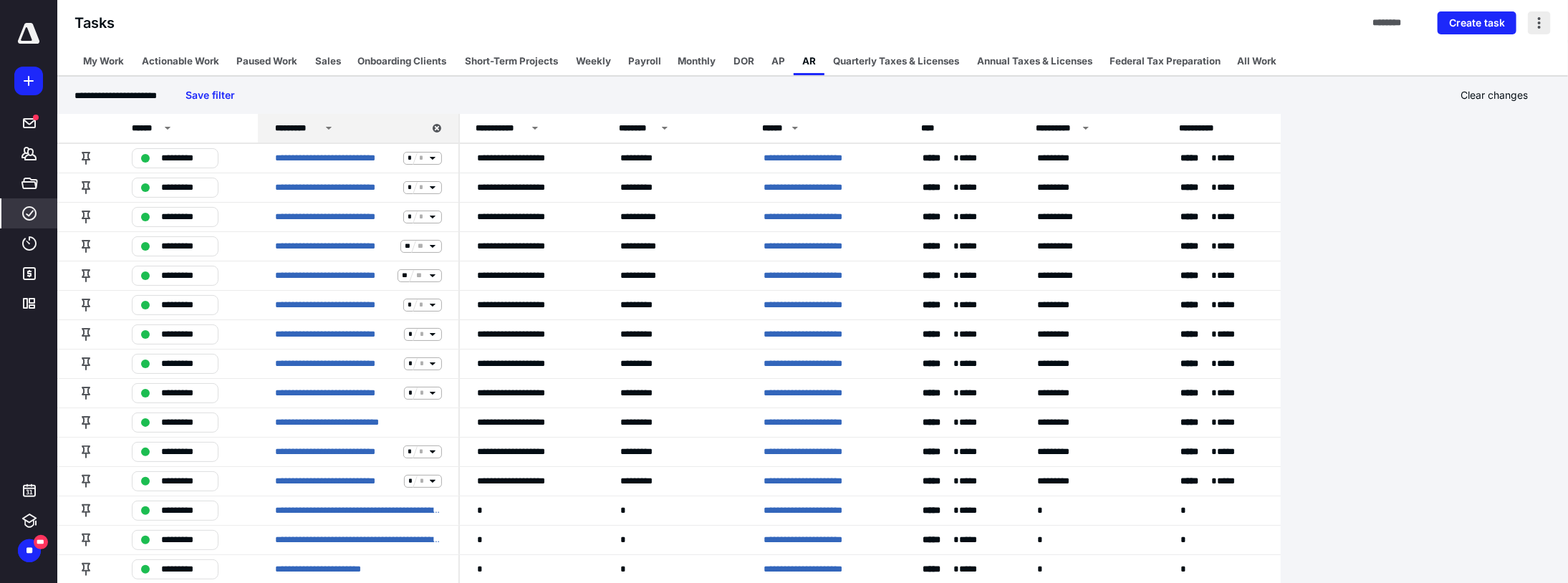click at bounding box center (1539, 23) 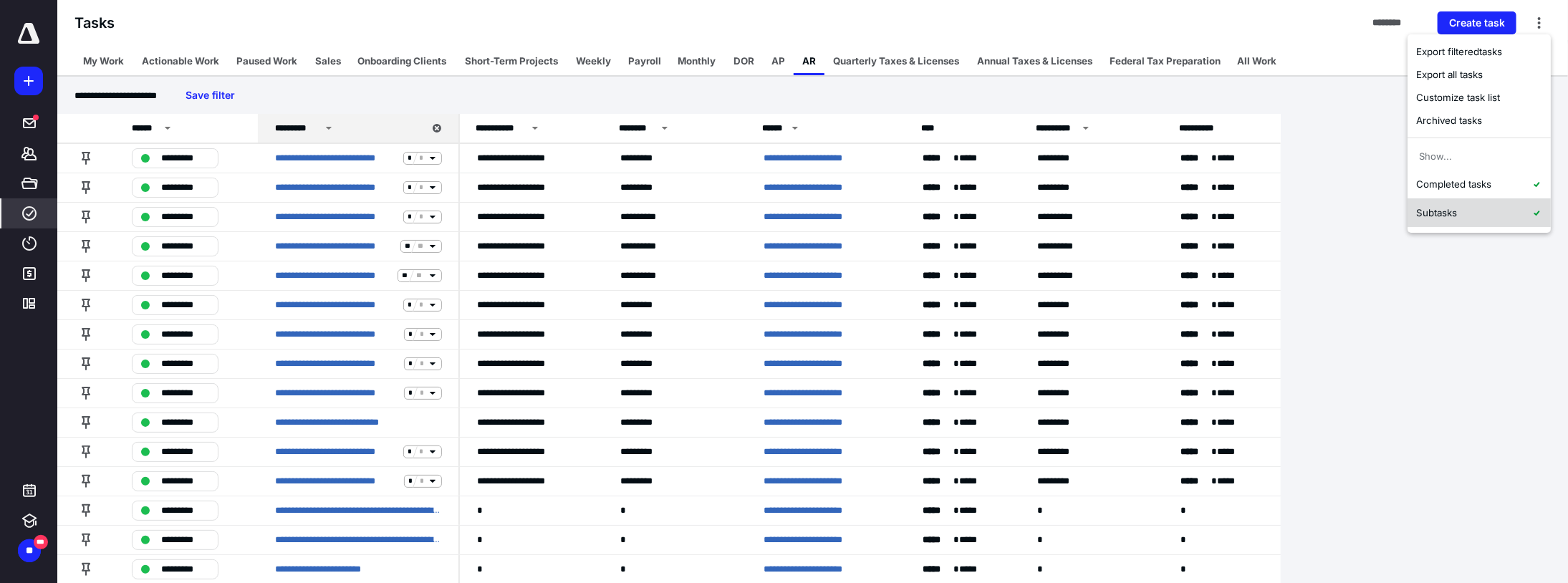 click on "Subtasks" at bounding box center [1480, 213] 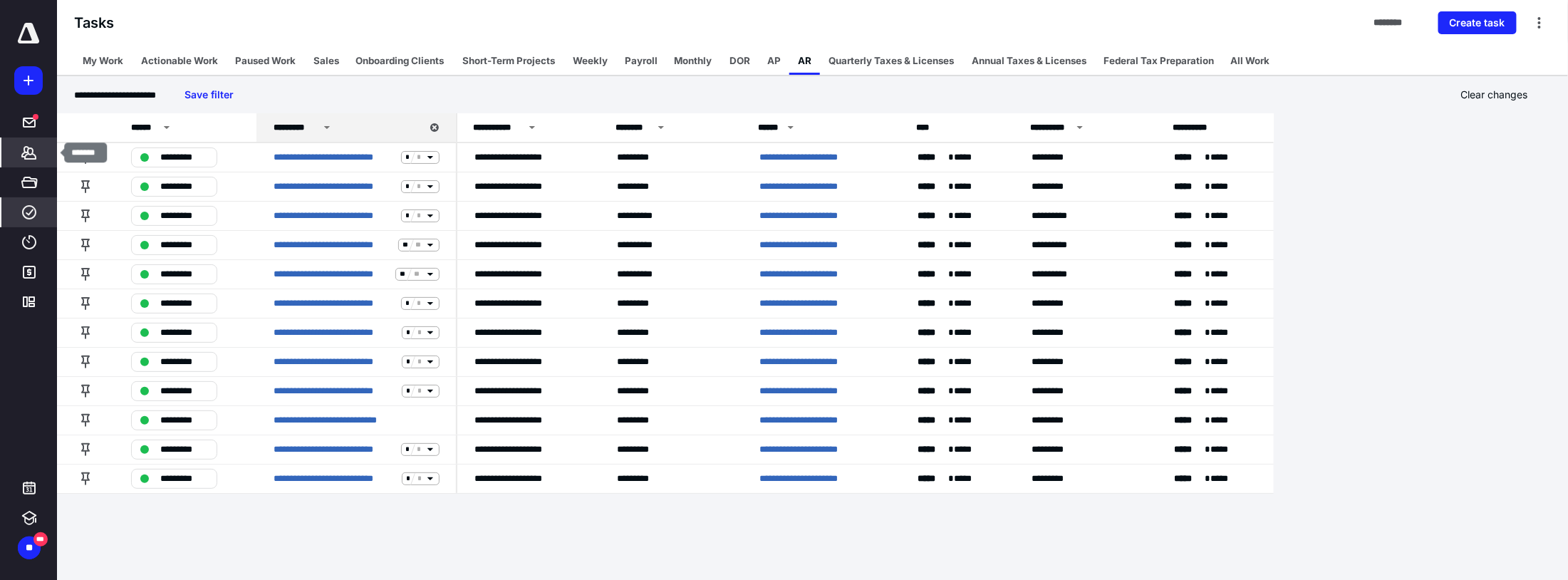 click 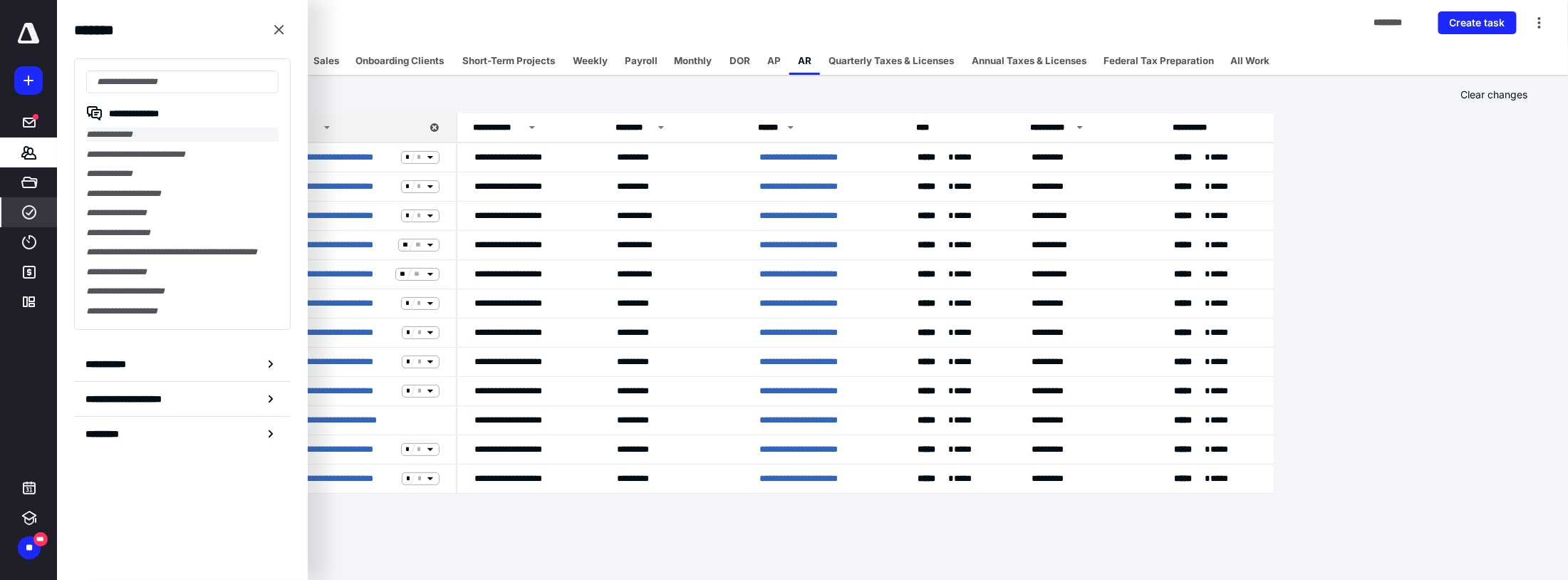 click on "**********" at bounding box center (182, 135) 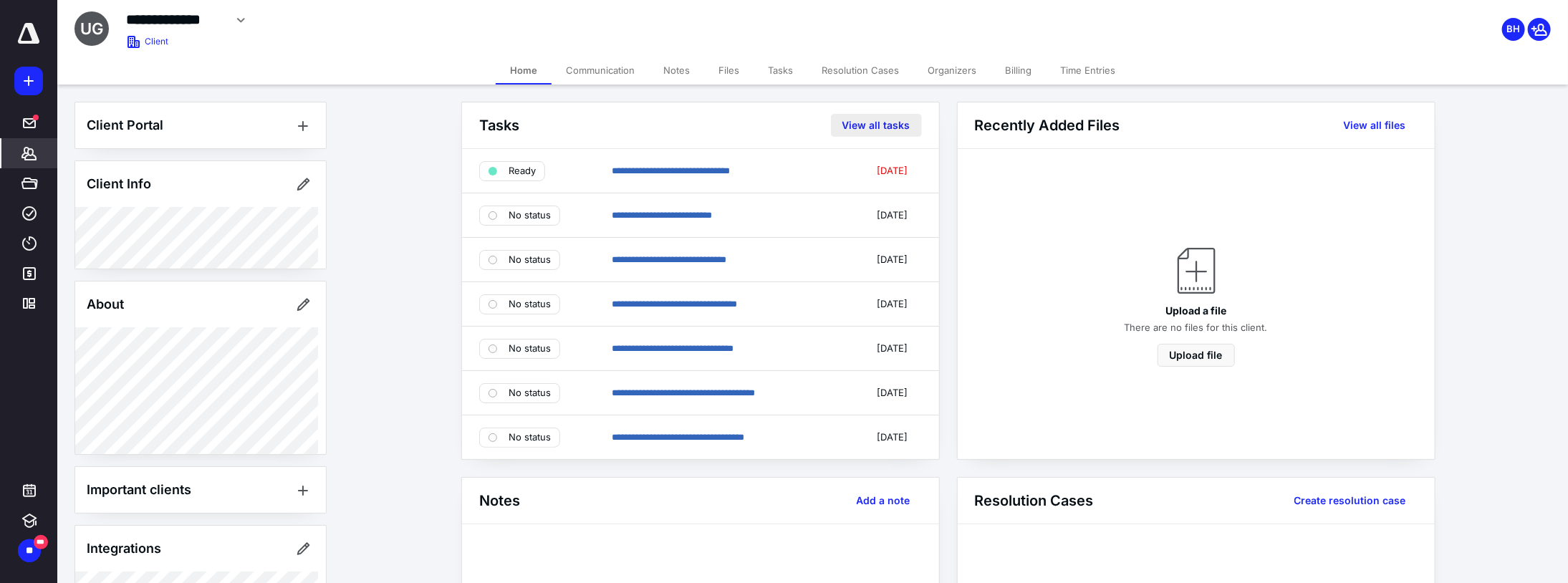 click on "View all tasks" at bounding box center [876, 125] 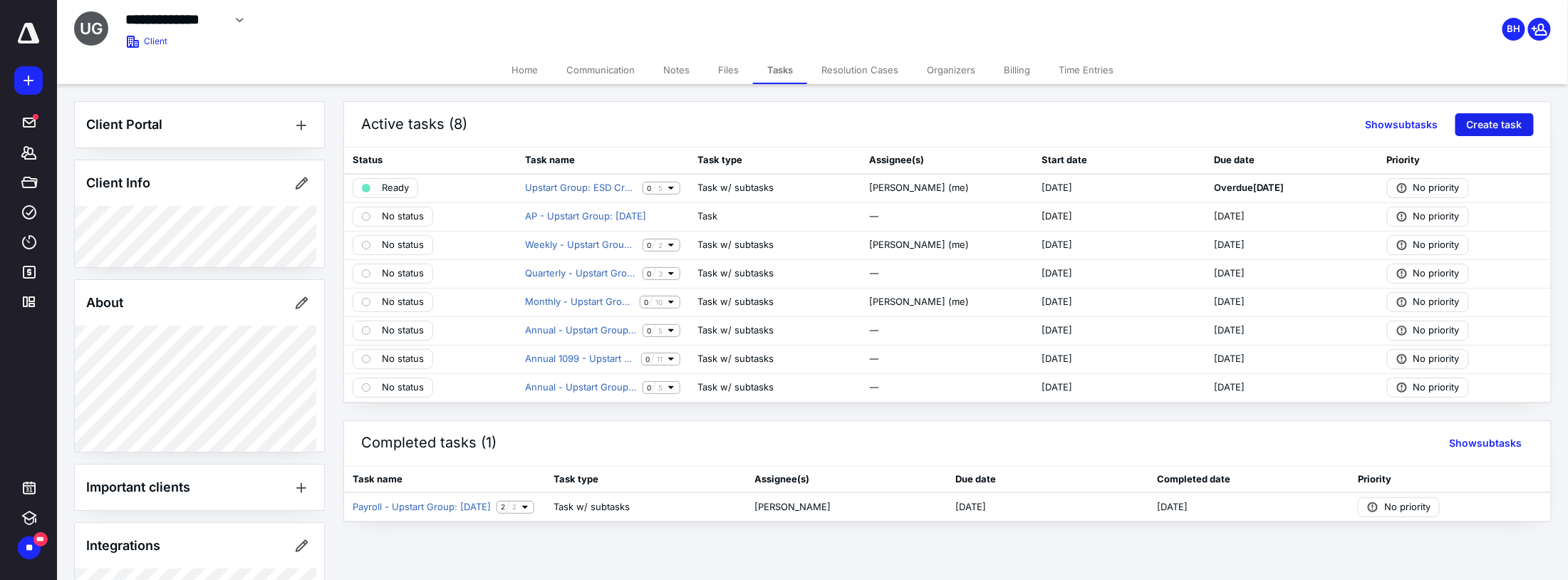 click on "Create task" at bounding box center [1495, 125] 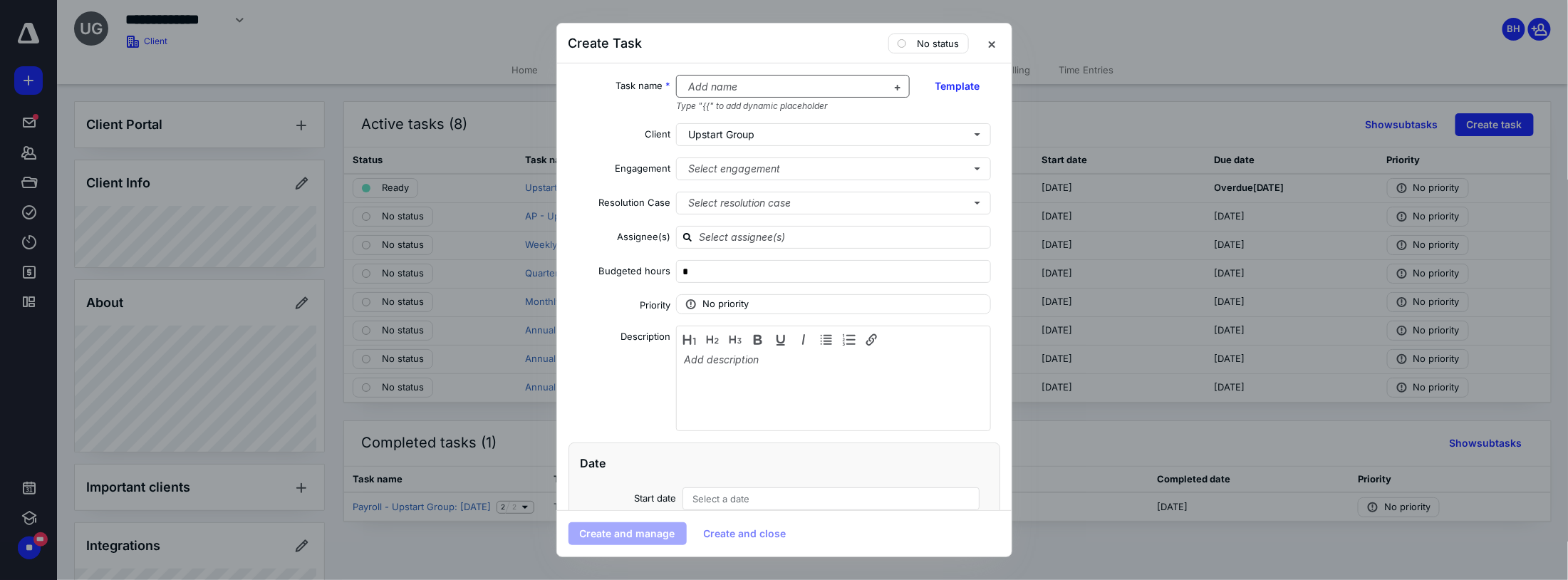 click at bounding box center (784, 87) 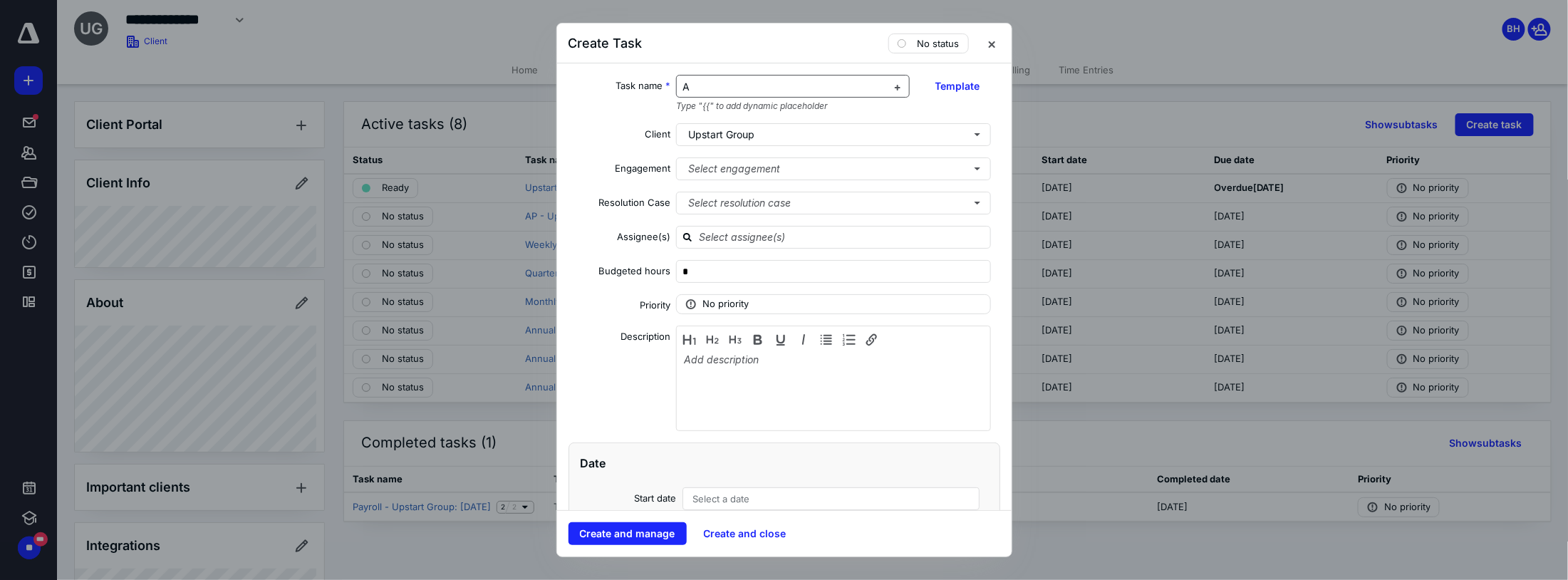 type 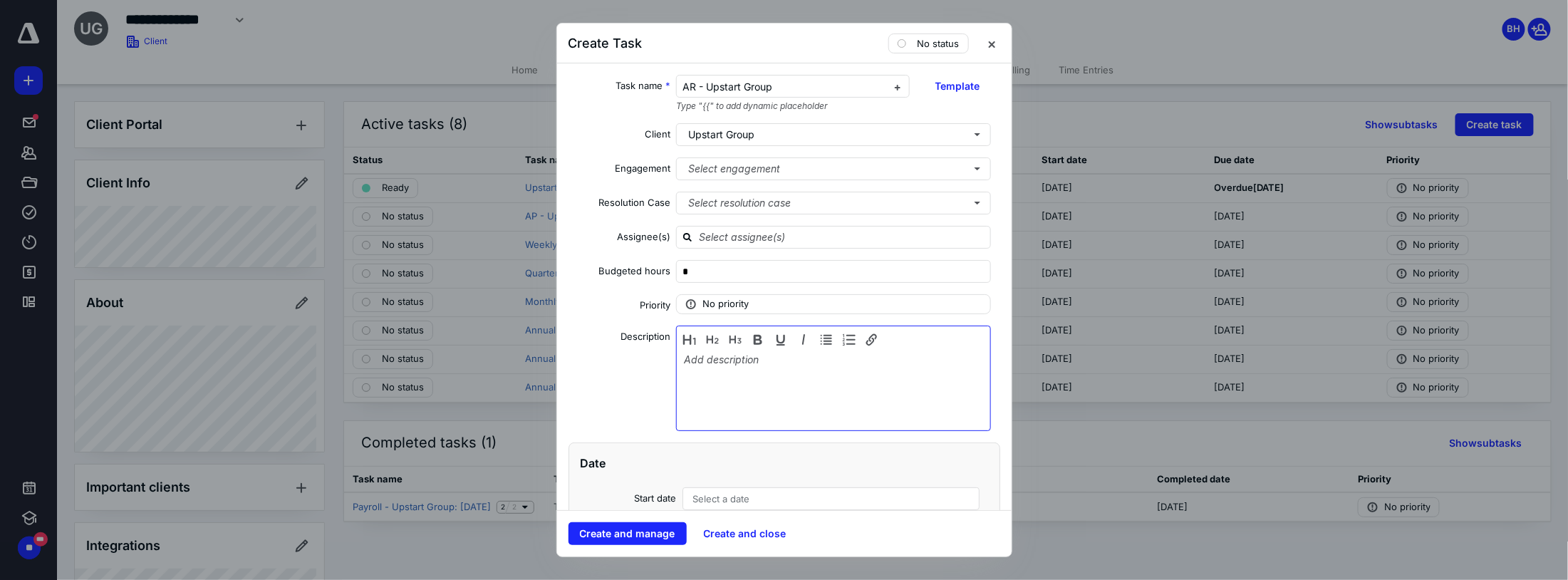 click at bounding box center [834, 389] 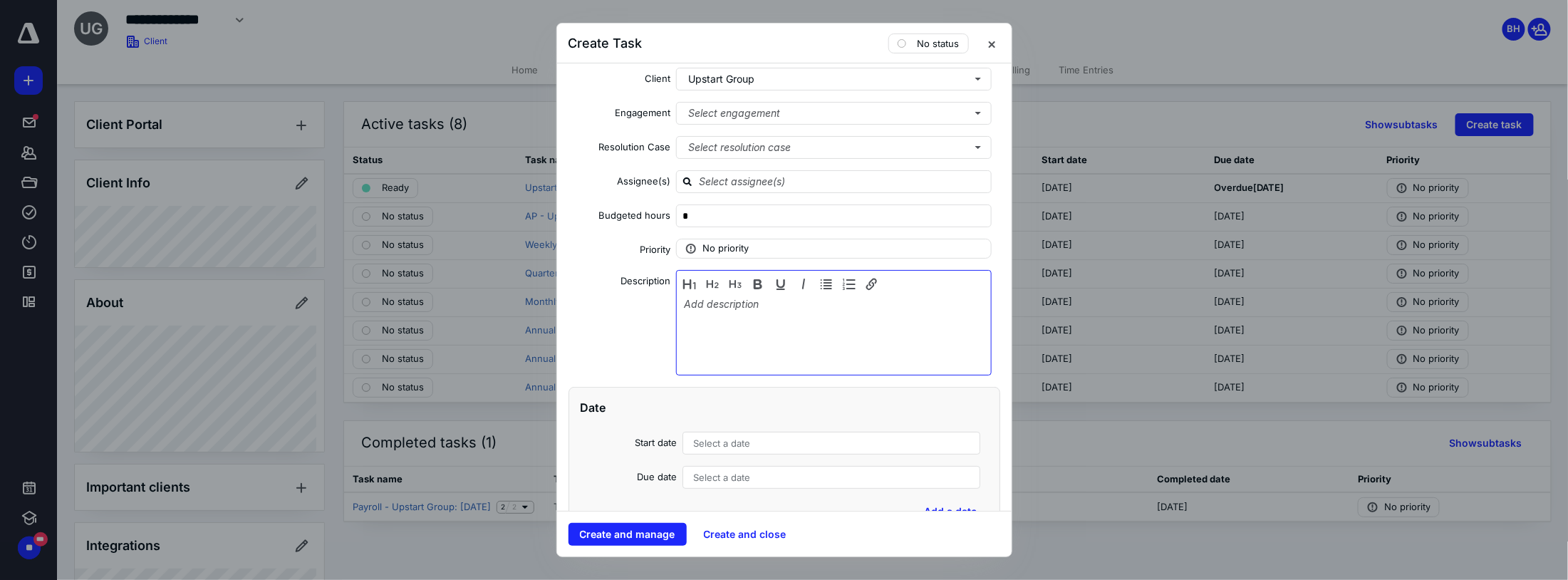 scroll, scrollTop: 114, scrollLeft: 0, axis: vertical 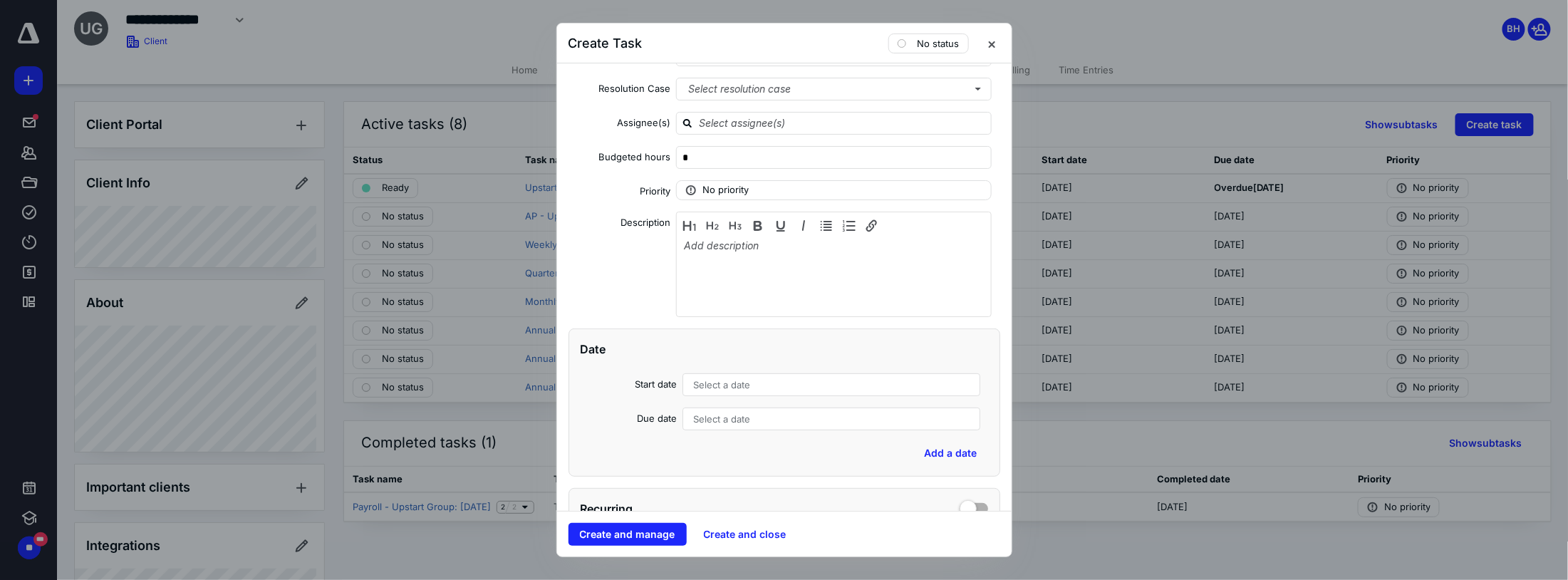 click on "Select a date" at bounding box center [831, 385] 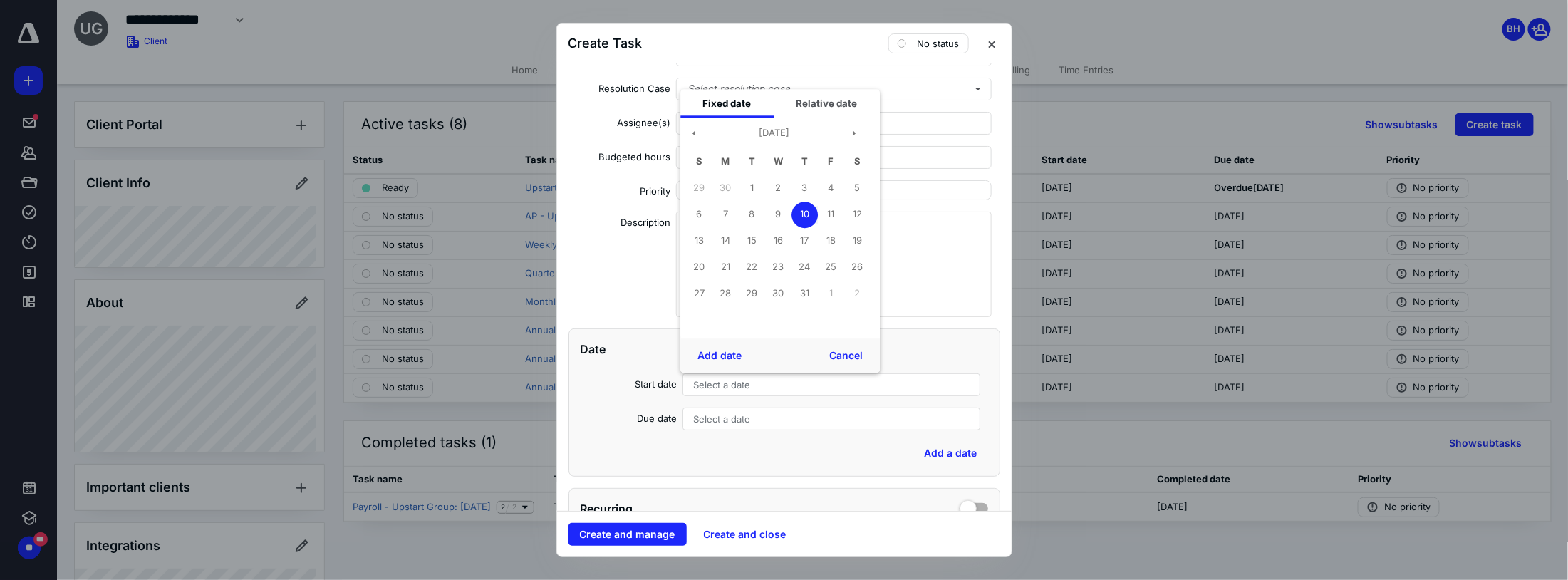 click on "10" at bounding box center (804, 214) 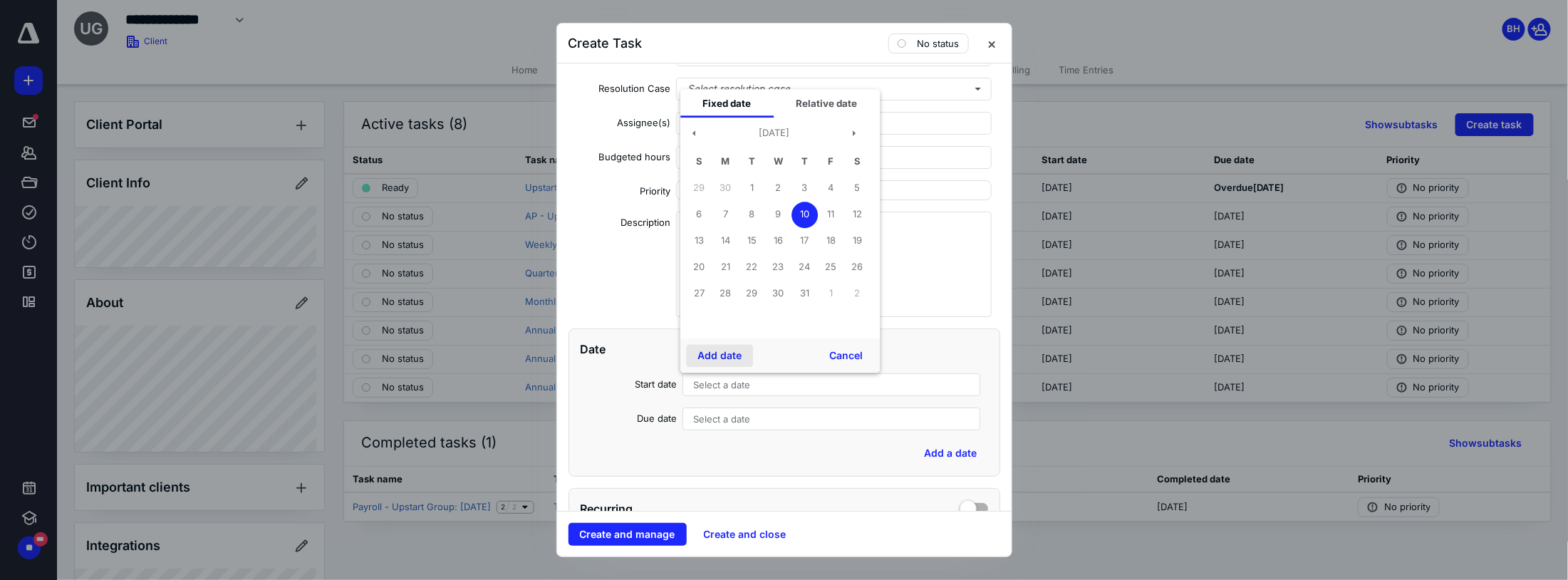 click on "Add date" at bounding box center (720, 356) 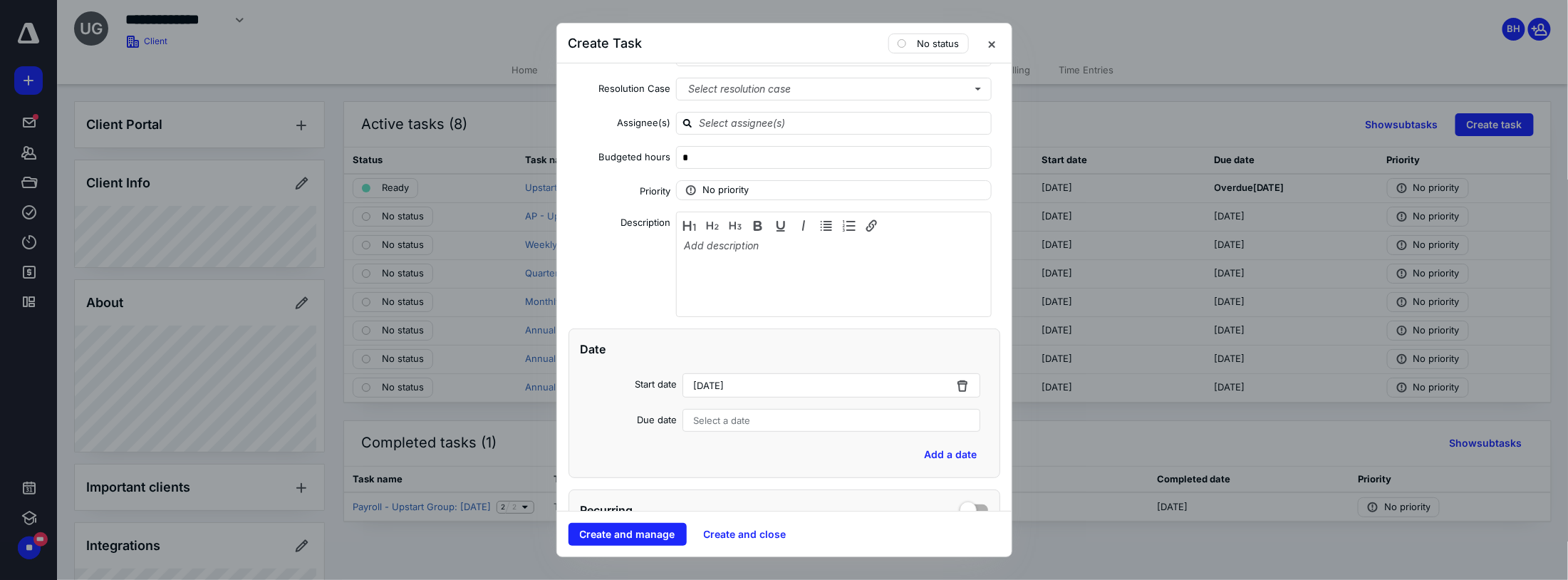 click on "[DATE]" at bounding box center [708, 385] 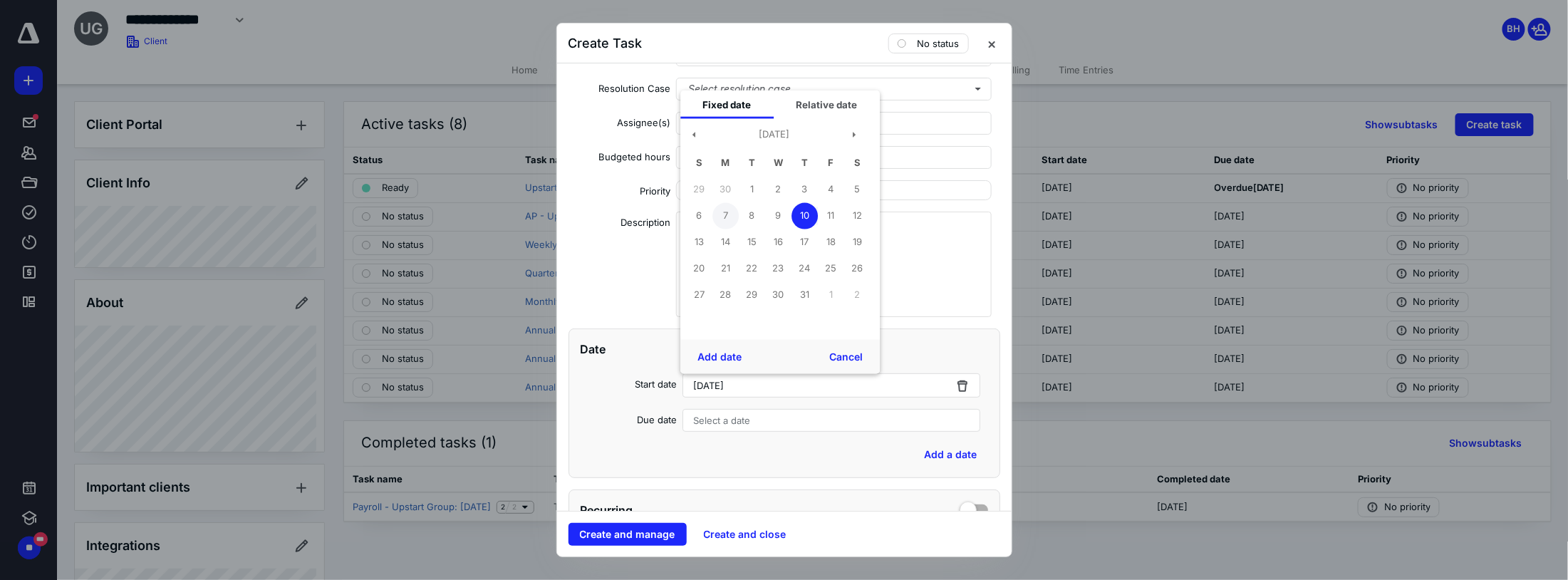 click on "7" at bounding box center [725, 215] 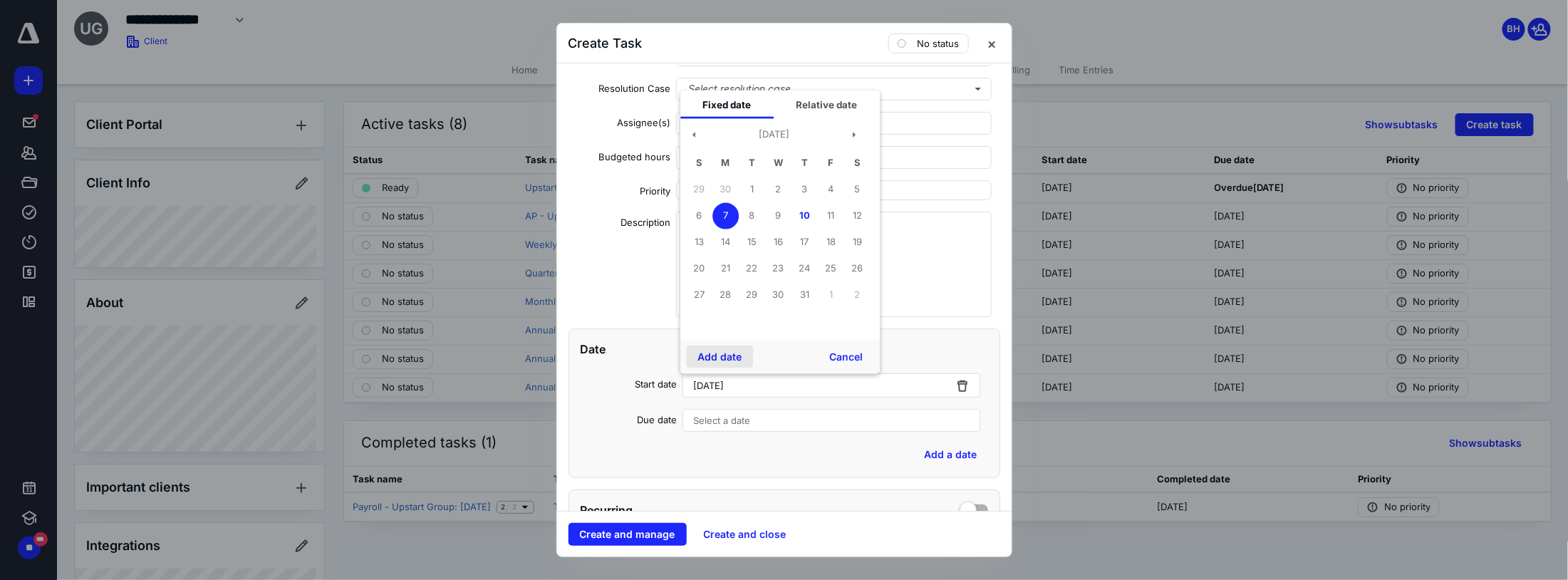 click on "Add date" at bounding box center [720, 357] 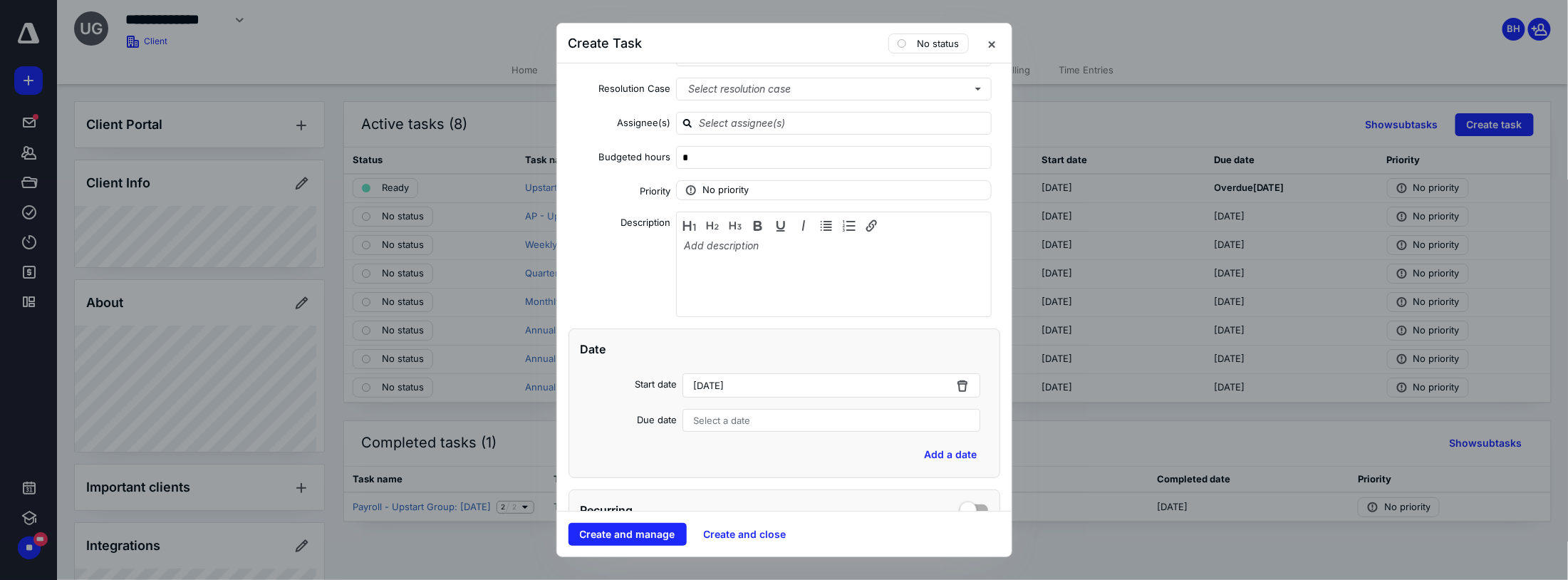 click on "Select a date" at bounding box center [722, 420] 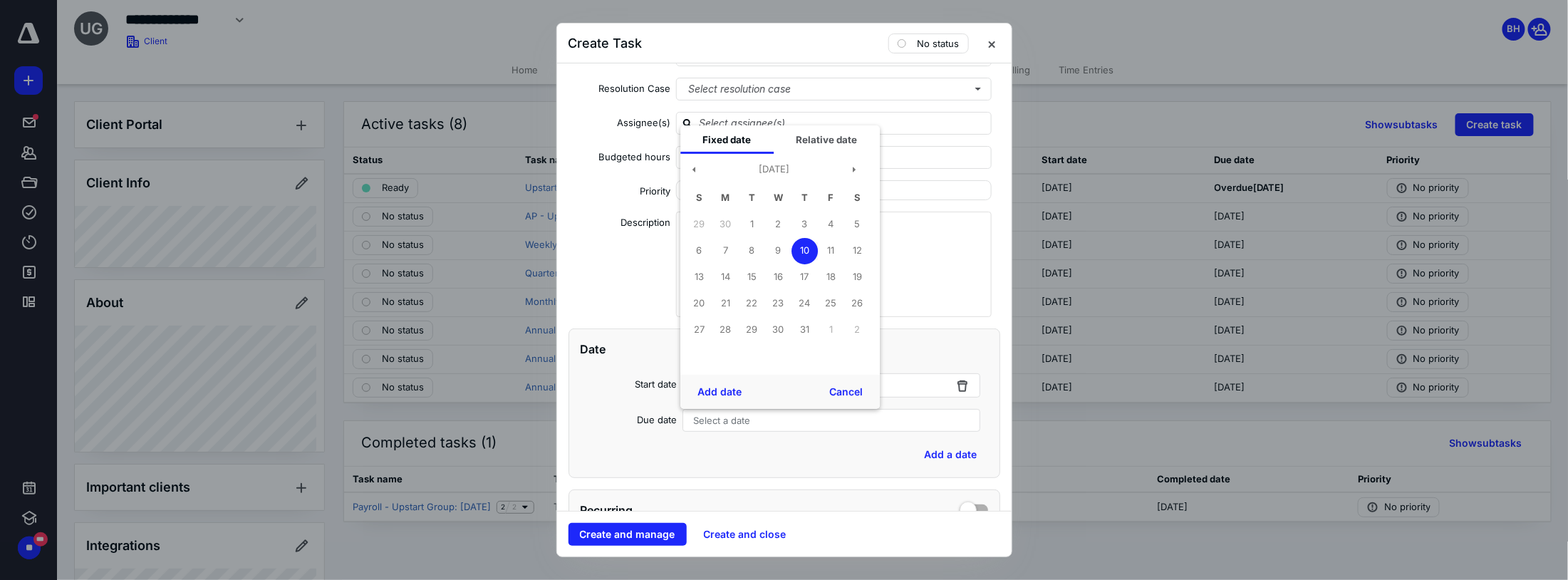 click on "10" at bounding box center (804, 251) 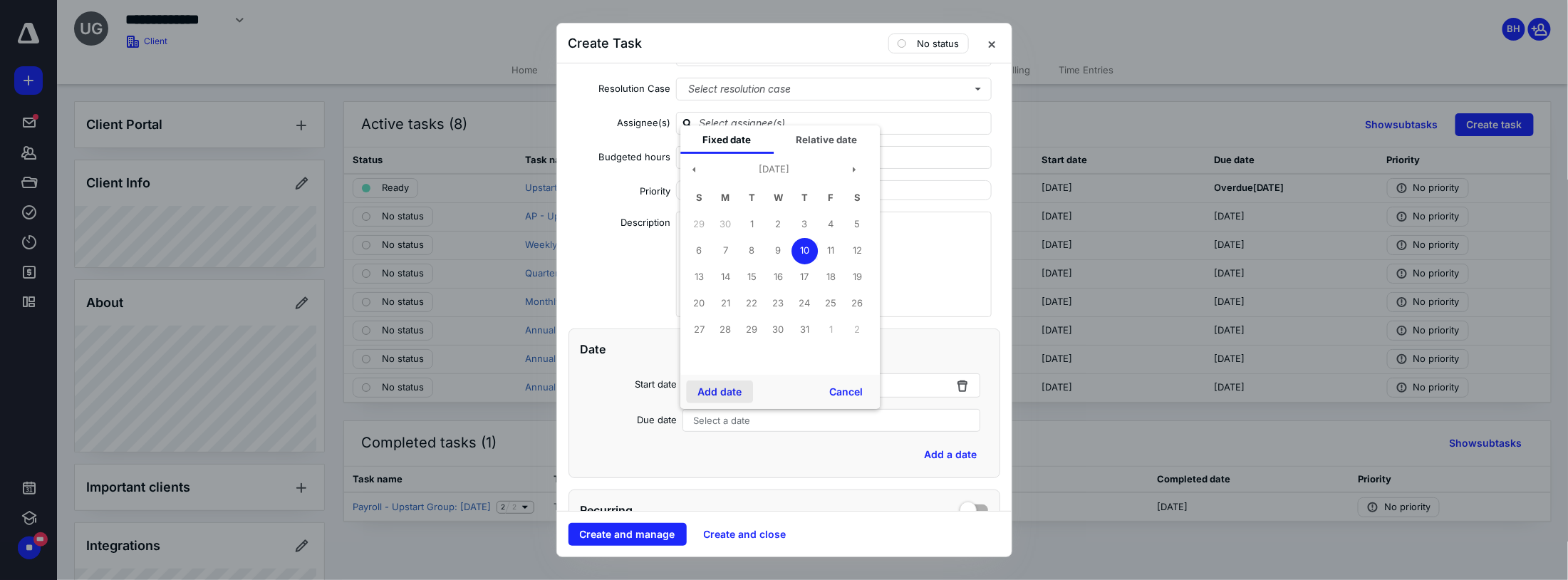 click on "Add date" at bounding box center [720, 392] 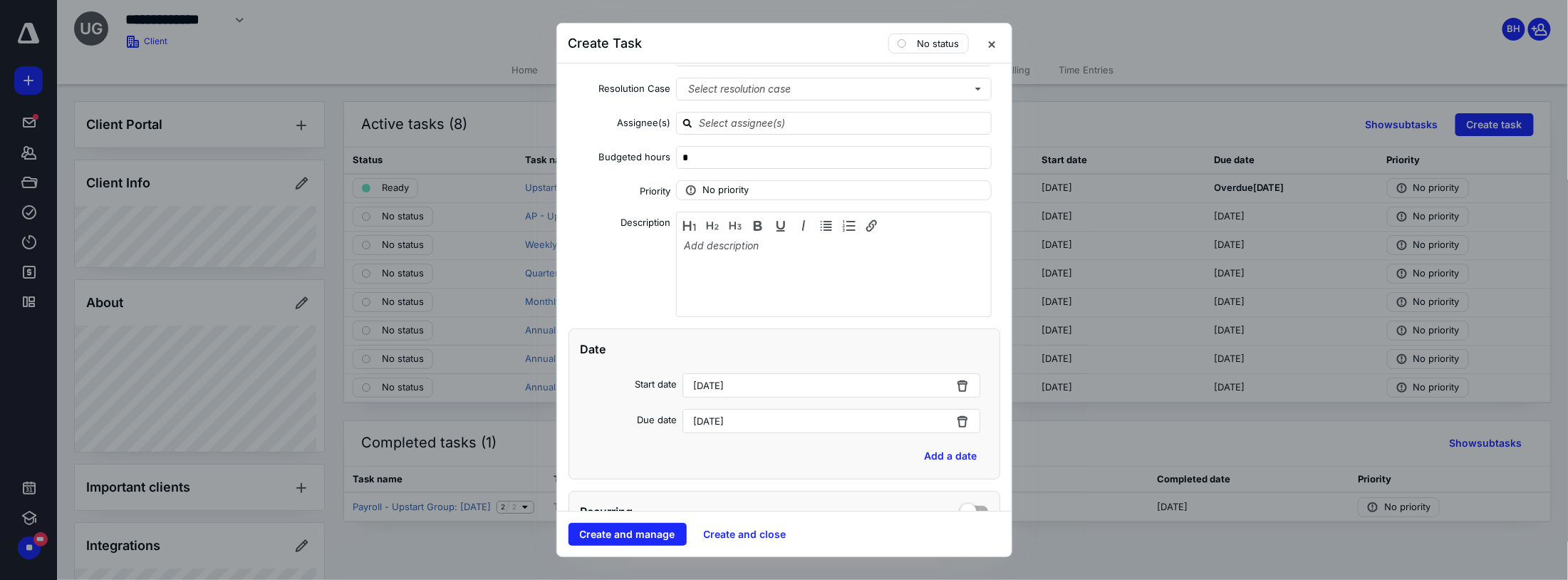 click on "[DATE]" at bounding box center [708, 385] 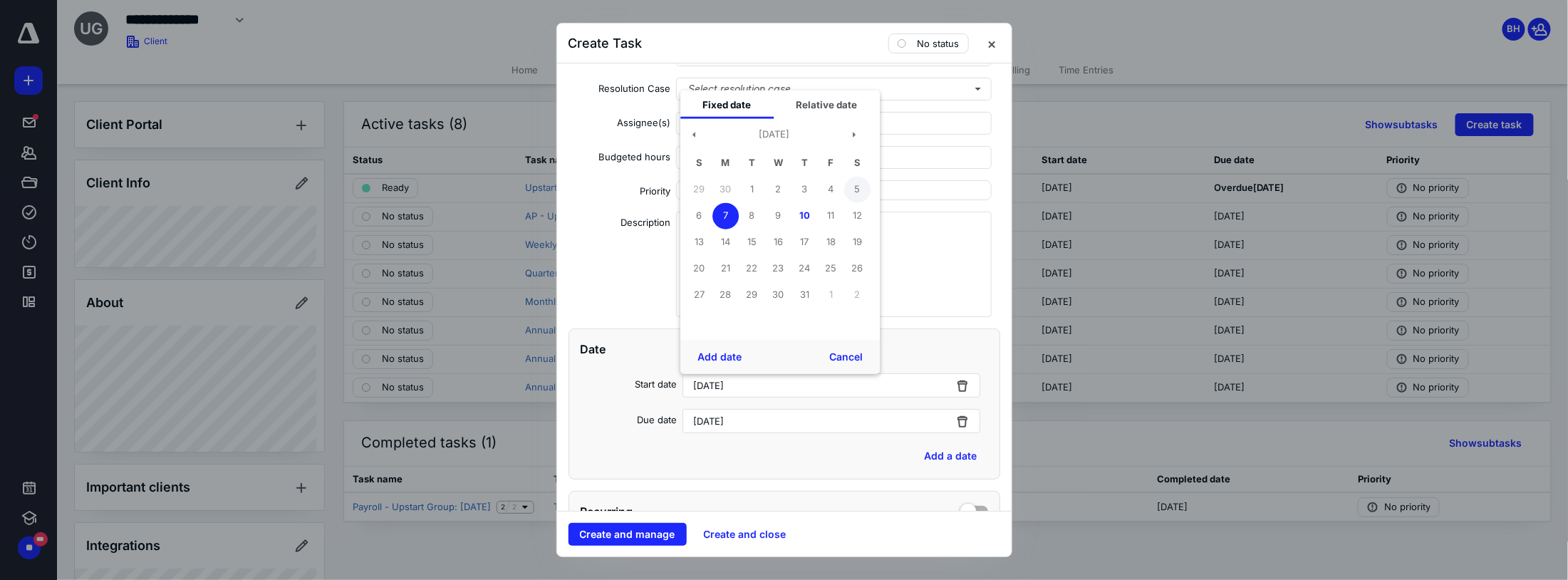 click on "5" at bounding box center (857, 189) 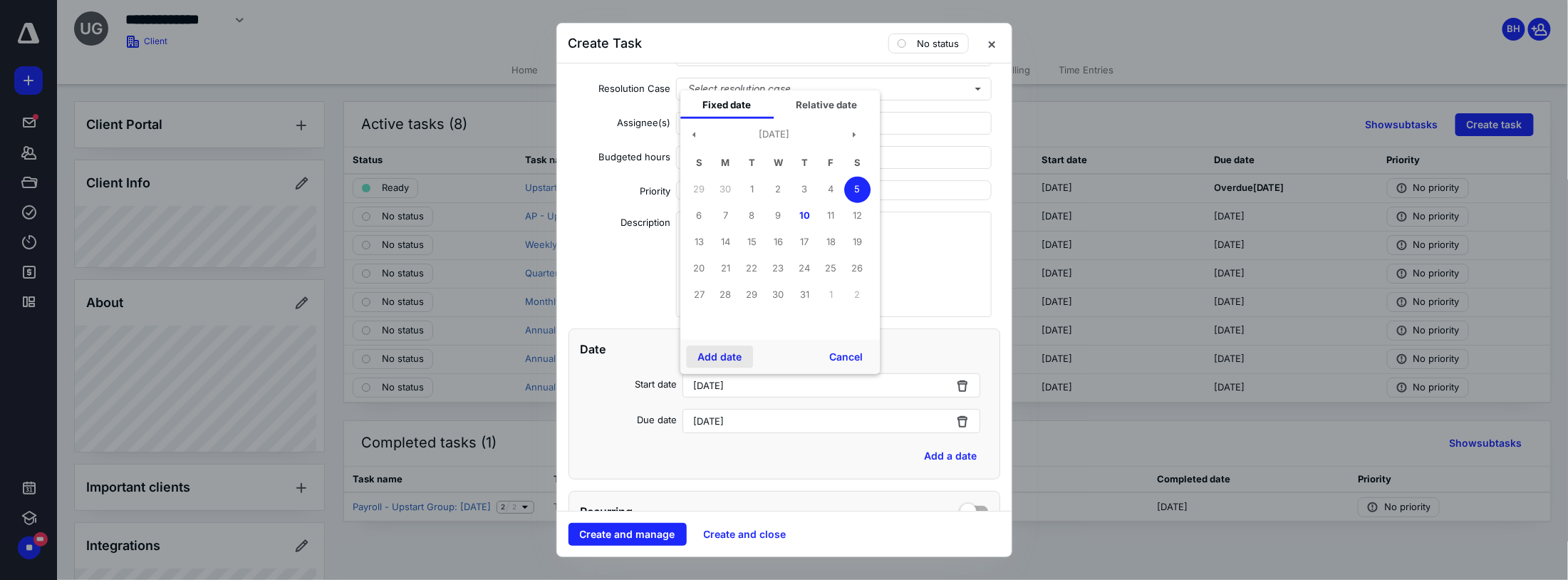 click on "Add date" at bounding box center [720, 357] 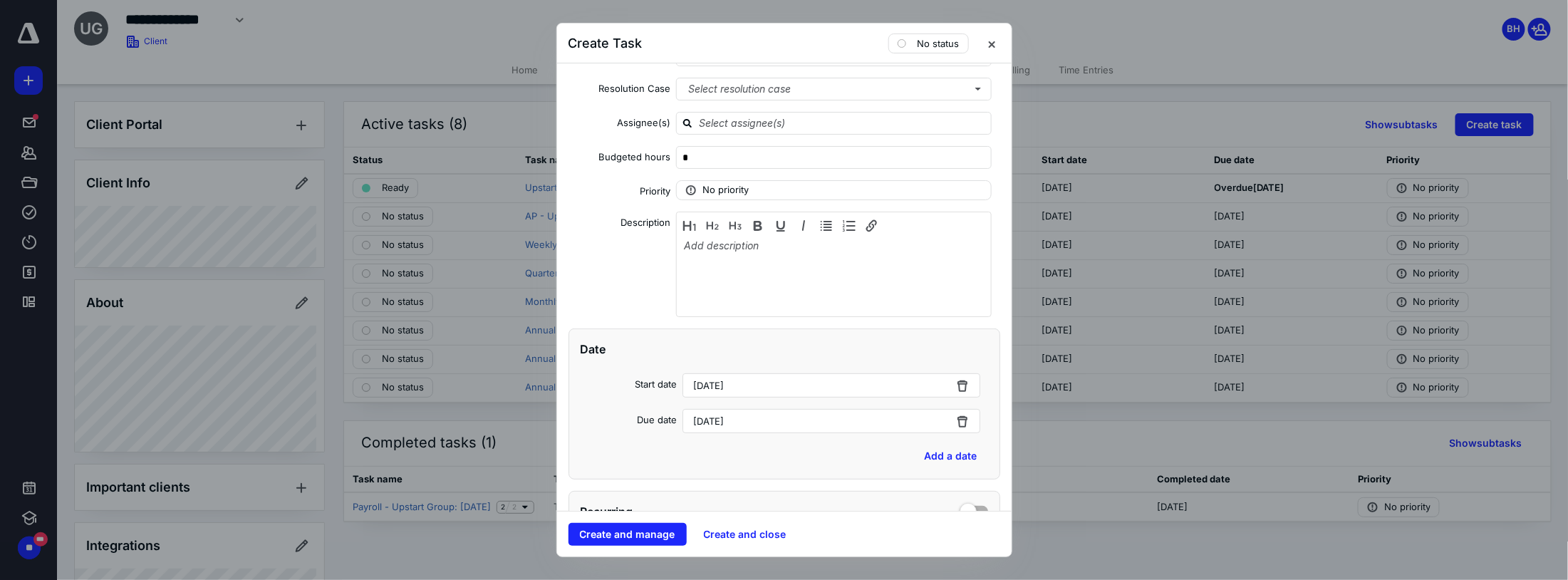 click on "[DATE]" at bounding box center [831, 385] 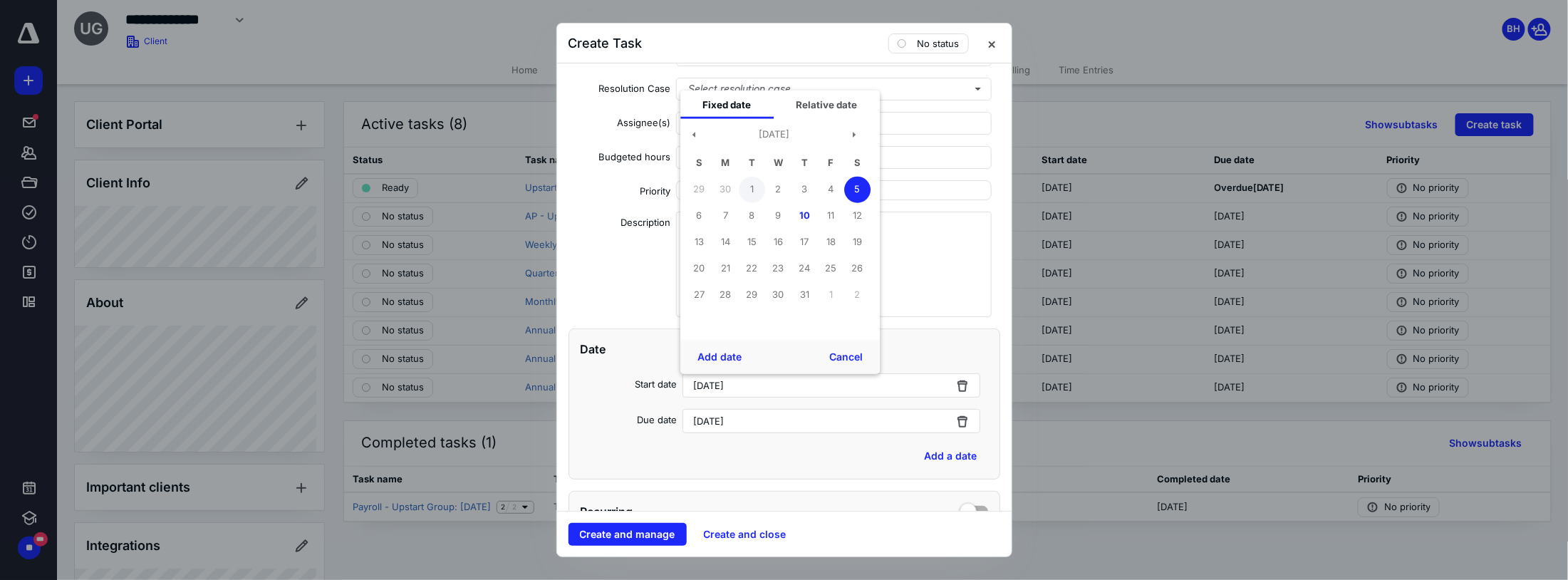 click on "1" at bounding box center [752, 189] 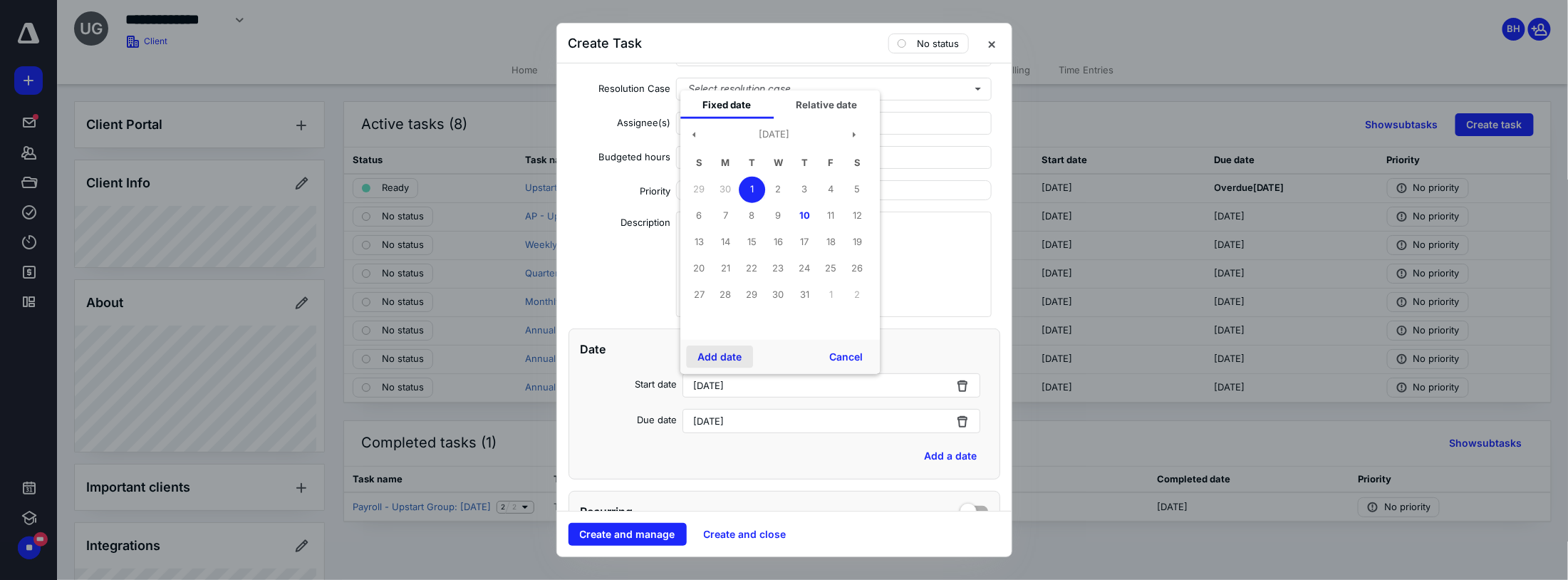 click on "Add date" at bounding box center (720, 357) 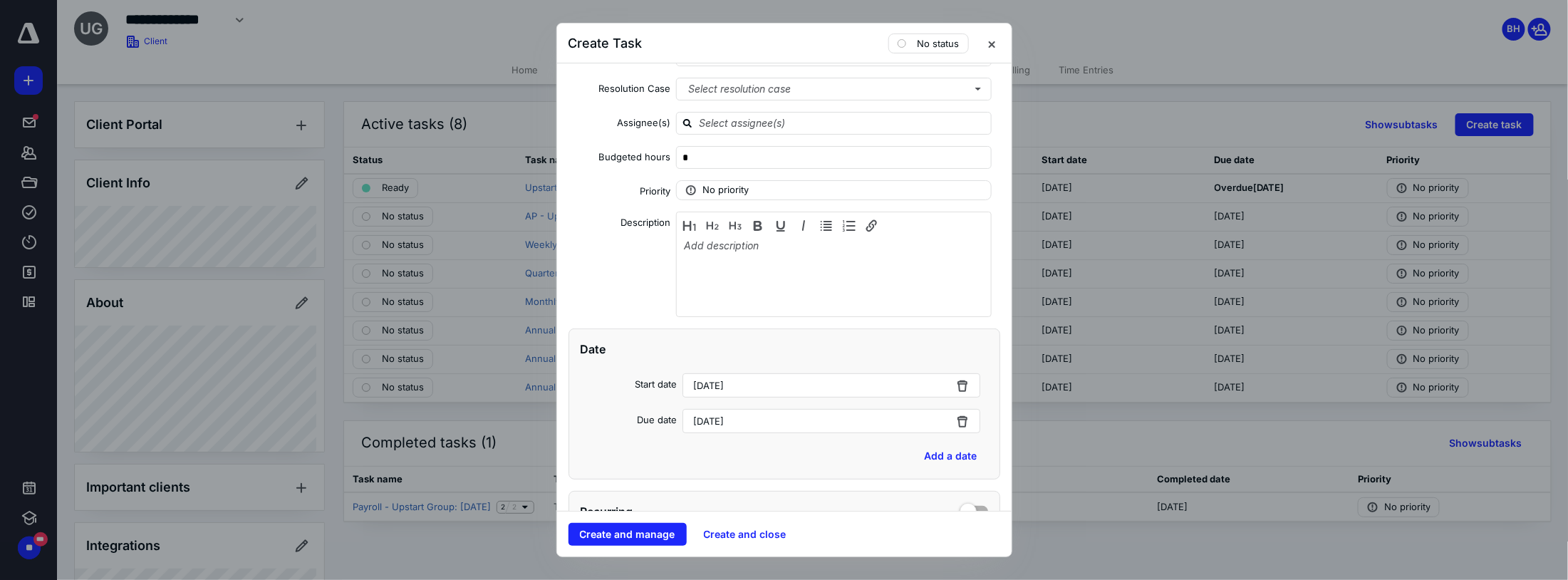 click on "[DATE]" at bounding box center (831, 385) 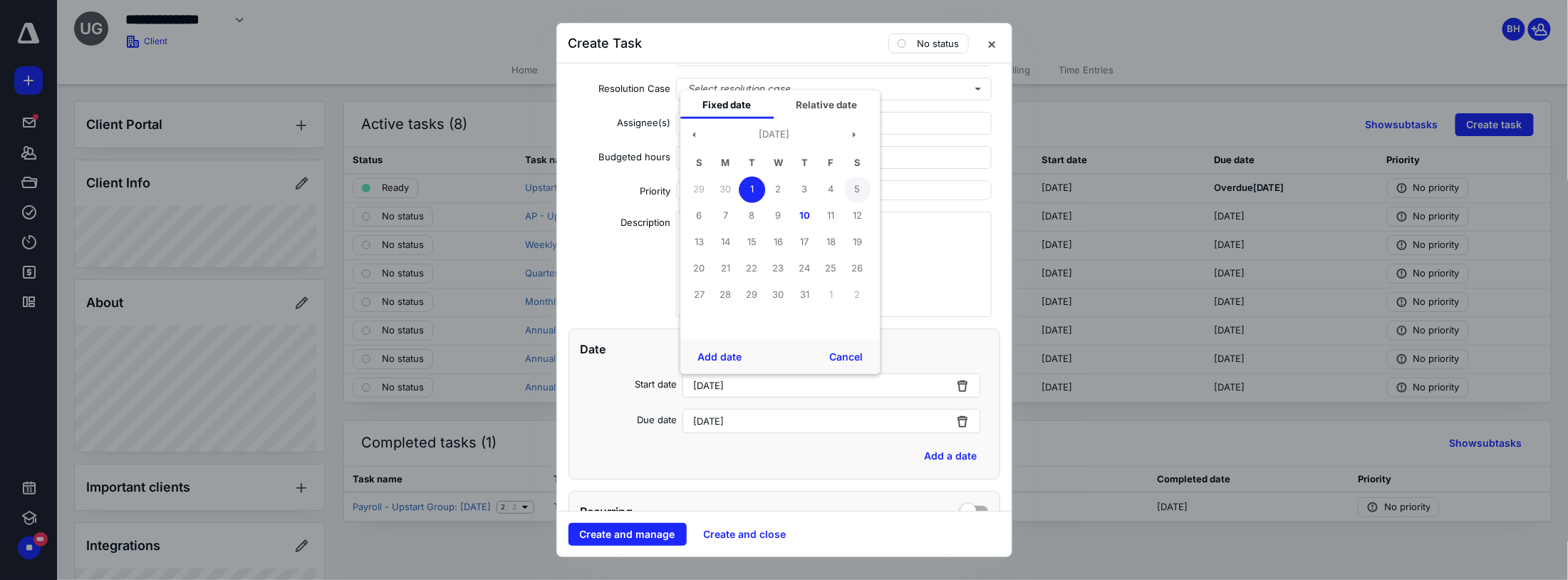 click on "5" at bounding box center [857, 189] 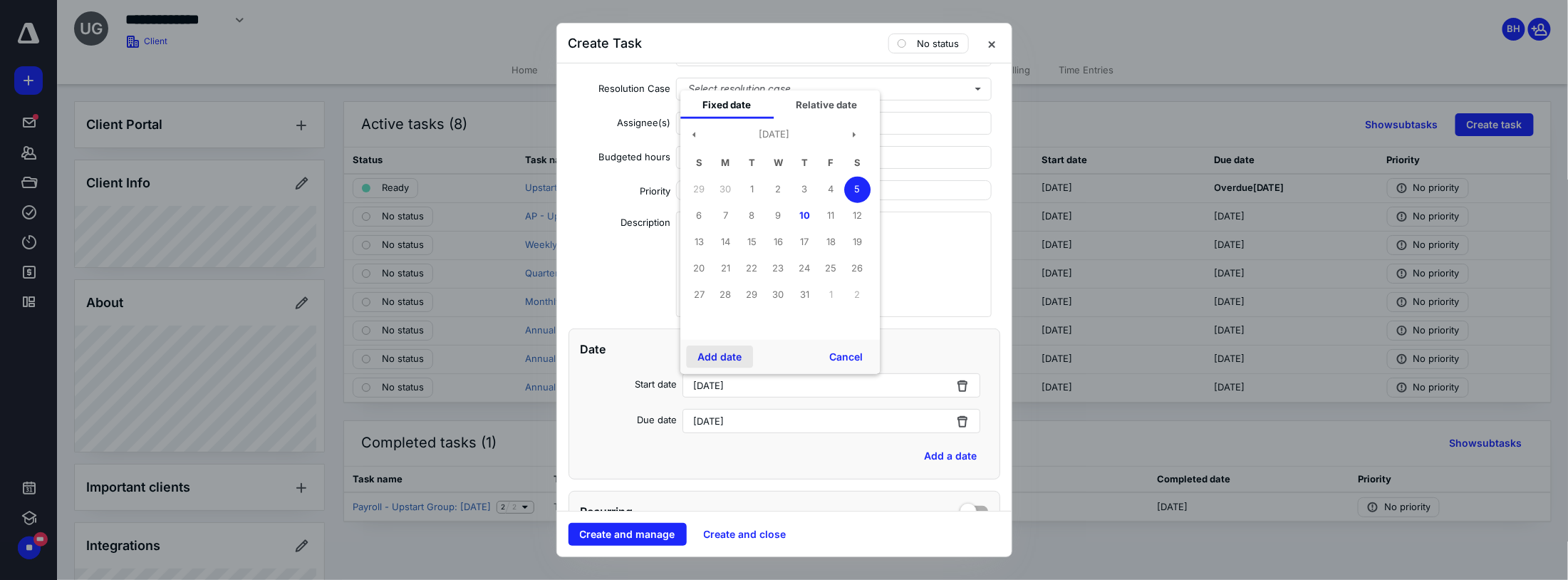 click on "Add date" at bounding box center [720, 357] 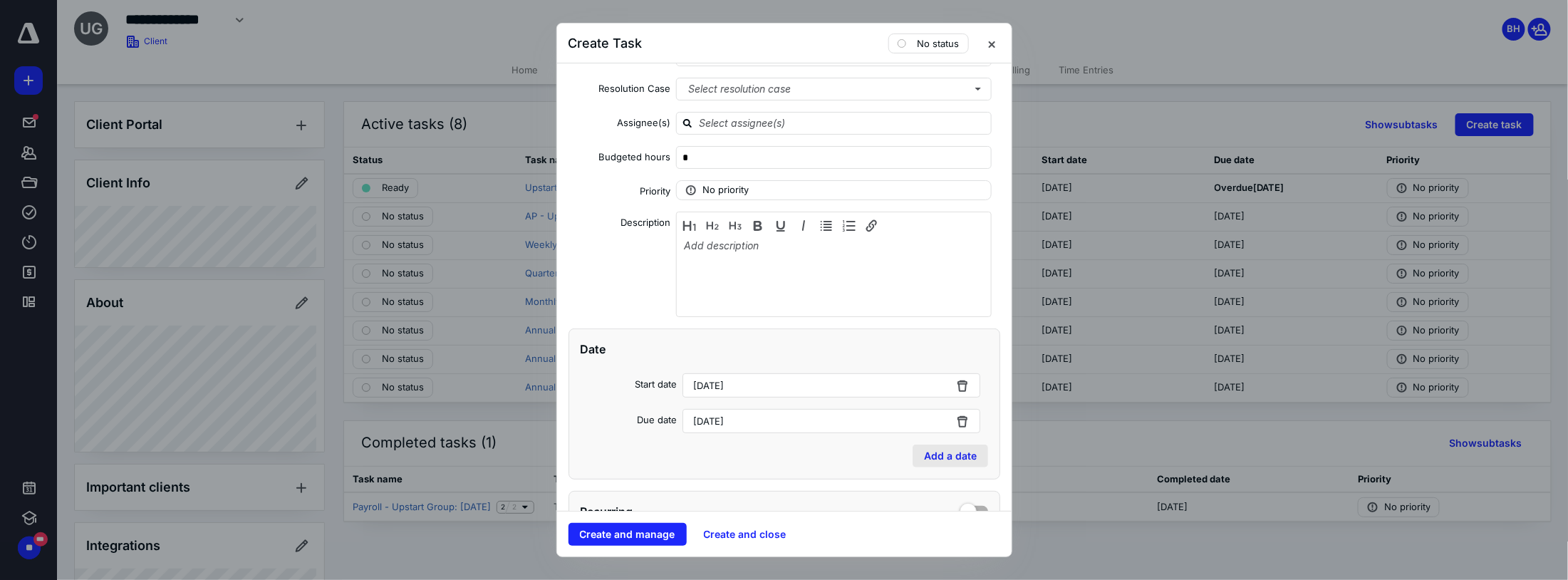 click on "Add a date" at bounding box center [950, 456] 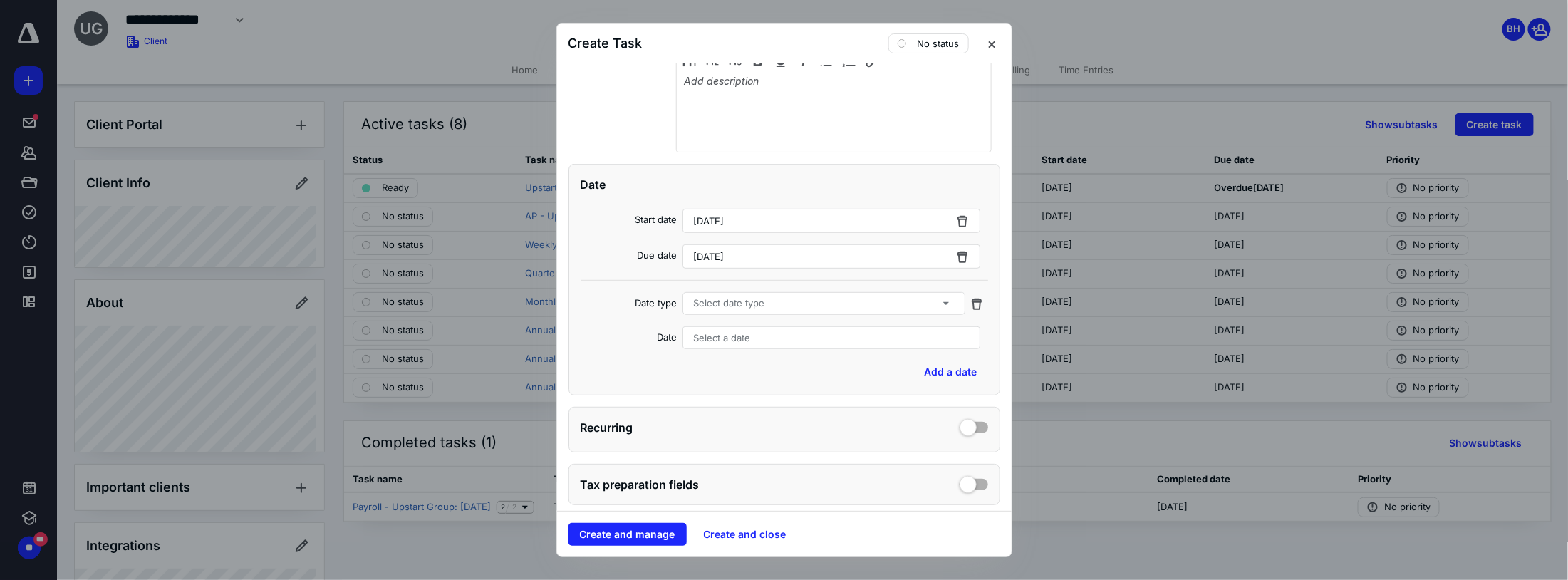 scroll, scrollTop: 285, scrollLeft: 0, axis: vertical 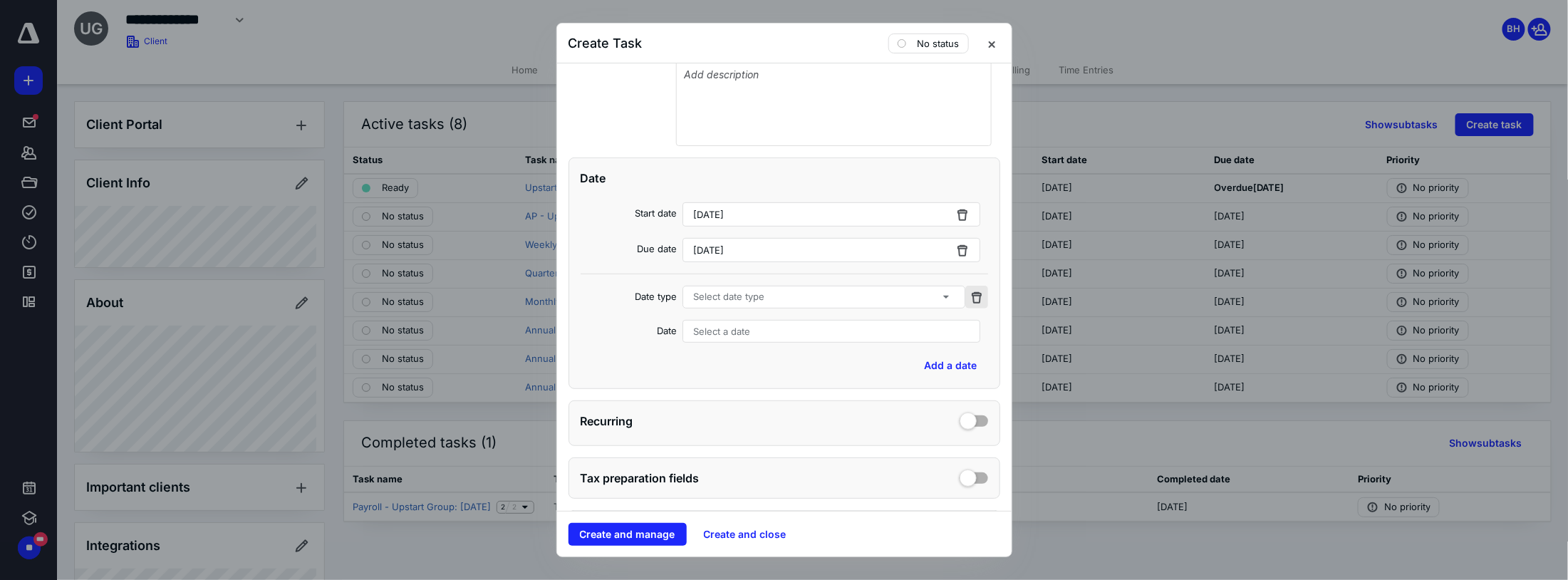 click at bounding box center [977, 297] 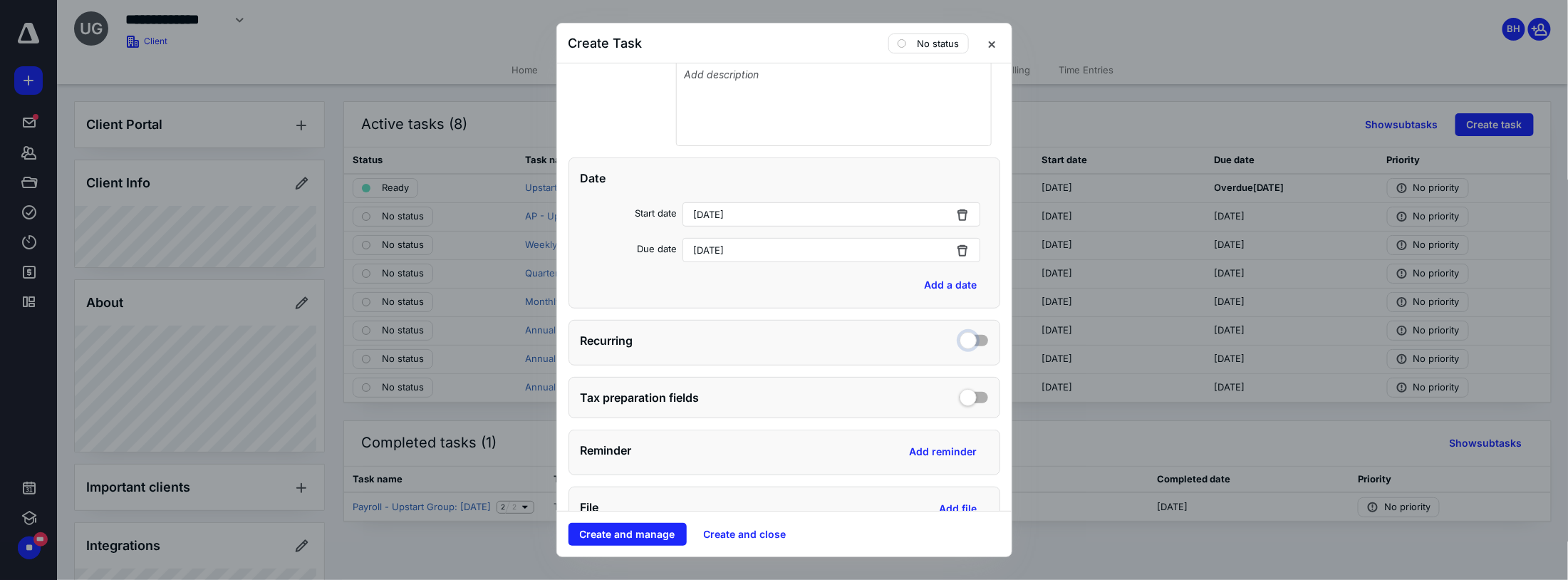 click at bounding box center (974, 338) 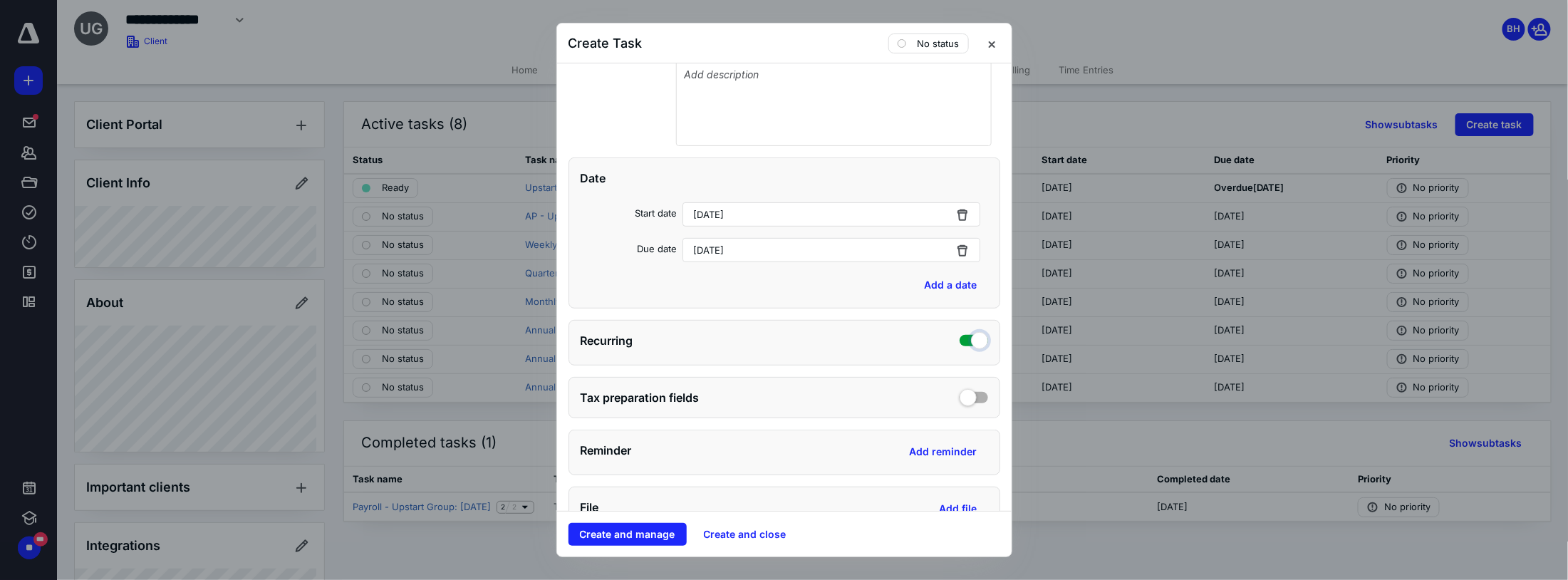 checkbox on "true" 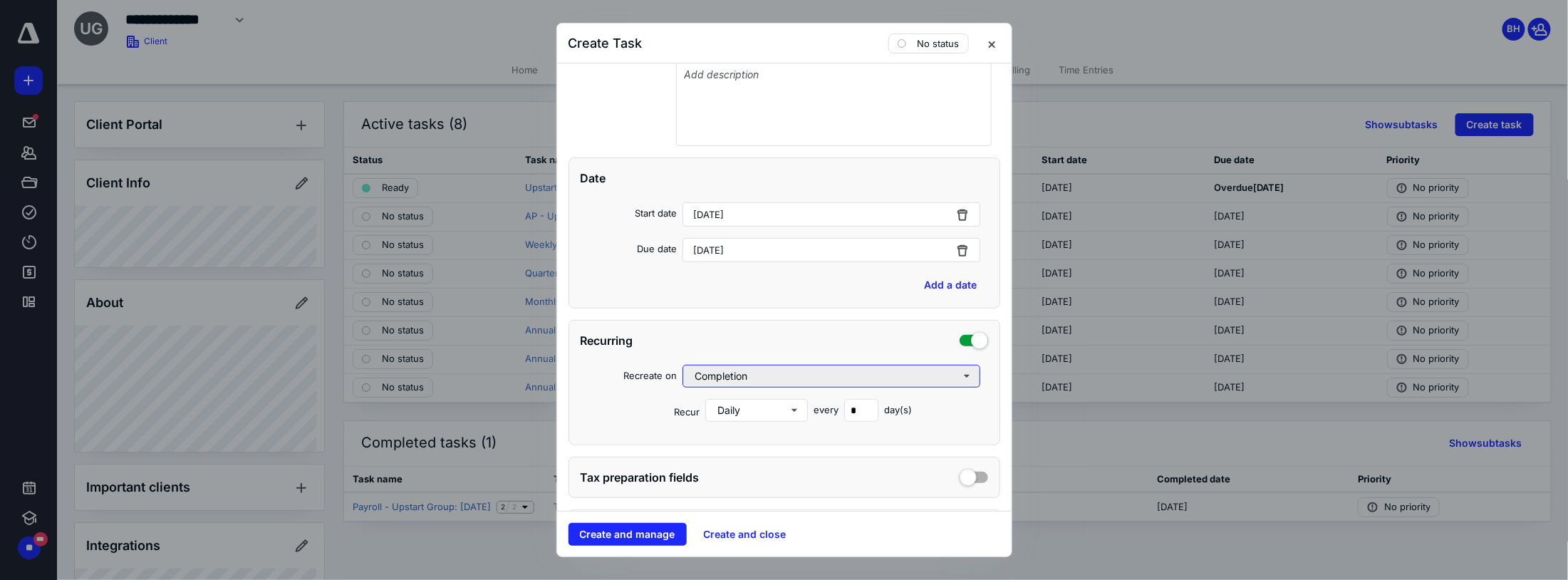 click on "Completion" at bounding box center [831, 376] 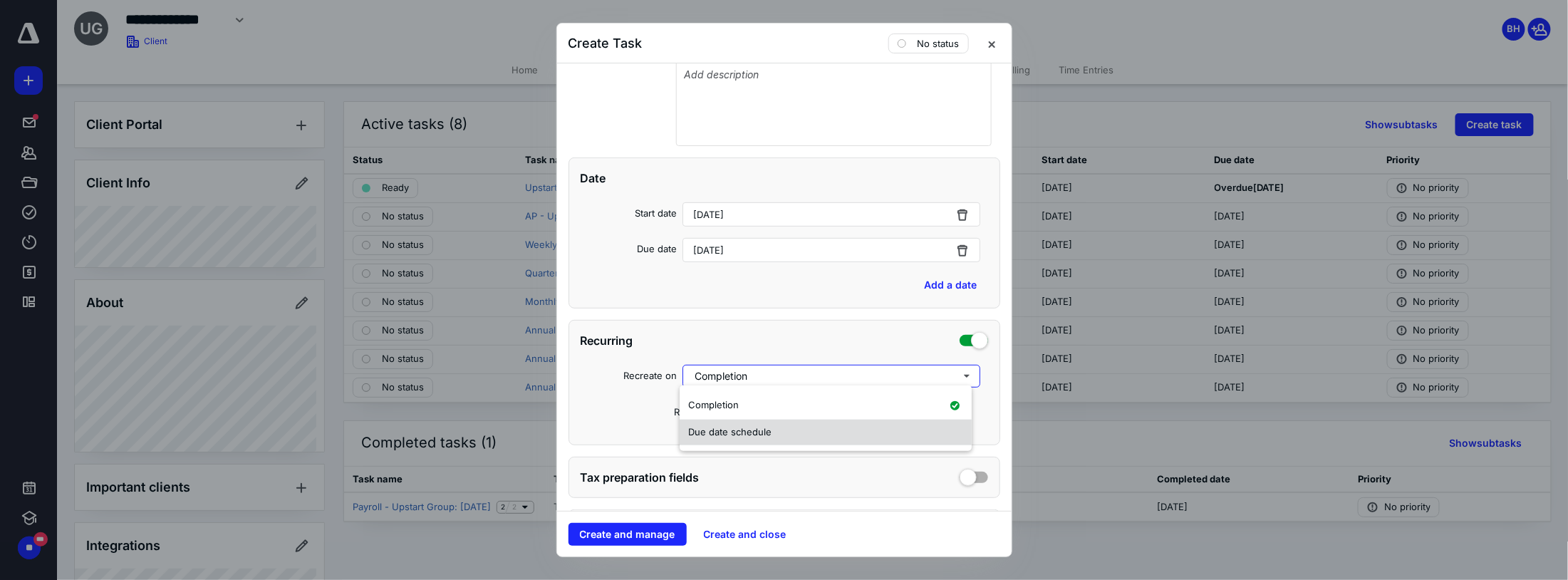click on "Due date schedule" at bounding box center (730, 432) 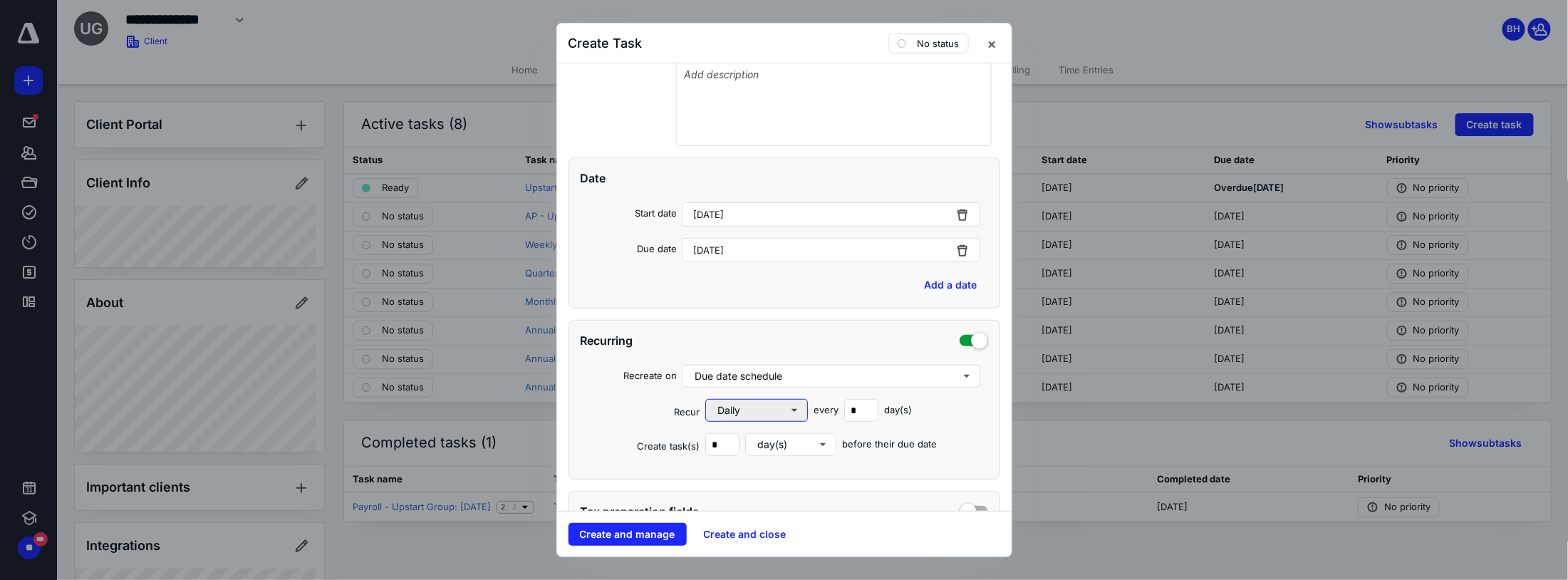 click on "Daily" at bounding box center [757, 410] 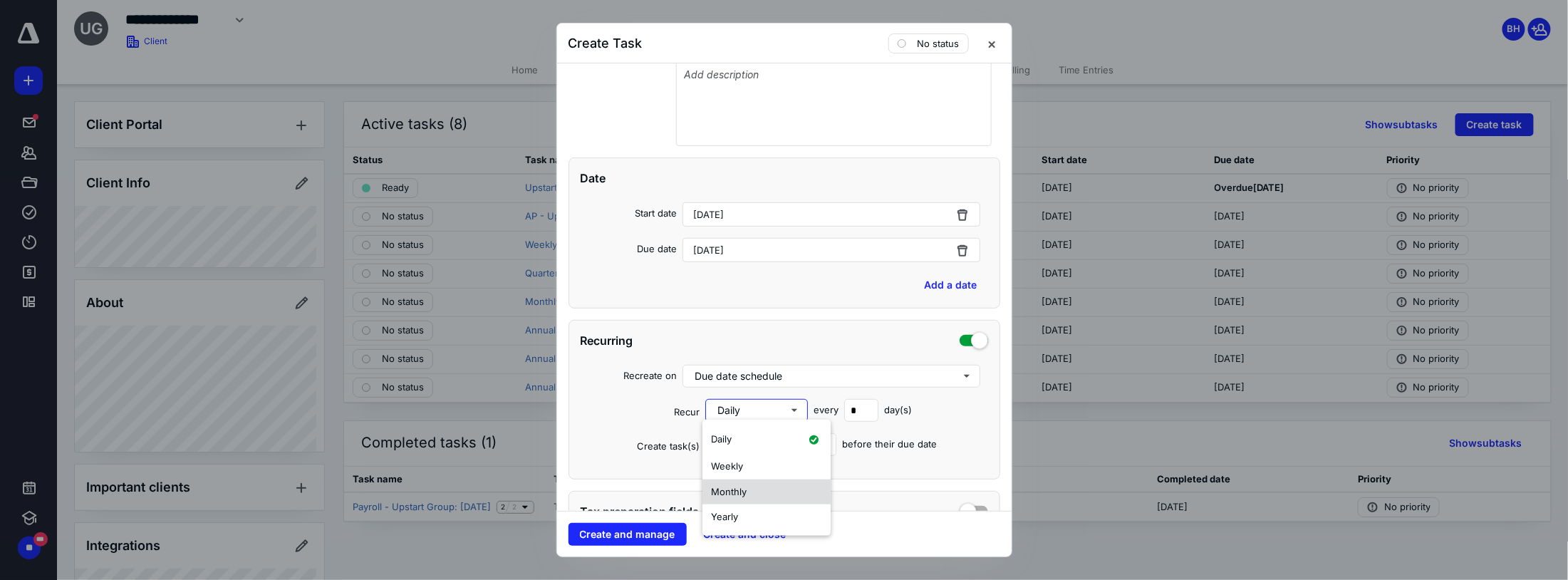 click on "Monthly" at bounding box center (767, 492) 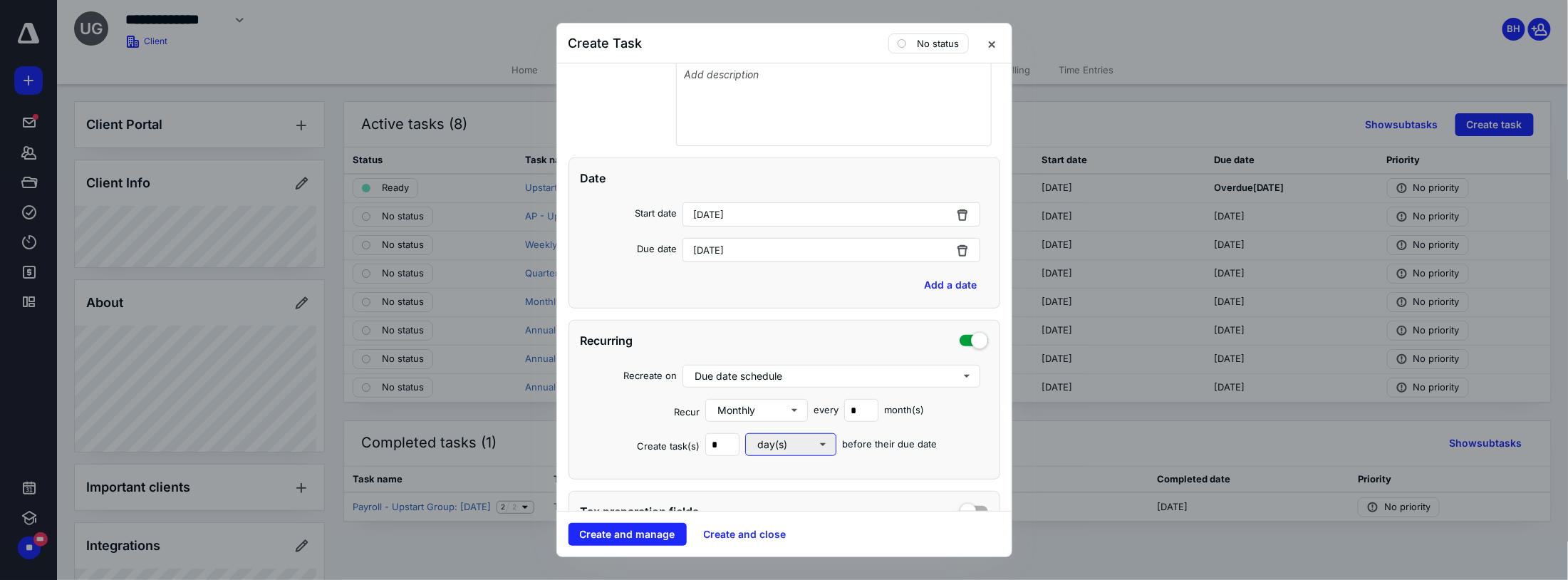 click on "day(s)" at bounding box center (791, 445) 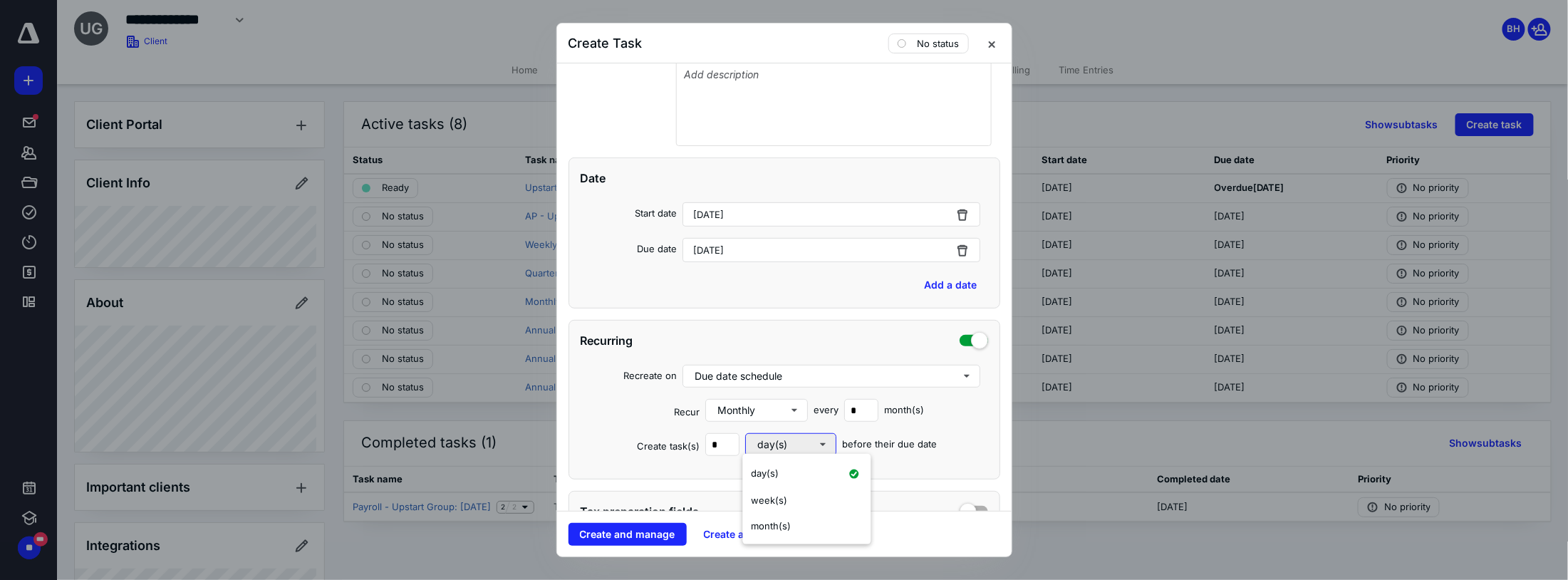 click on "day(s)" at bounding box center [791, 445] 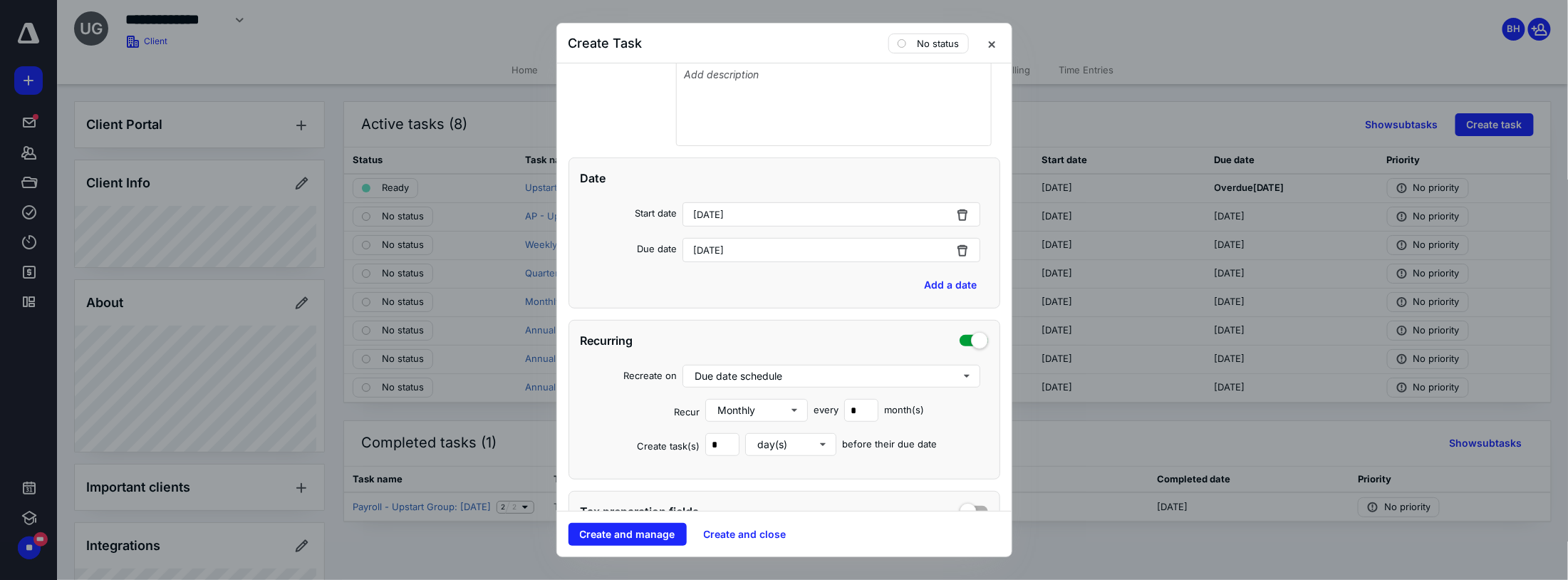 click on "before their due date" at bounding box center [889, 445] 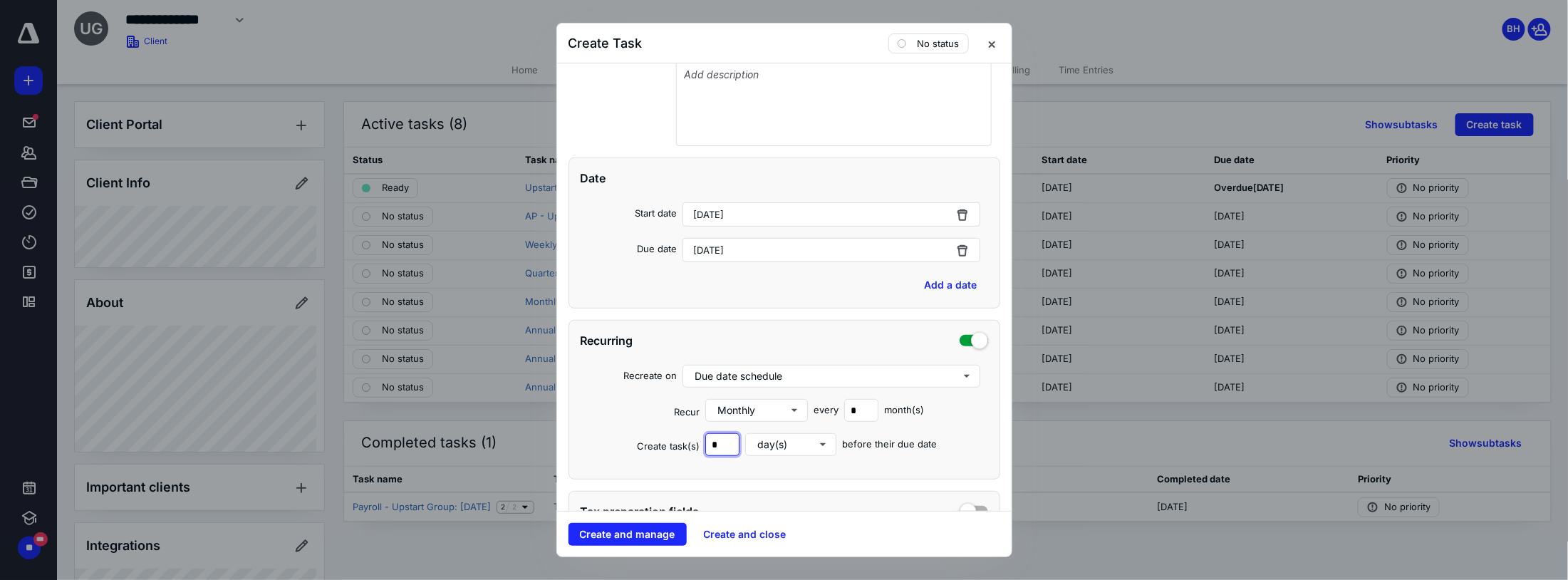 drag, startPoint x: 720, startPoint y: 440, endPoint x: 644, endPoint y: 462, distance: 79.120162 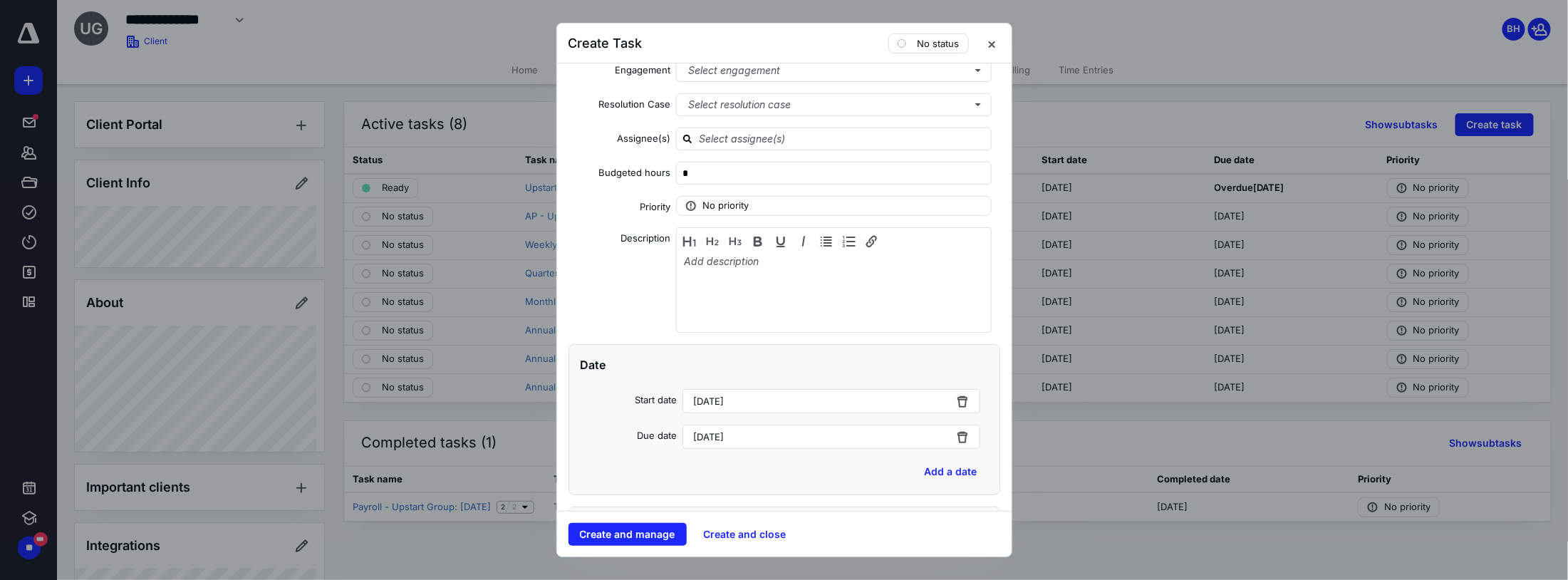 scroll, scrollTop: 0, scrollLeft: 0, axis: both 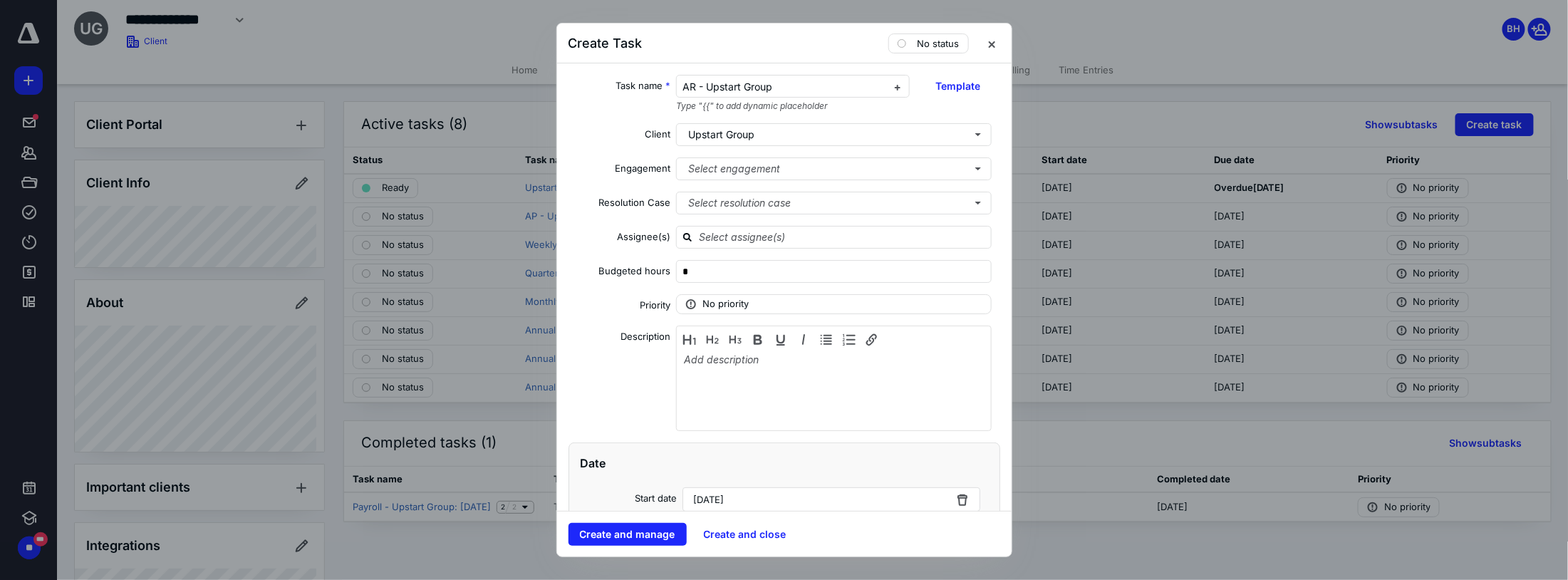 type on "*" 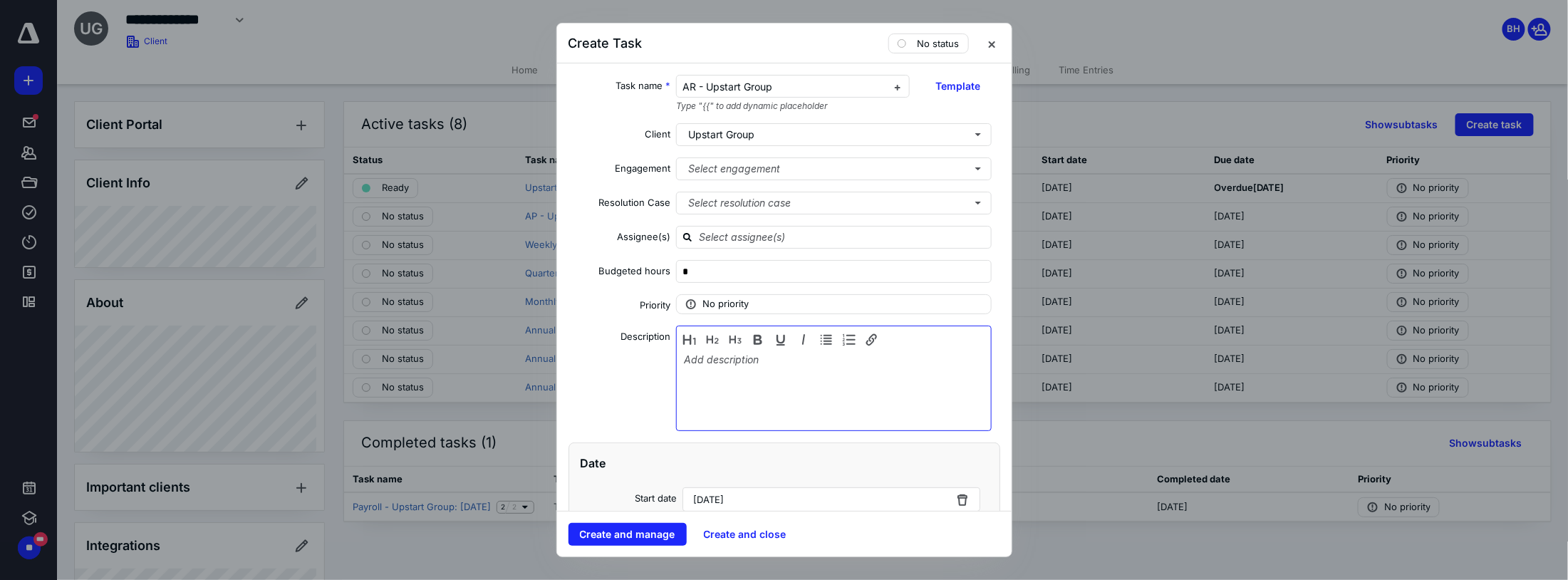 click at bounding box center (834, 389) 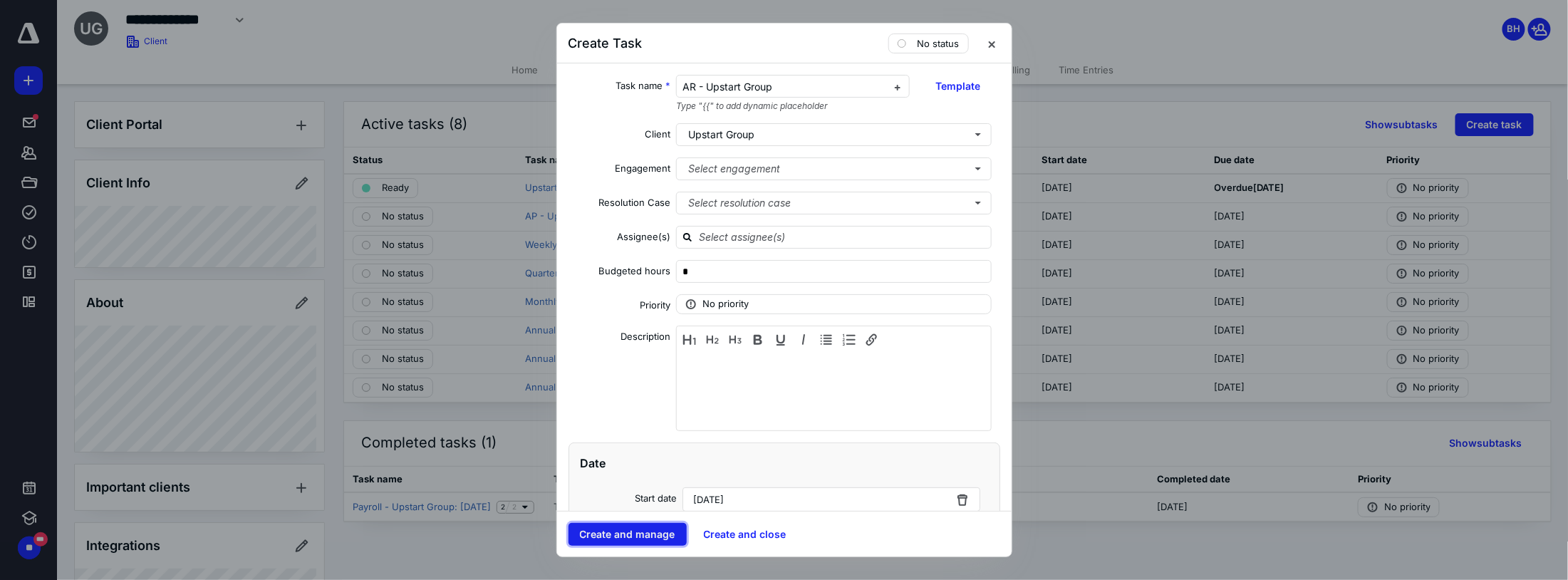 click on "Create and manage" at bounding box center [628, 534] 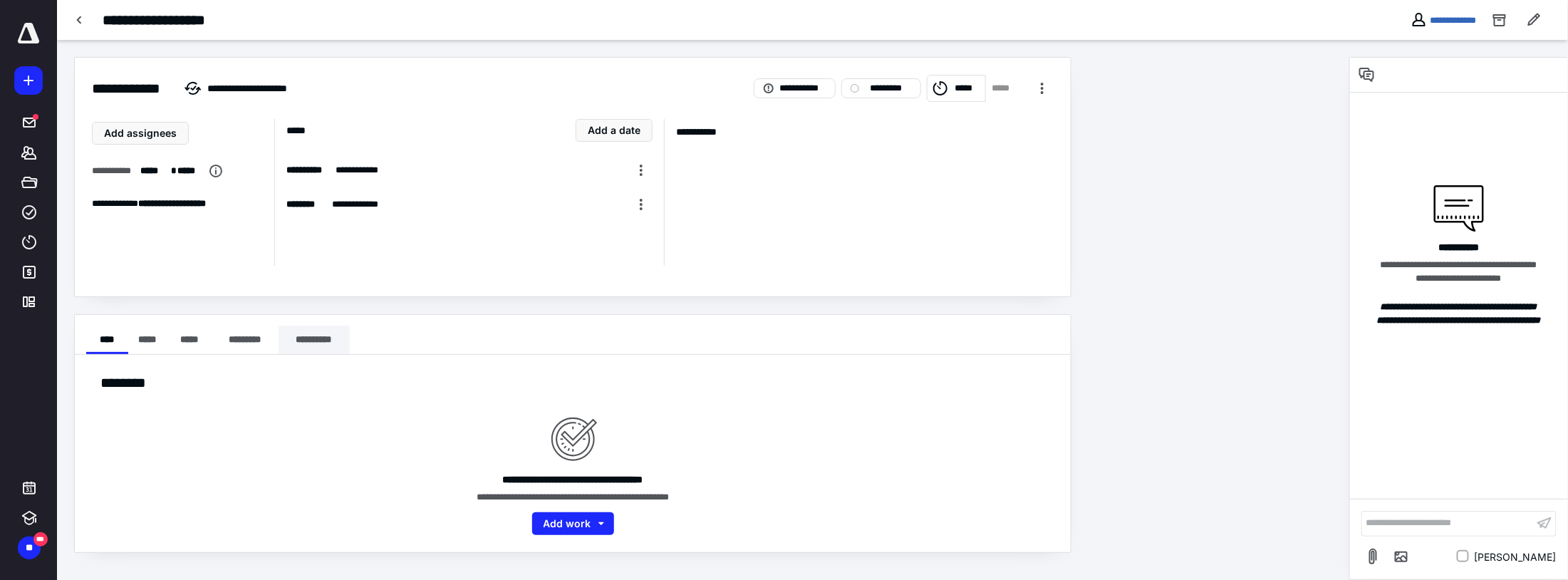 click on "**********" at bounding box center [314, 340] 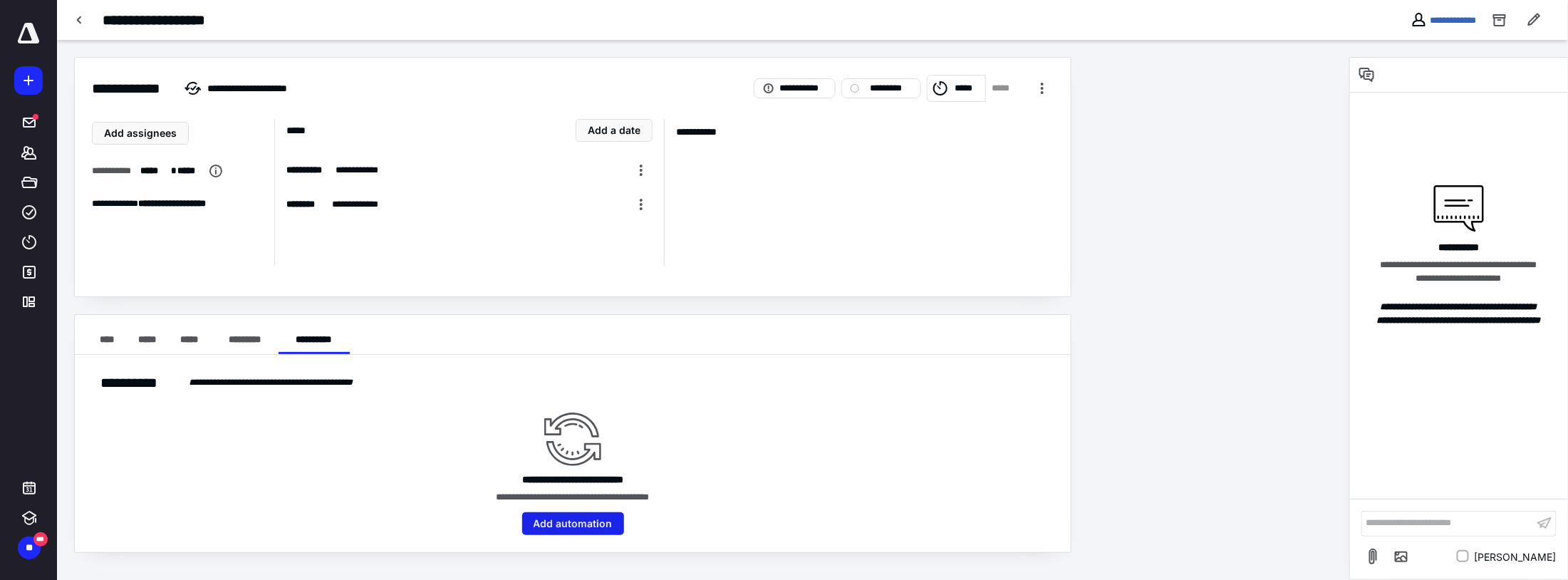 click on "Add automation" at bounding box center (573, 524) 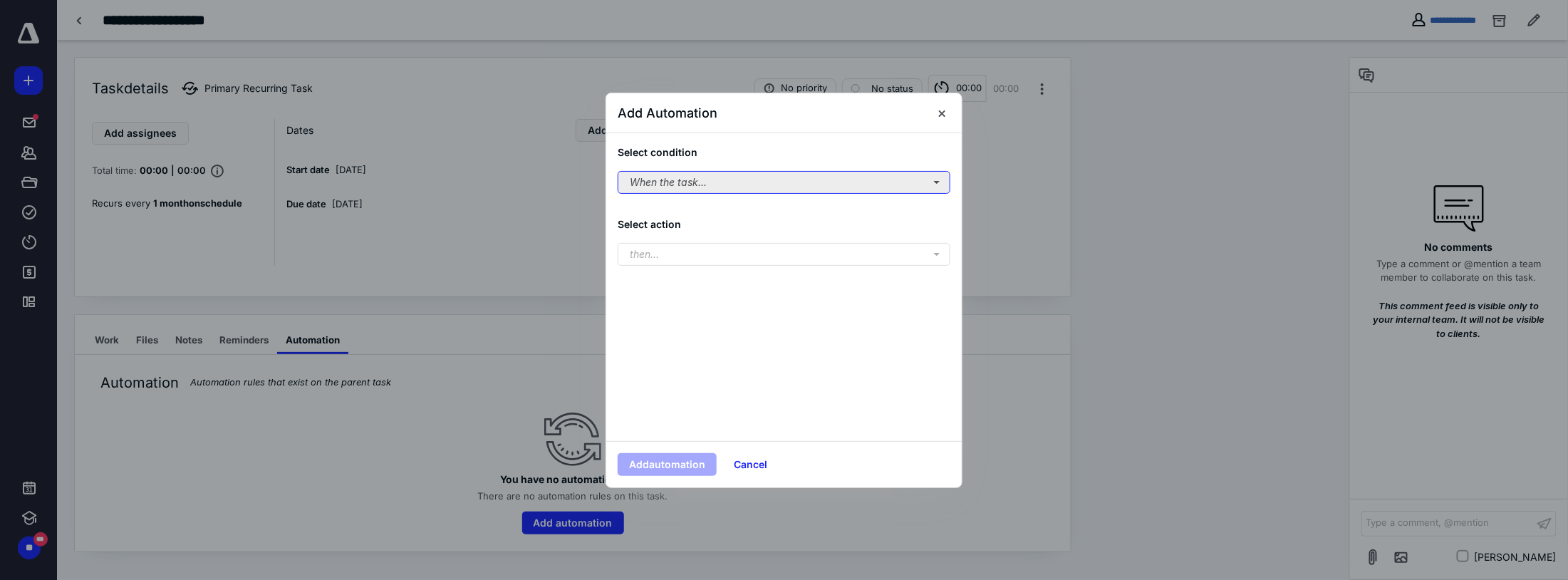 click on "When the task..." at bounding box center [784, 182] 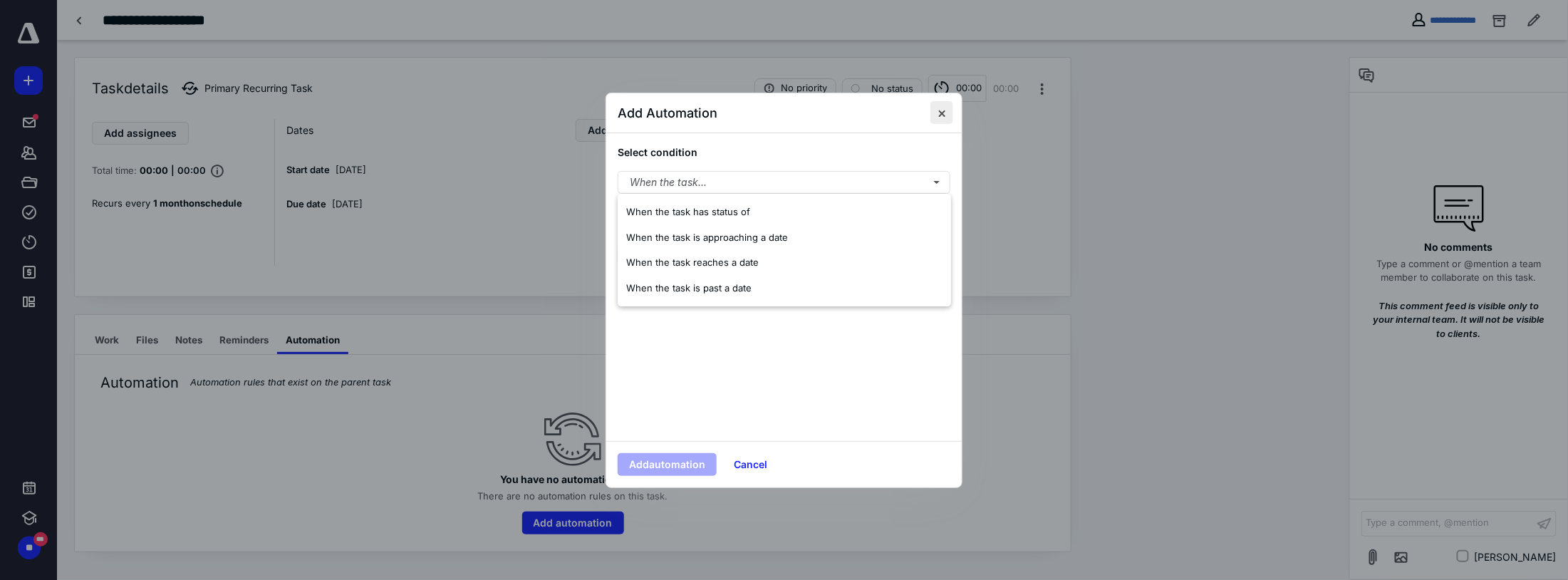 click at bounding box center [942, 113] 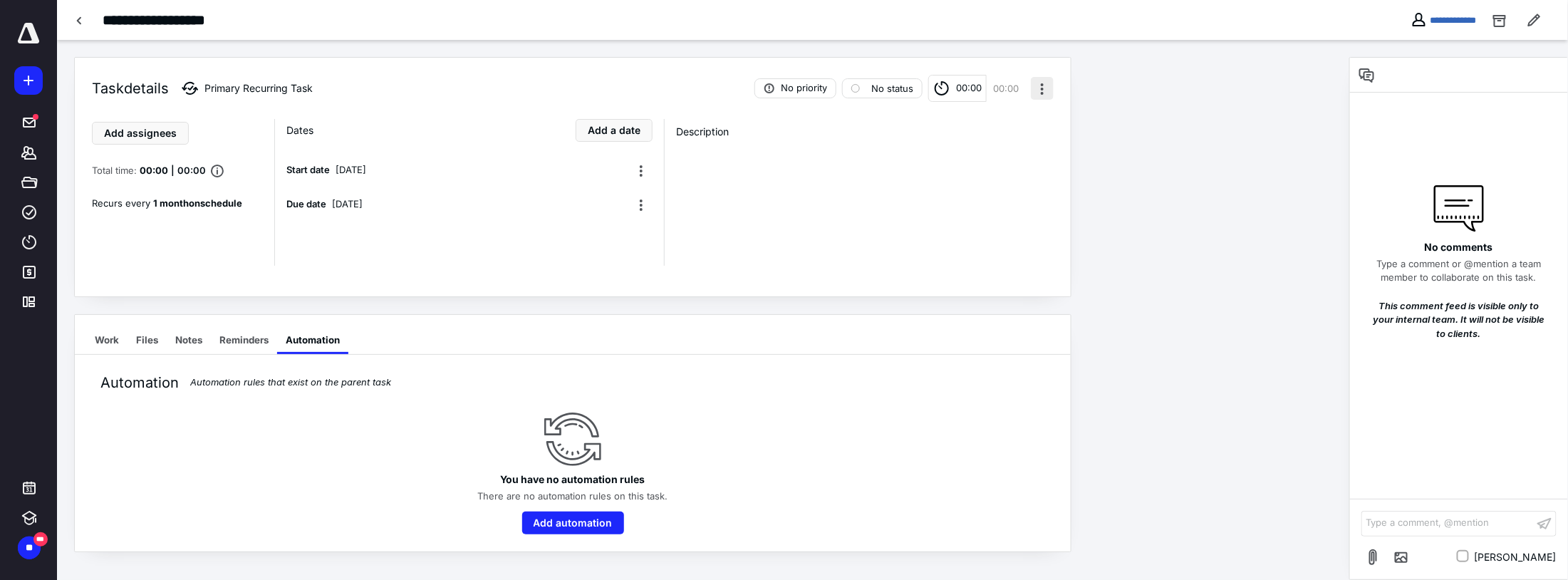 click at bounding box center [1042, 88] 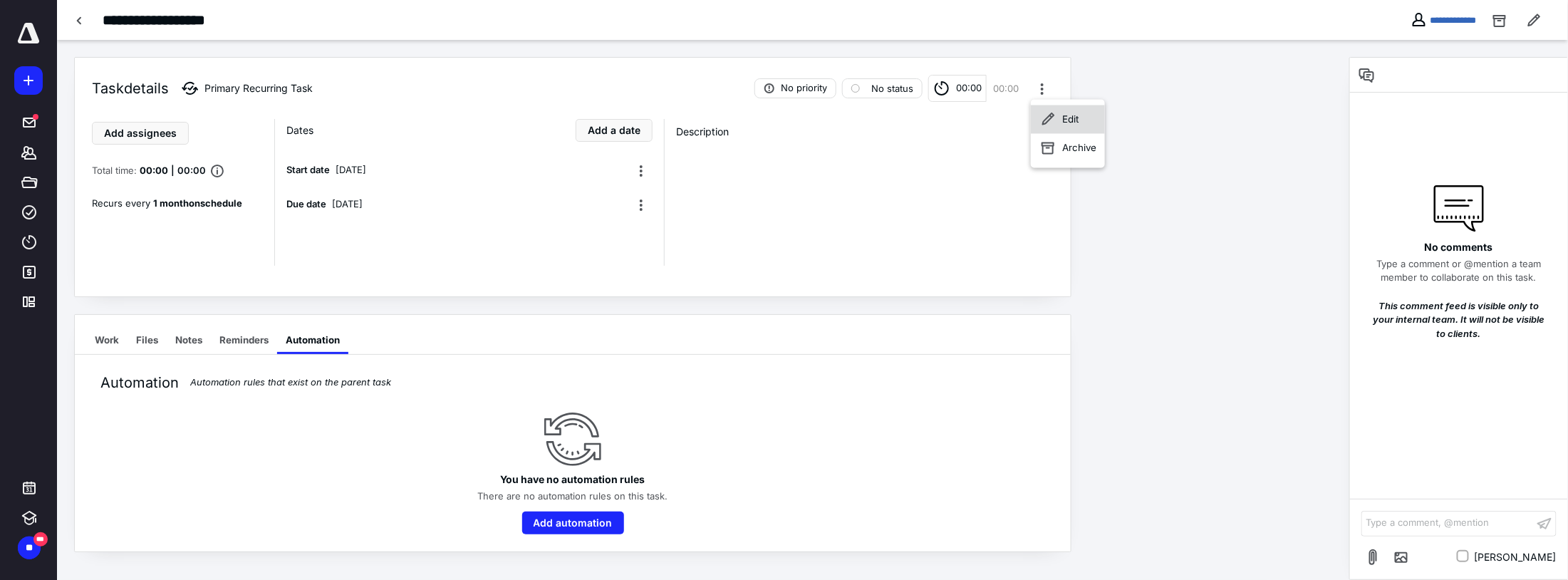 click on "Edit" at bounding box center (1068, 120) 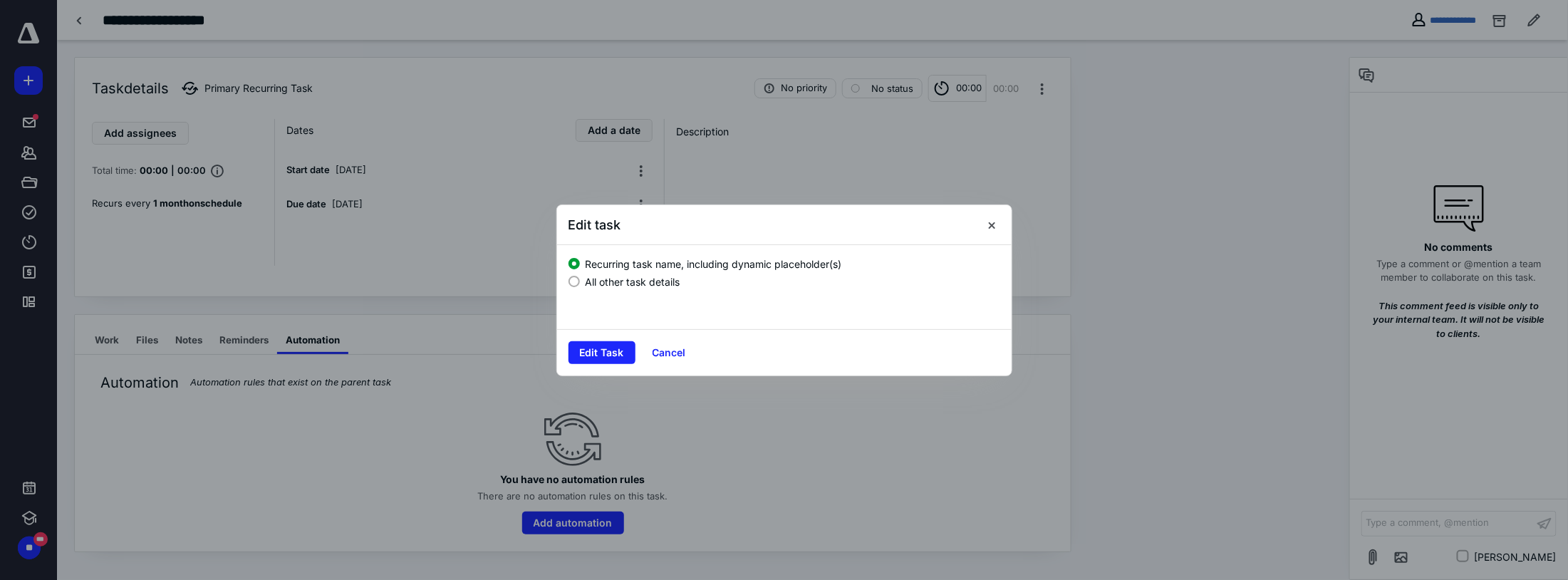 click on "All other task details" at bounding box center (633, 281) 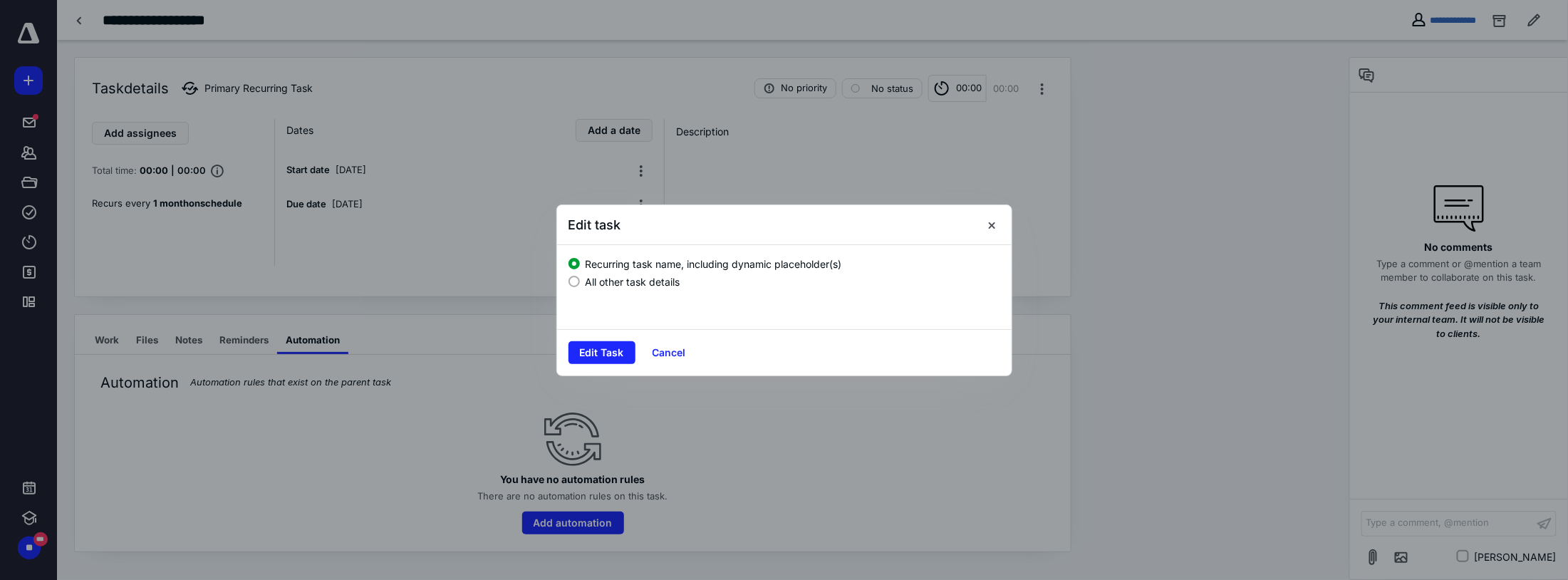 click on "All other task details" at bounding box center (576, -712524) 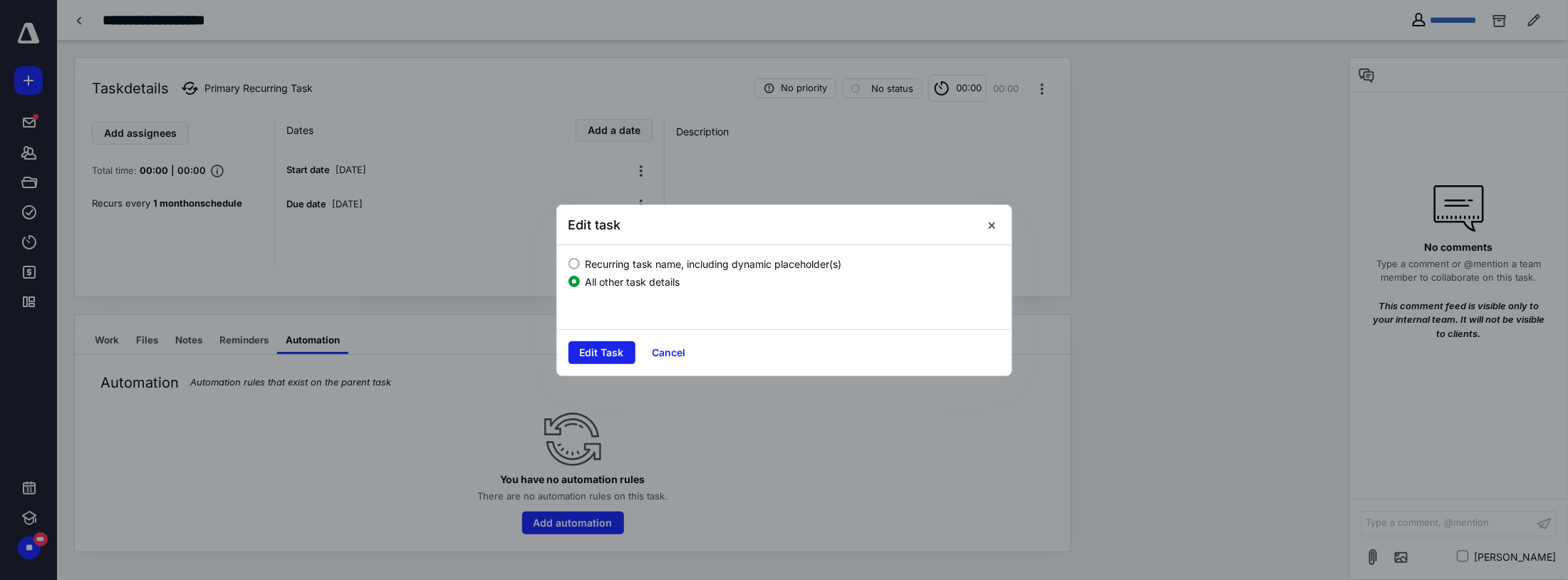 click on "Edit Task" at bounding box center [602, 353] 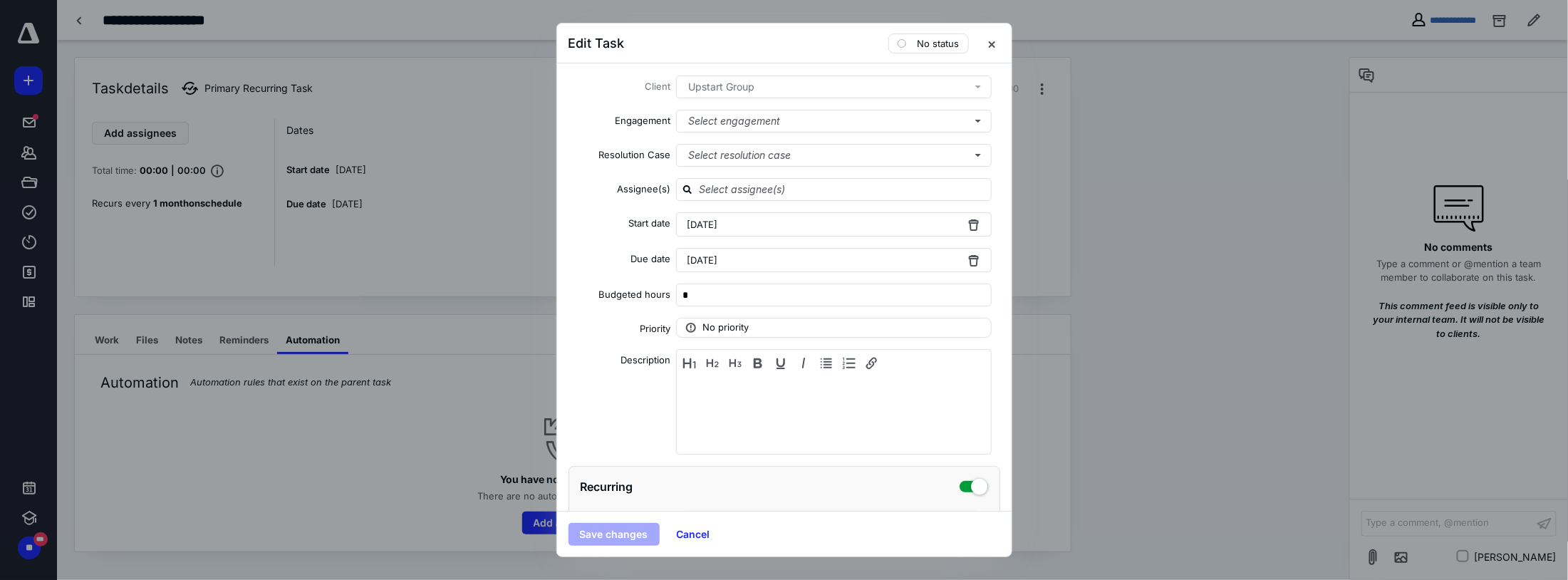 scroll, scrollTop: 0, scrollLeft: 0, axis: both 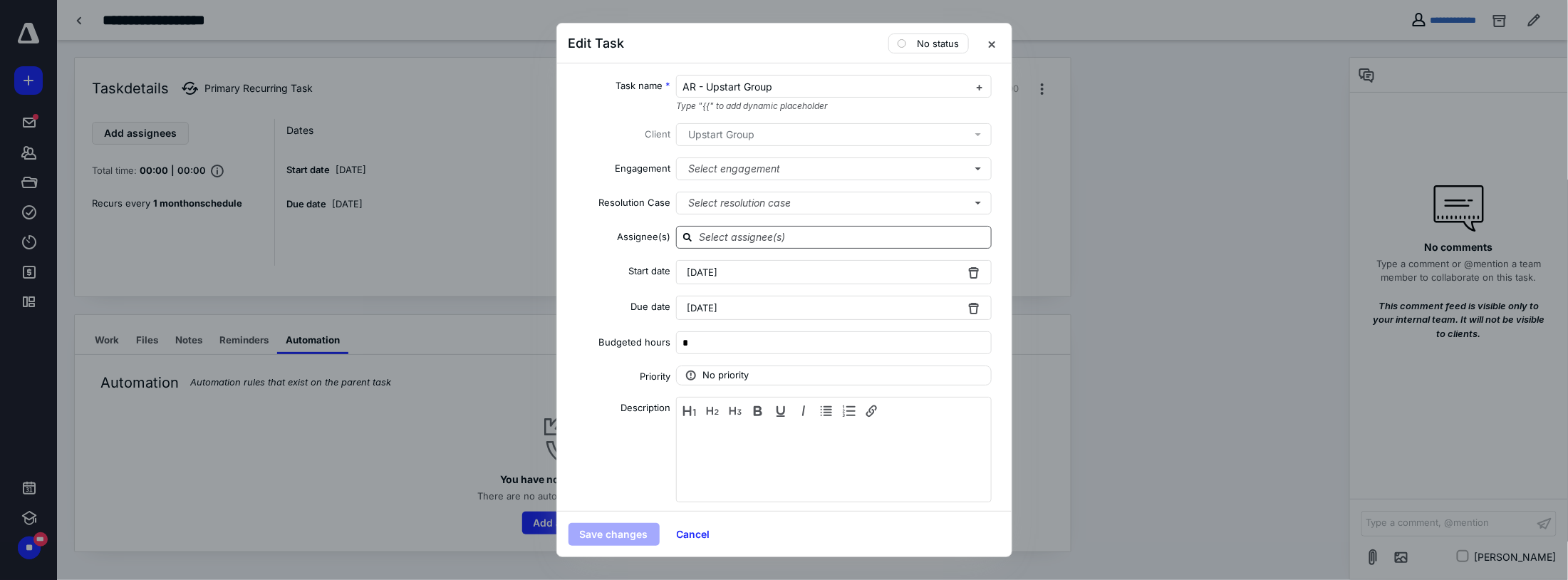 click at bounding box center [842, 237] 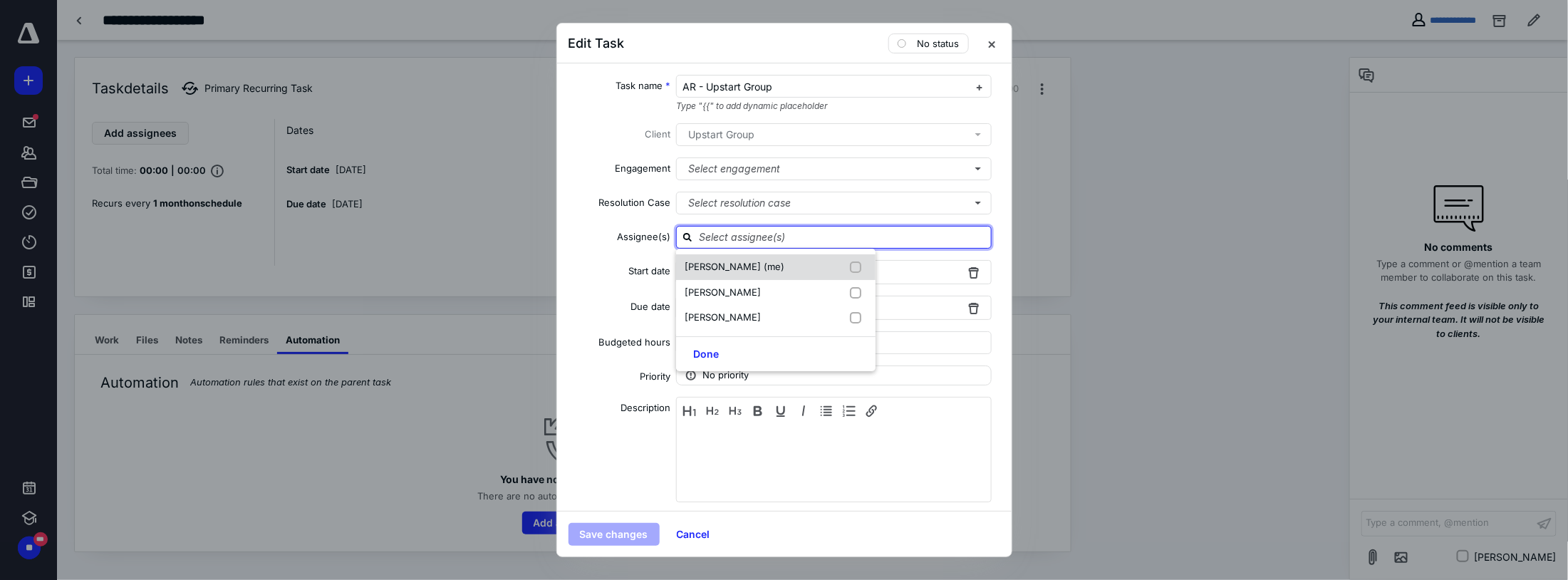 click at bounding box center (858, 267) 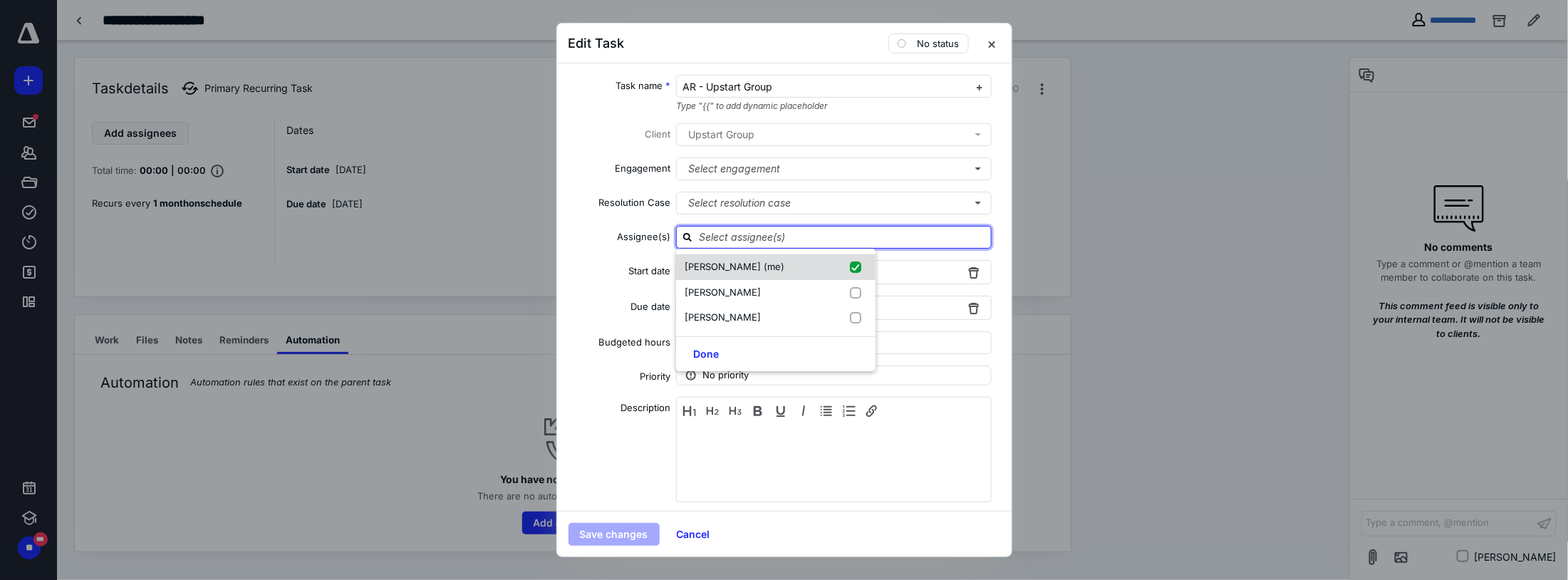 checkbox on "true" 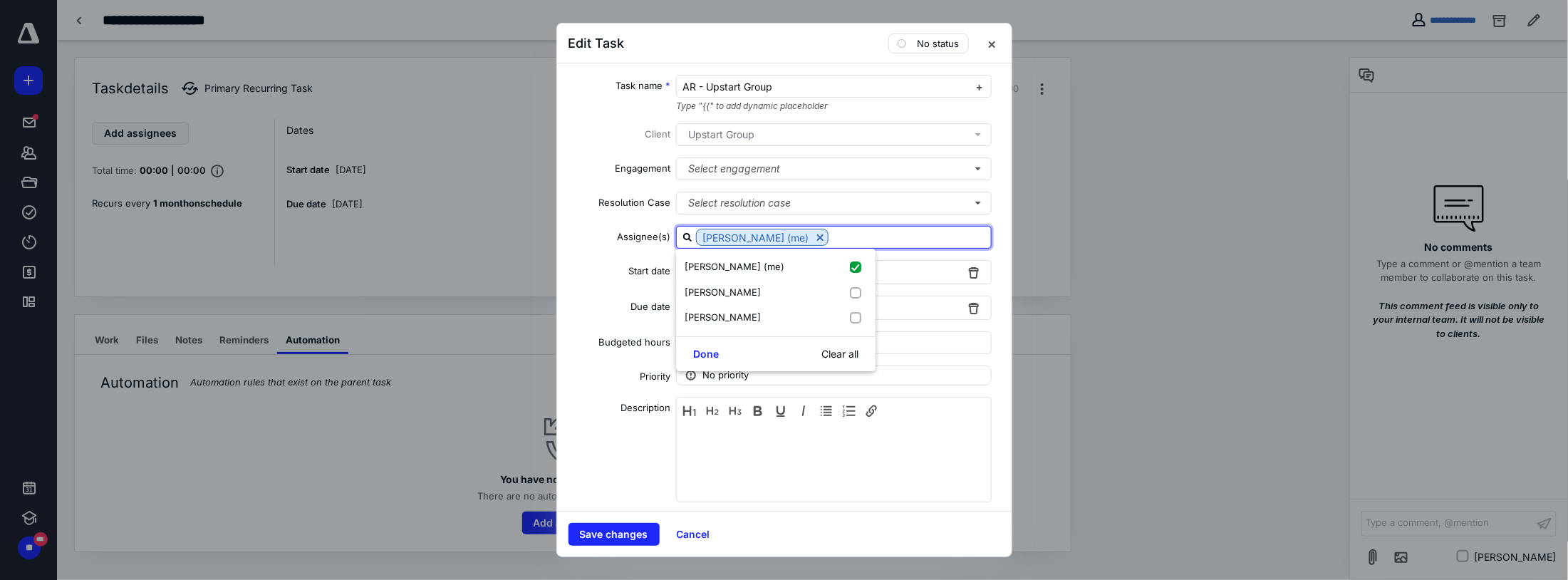 drag, startPoint x: 606, startPoint y: 532, endPoint x: 709, endPoint y: 513, distance: 104.73777 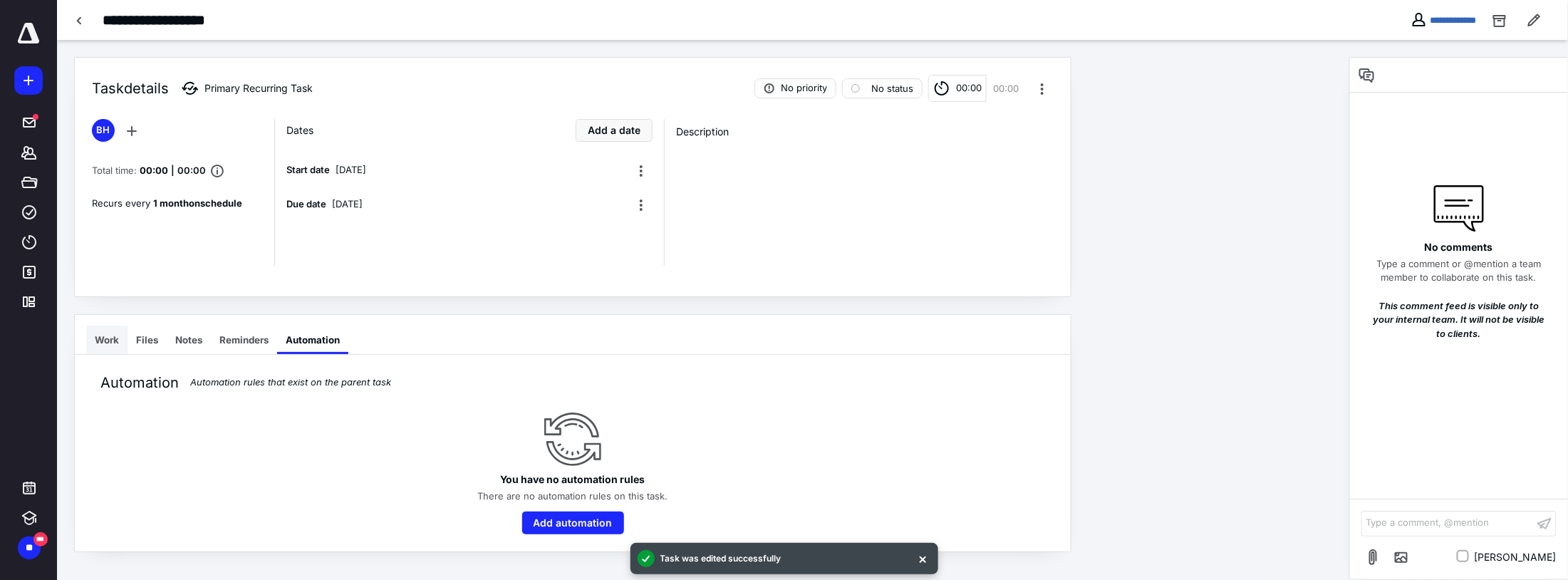 click on "Work" at bounding box center (107, 340) 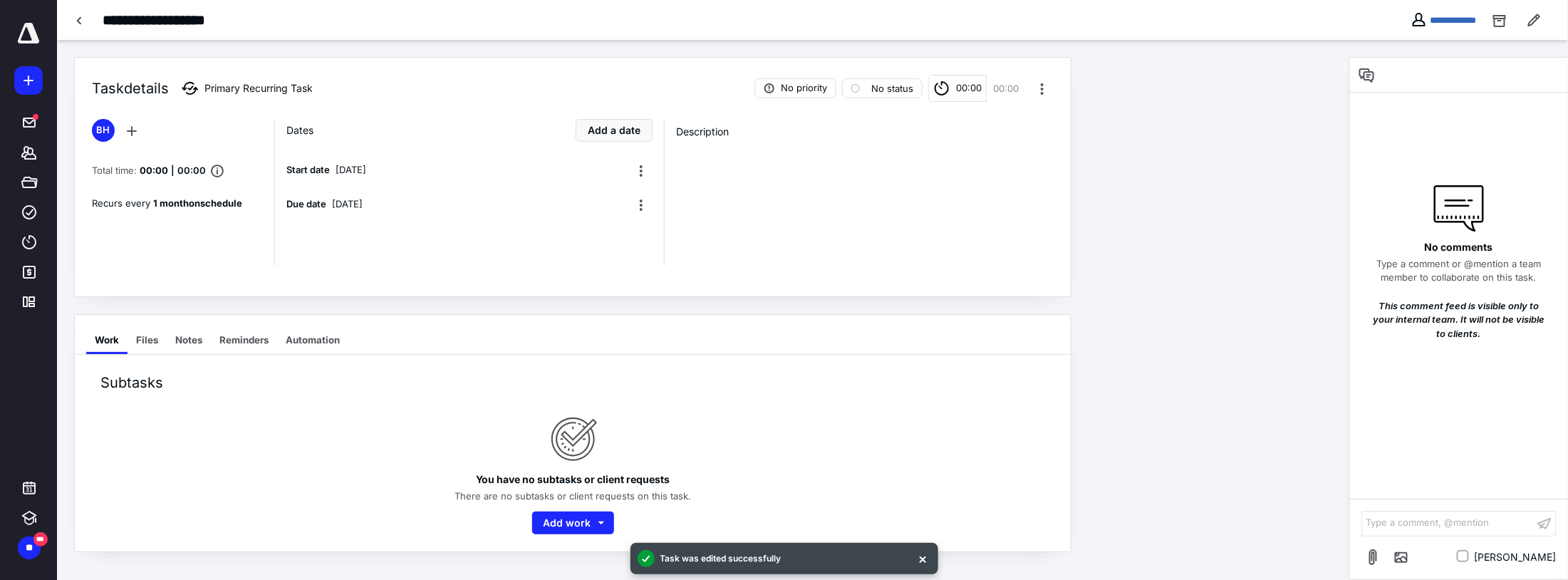 click on "Subtasks You have no subtasks or client requests There are no subtasks or client requests on this task. Add work" at bounding box center (573, 453) 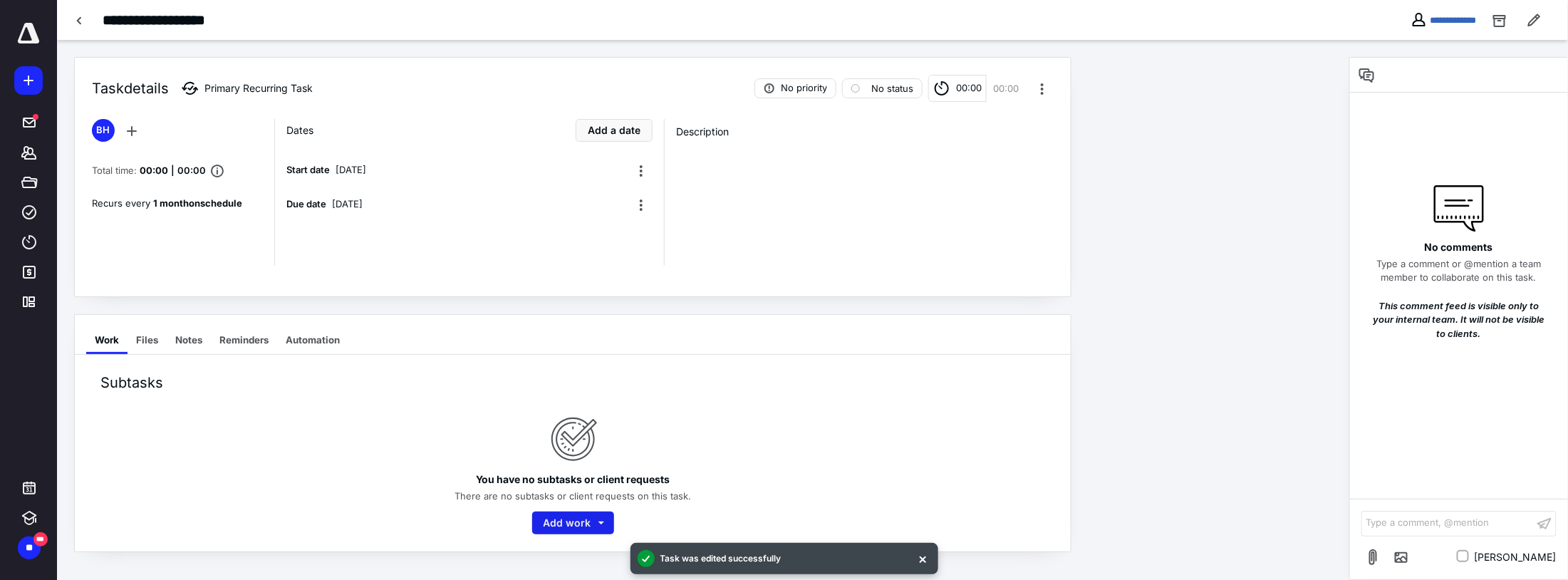 click on "Add work" at bounding box center [573, 523] 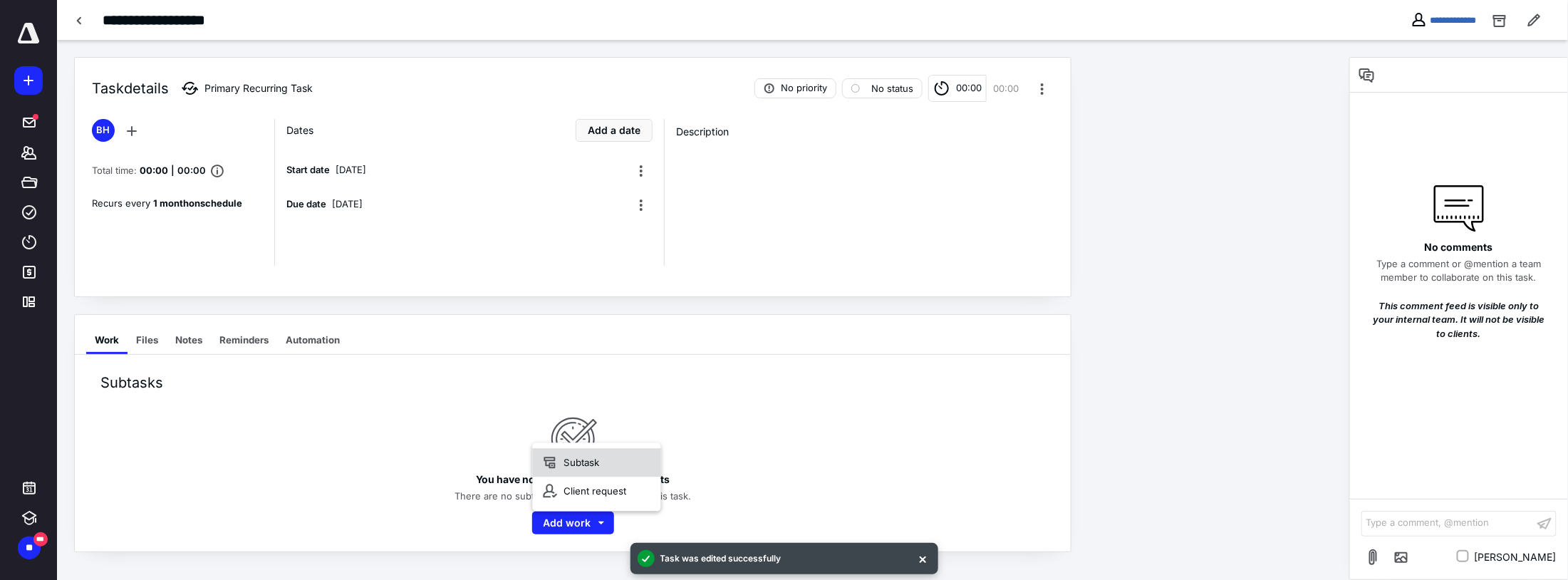 click on "Subtask" at bounding box center (597, 462) 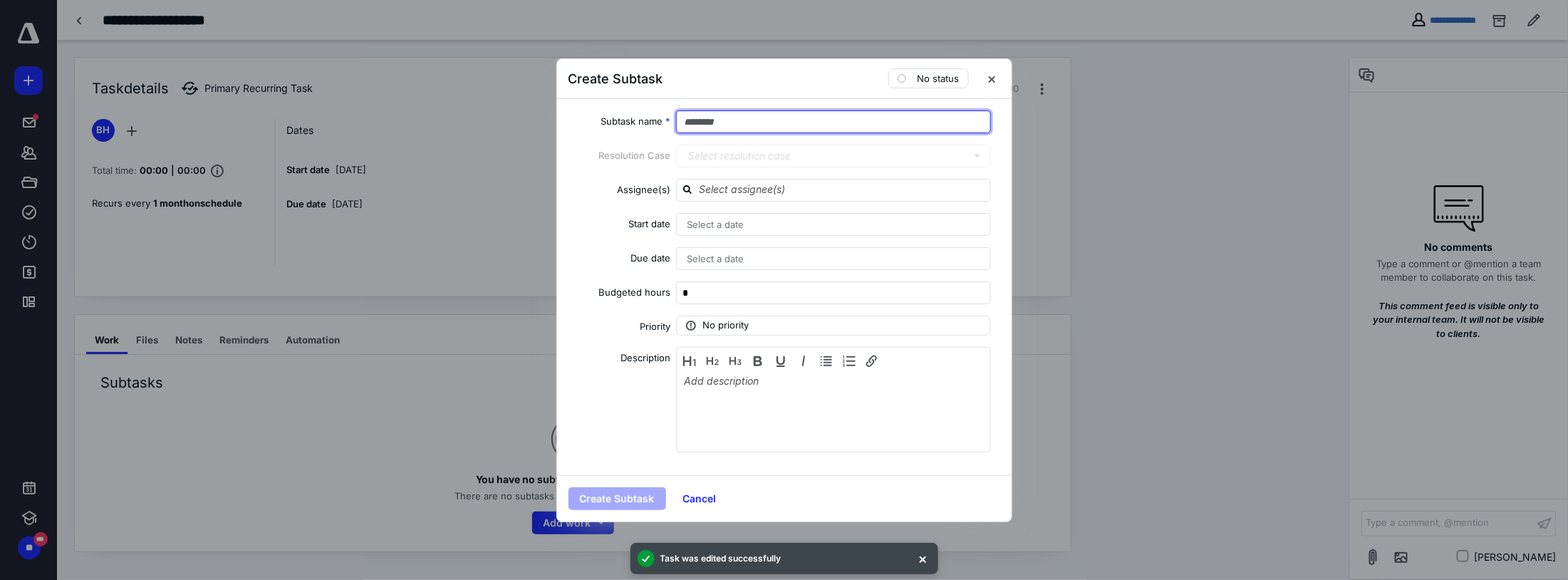 click at bounding box center [834, 122] 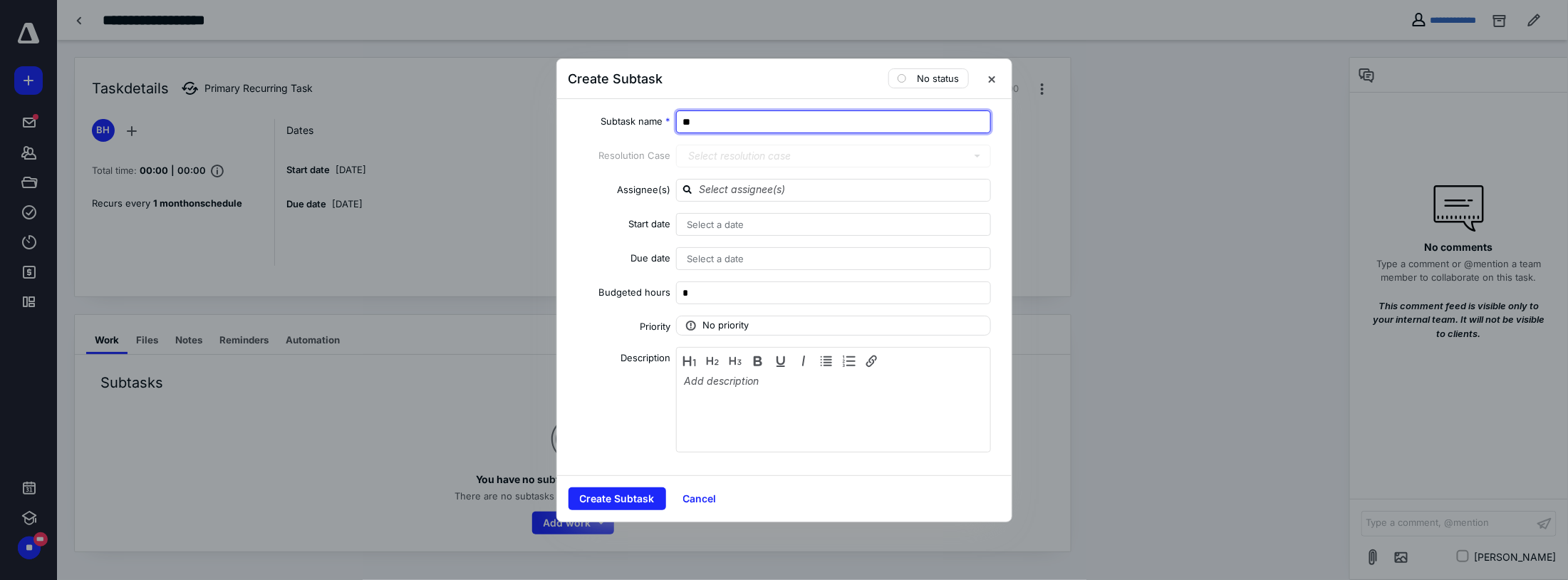 type on "*" 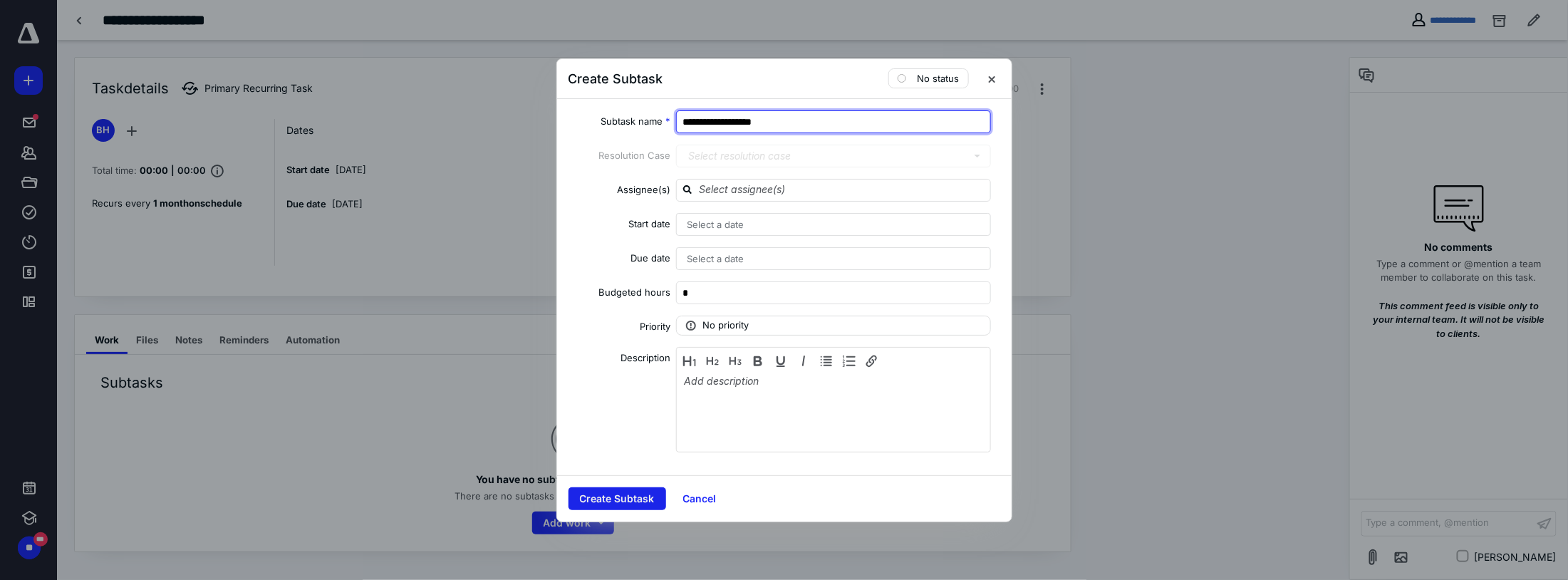 type on "**********" 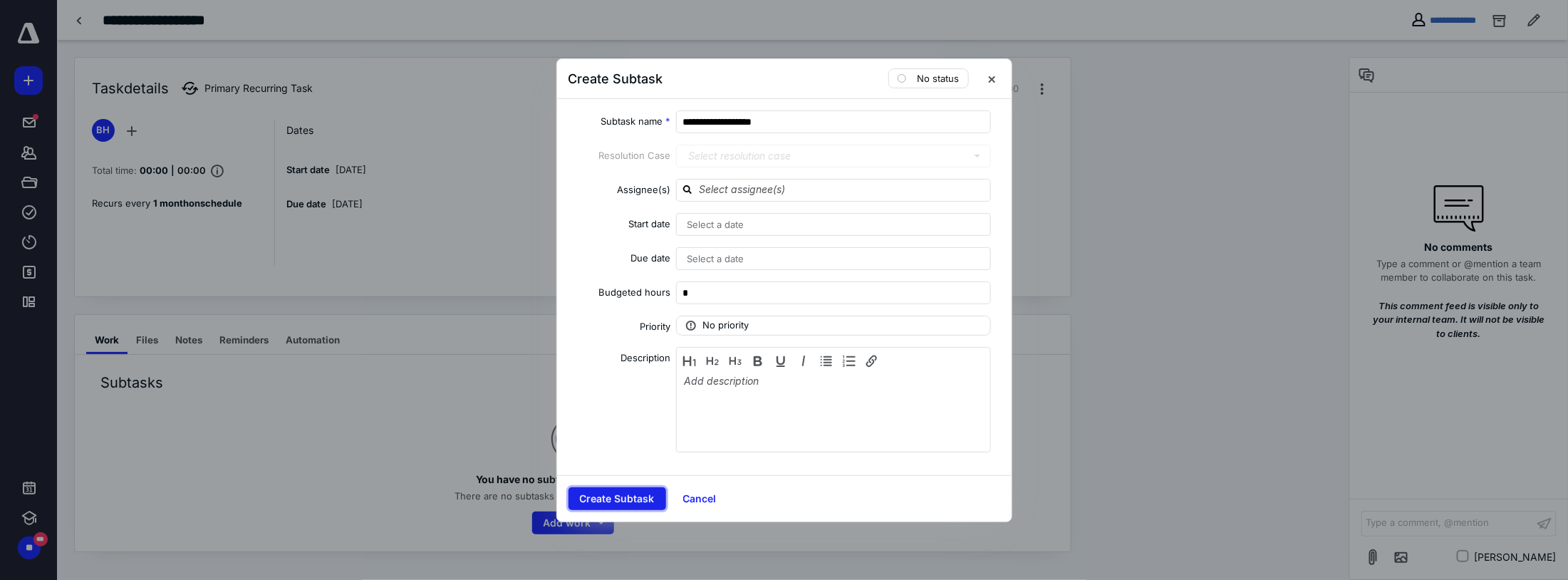 click on "Create Subtask" at bounding box center (617, 499) 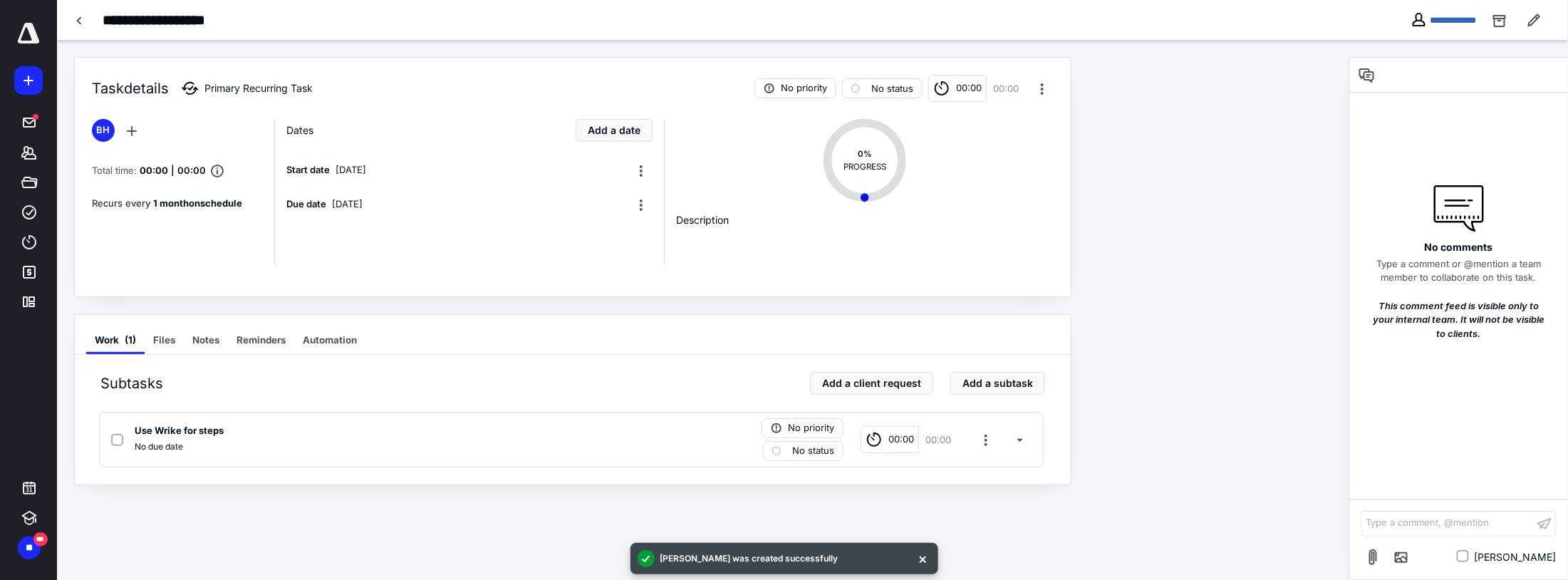 click on "No status" at bounding box center (892, 88) 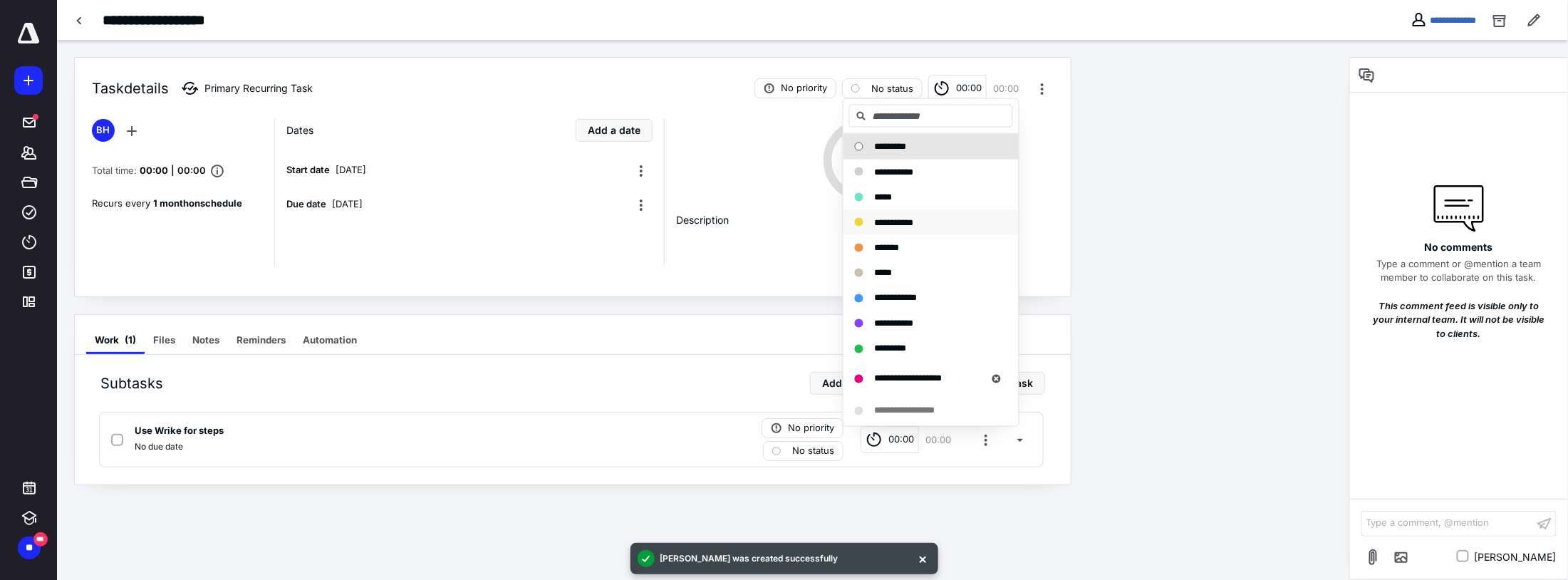 click on "**********" at bounding box center [931, 222] 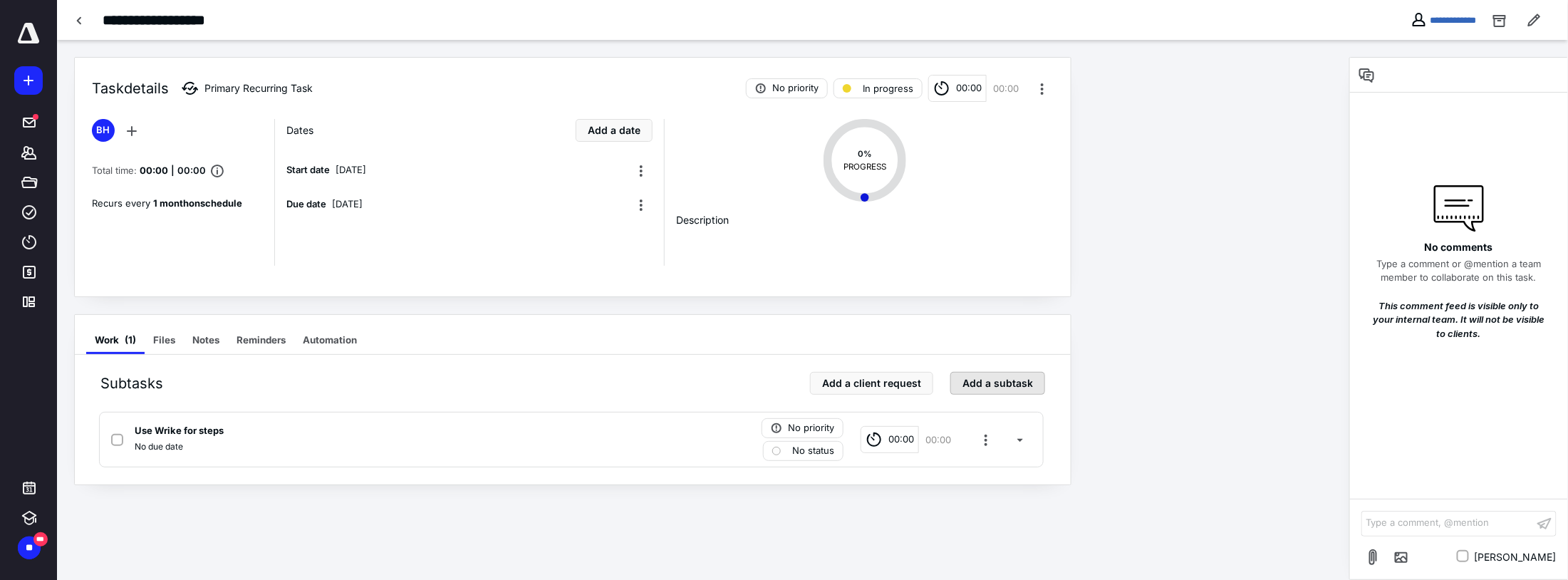 click on "Add a subtask" at bounding box center [997, 383] 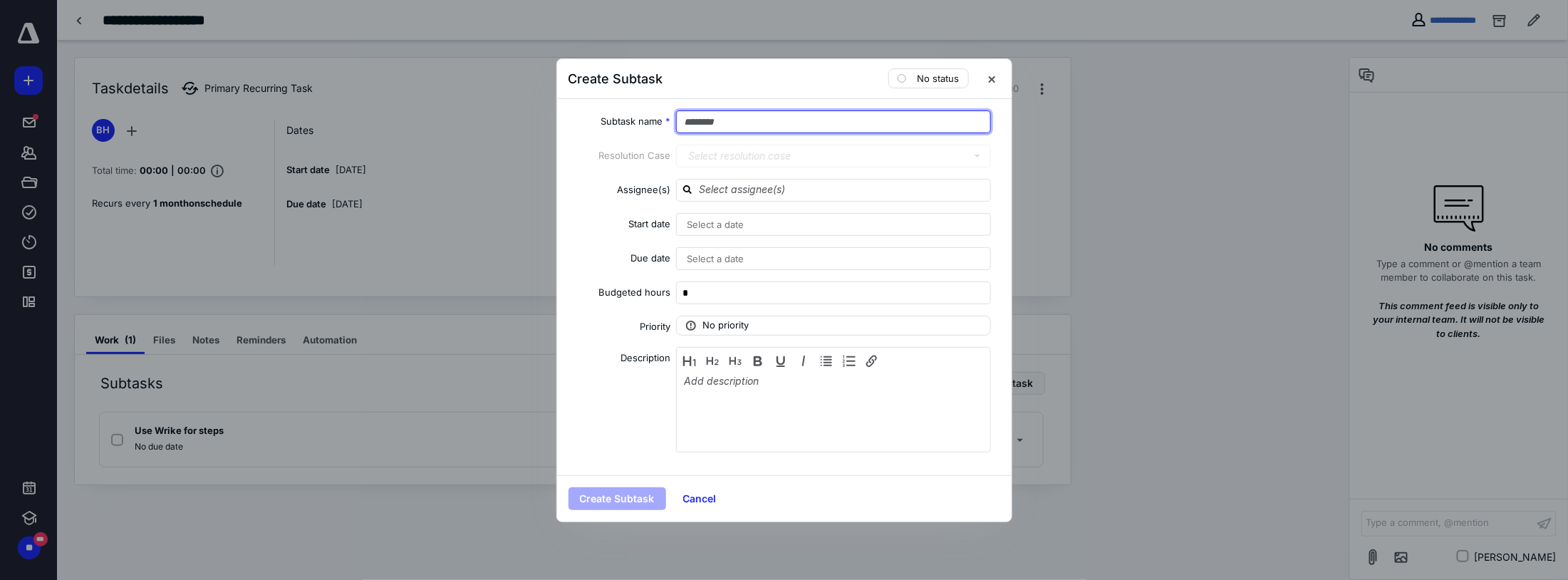 click at bounding box center (834, 122) 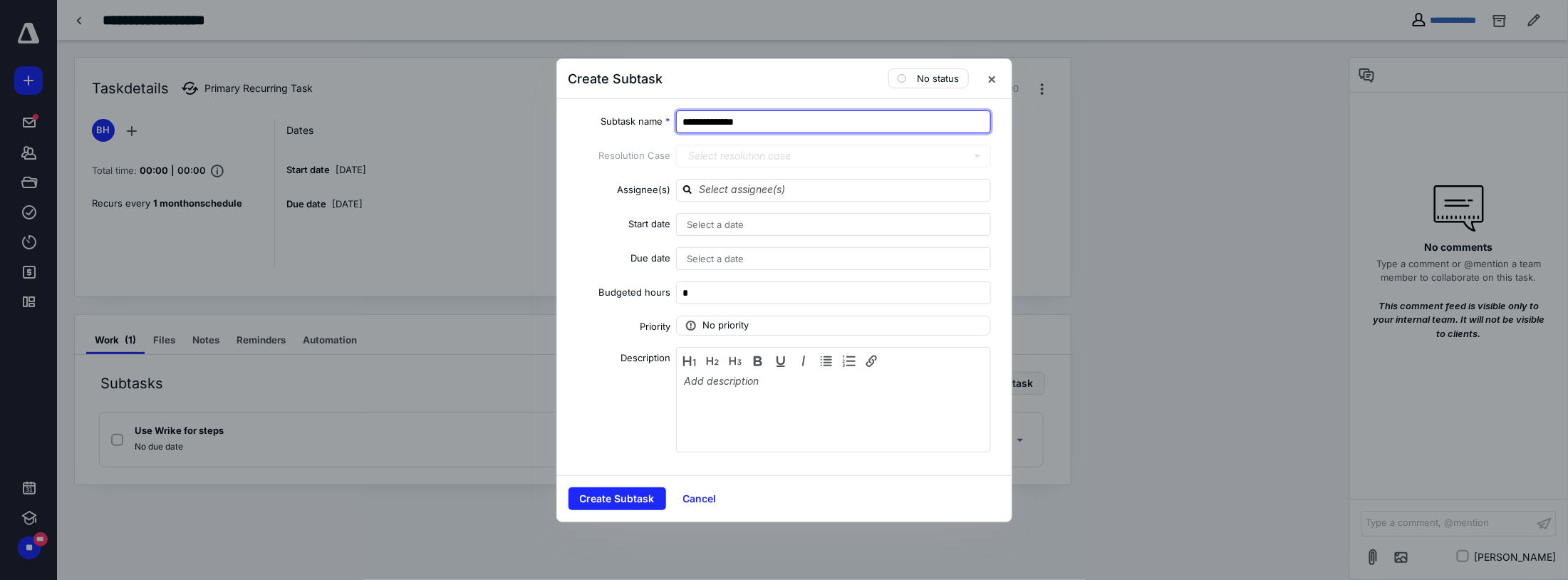type on "**********" 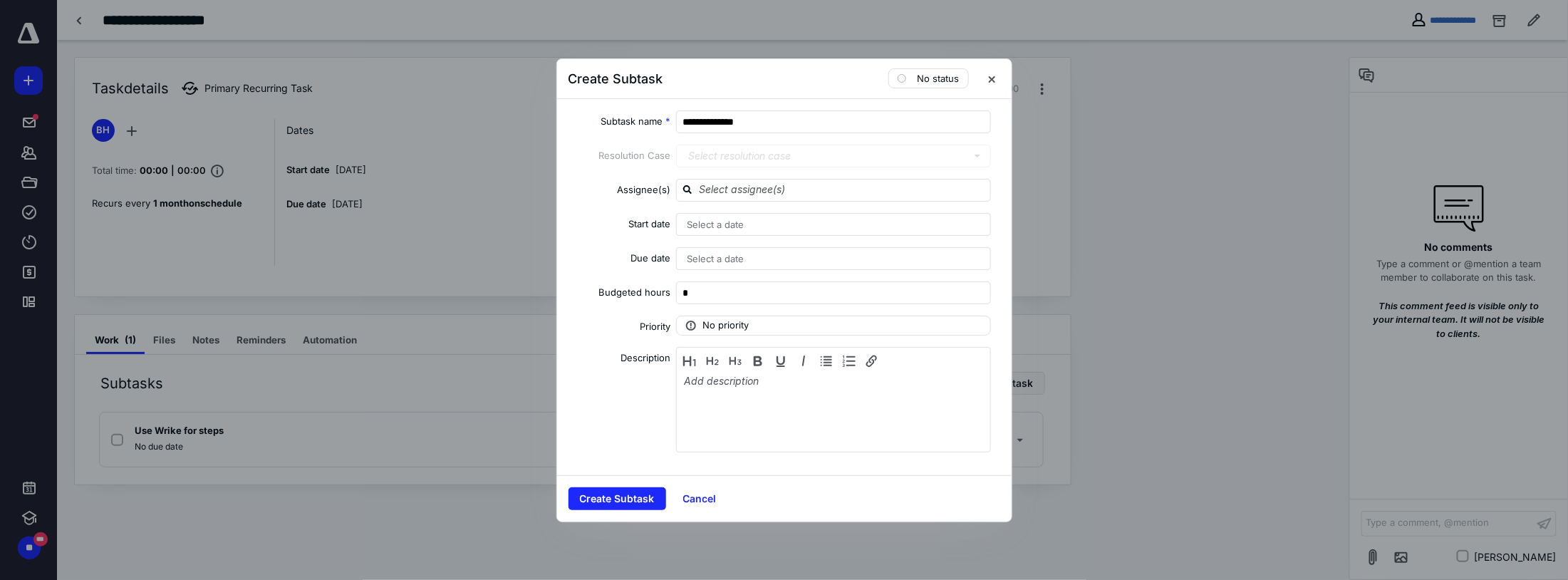 click on "Create Subtask Cancel" at bounding box center [784, 498] 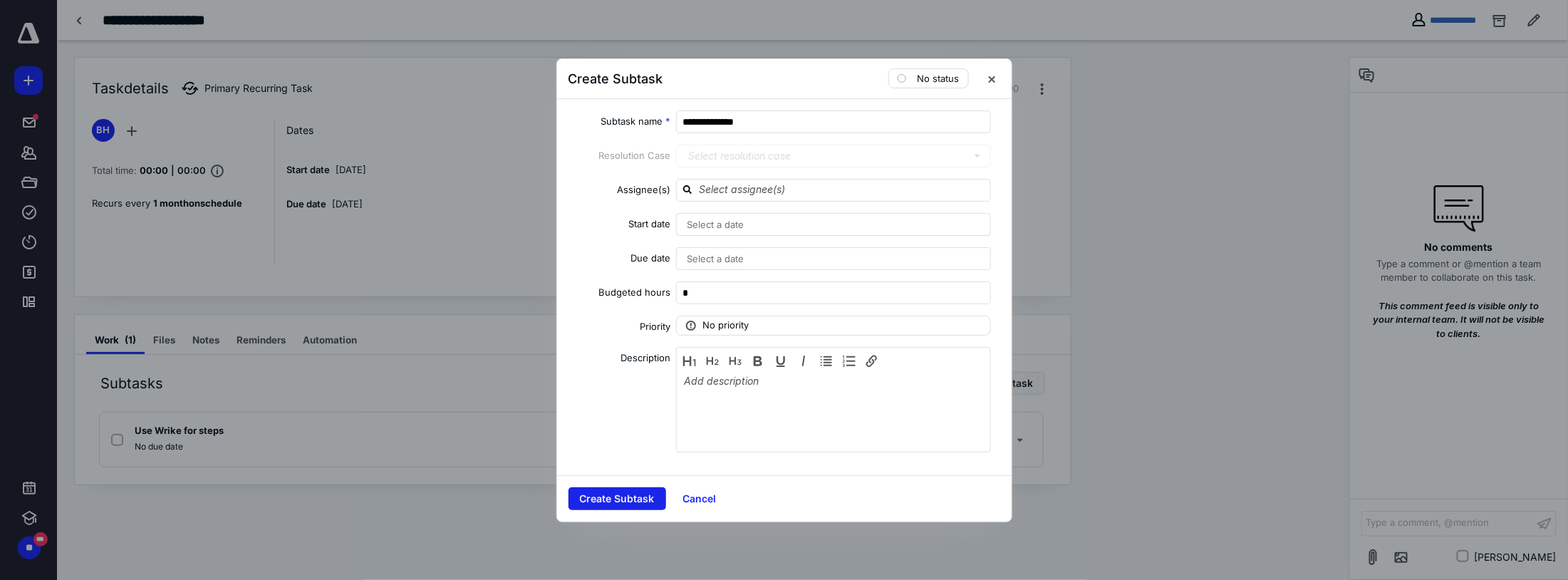 click on "Create Subtask" at bounding box center [617, 499] 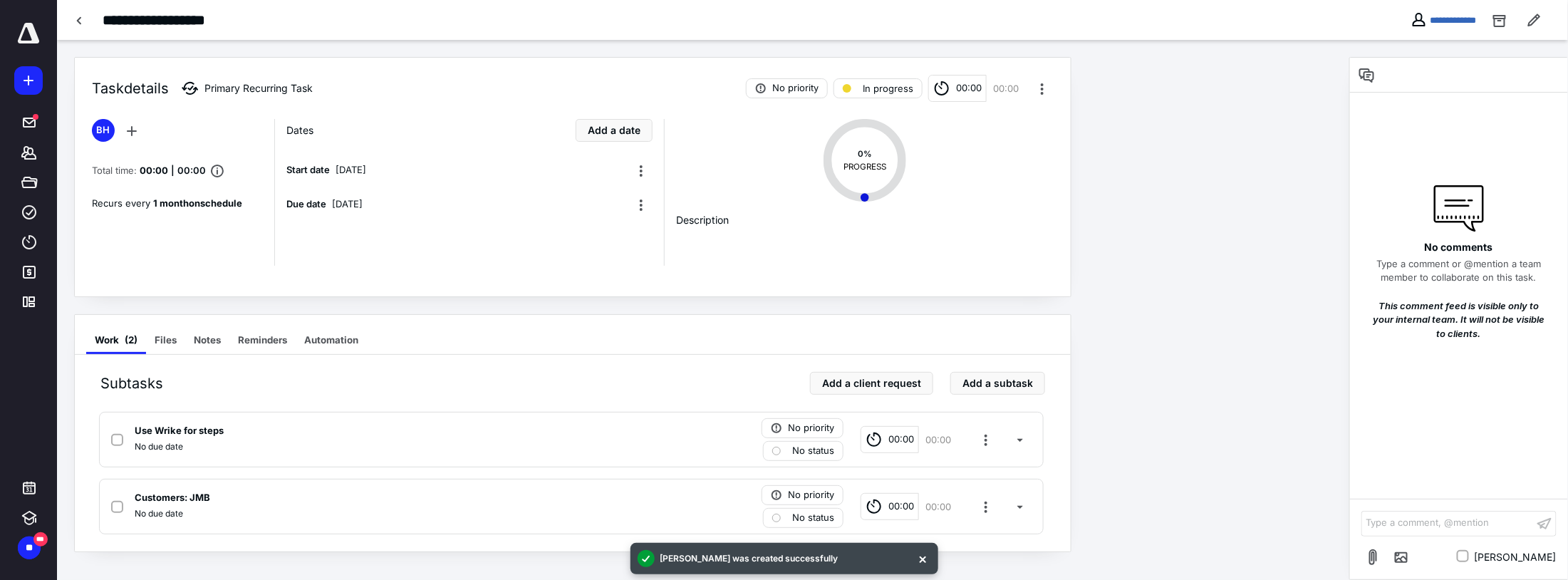 click on "Subtasks Add a client request Add a subtask Use Wrike for steps No due date No priority No status 00:00 00:00 Customers: JMB No due date No priority No status 00:00 00:00" at bounding box center (573, 453) 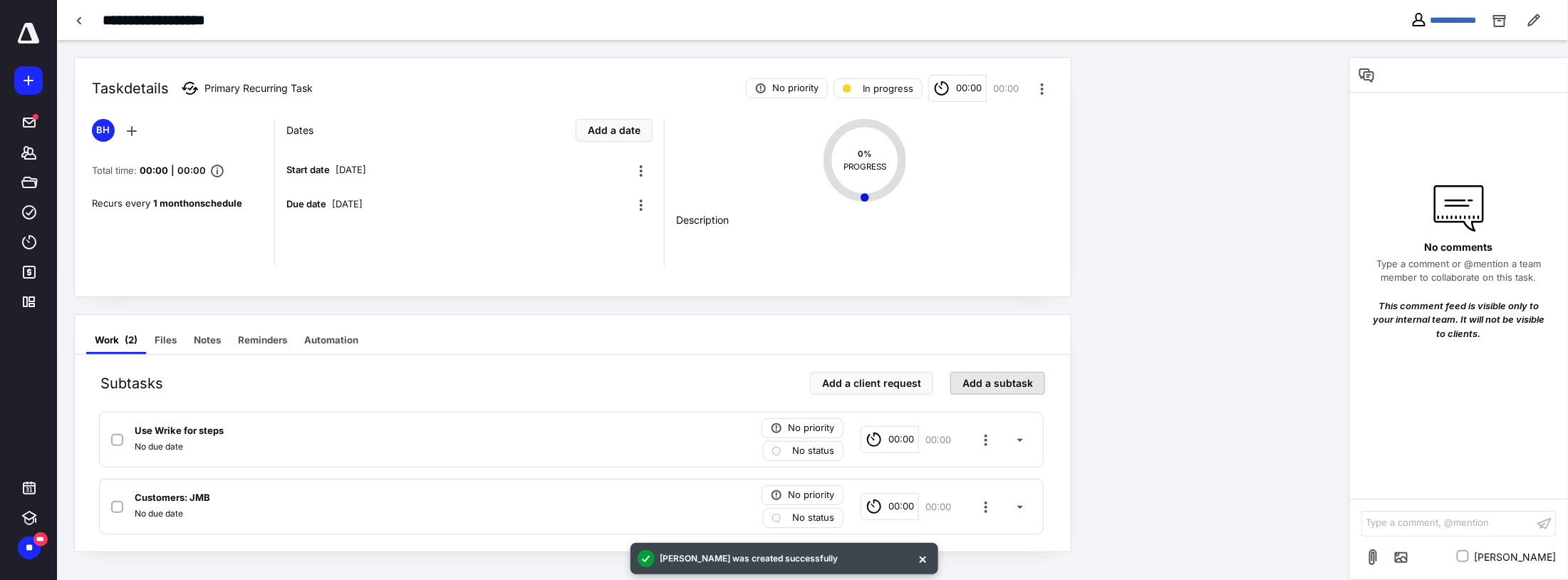 click on "Add a subtask" at bounding box center [997, 383] 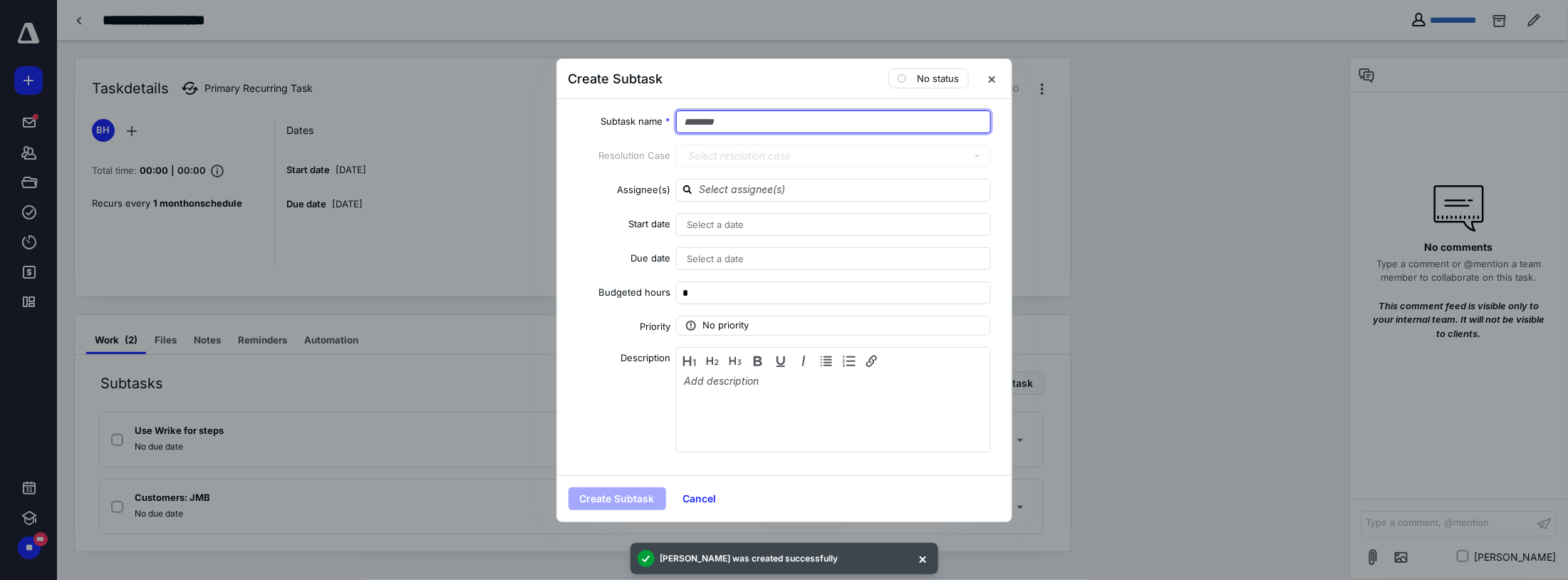 click at bounding box center [834, 122] 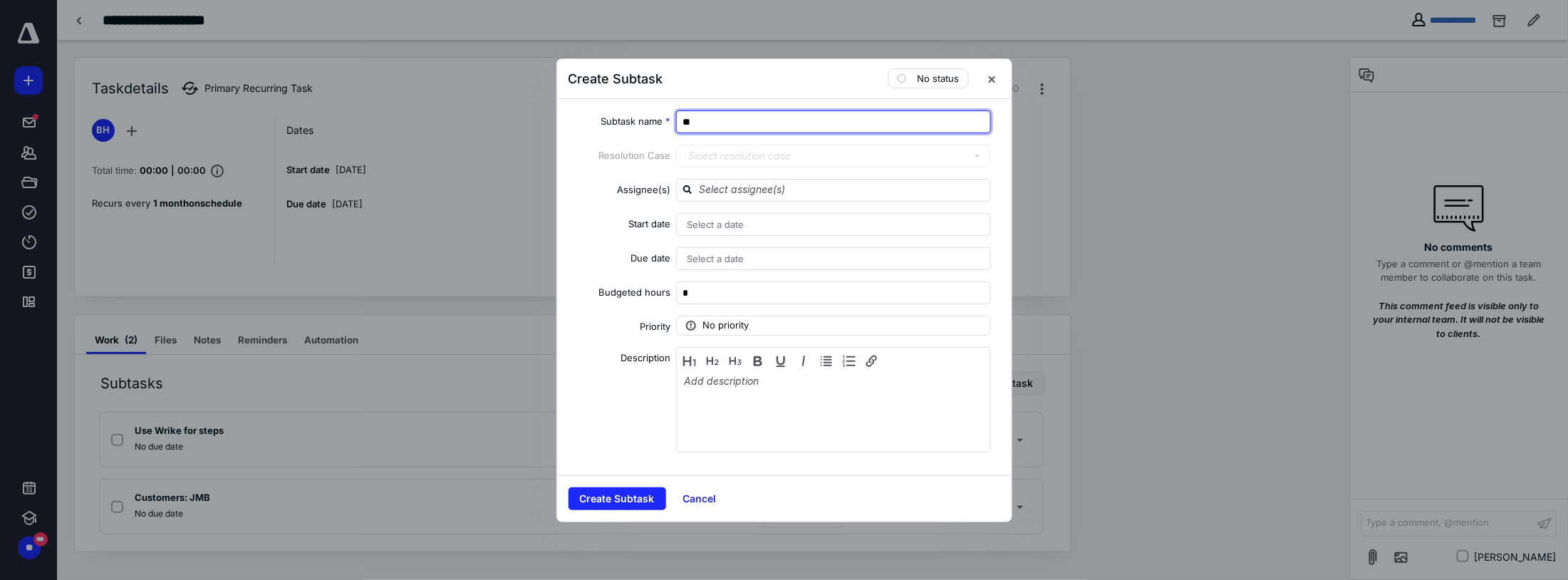 type on "*" 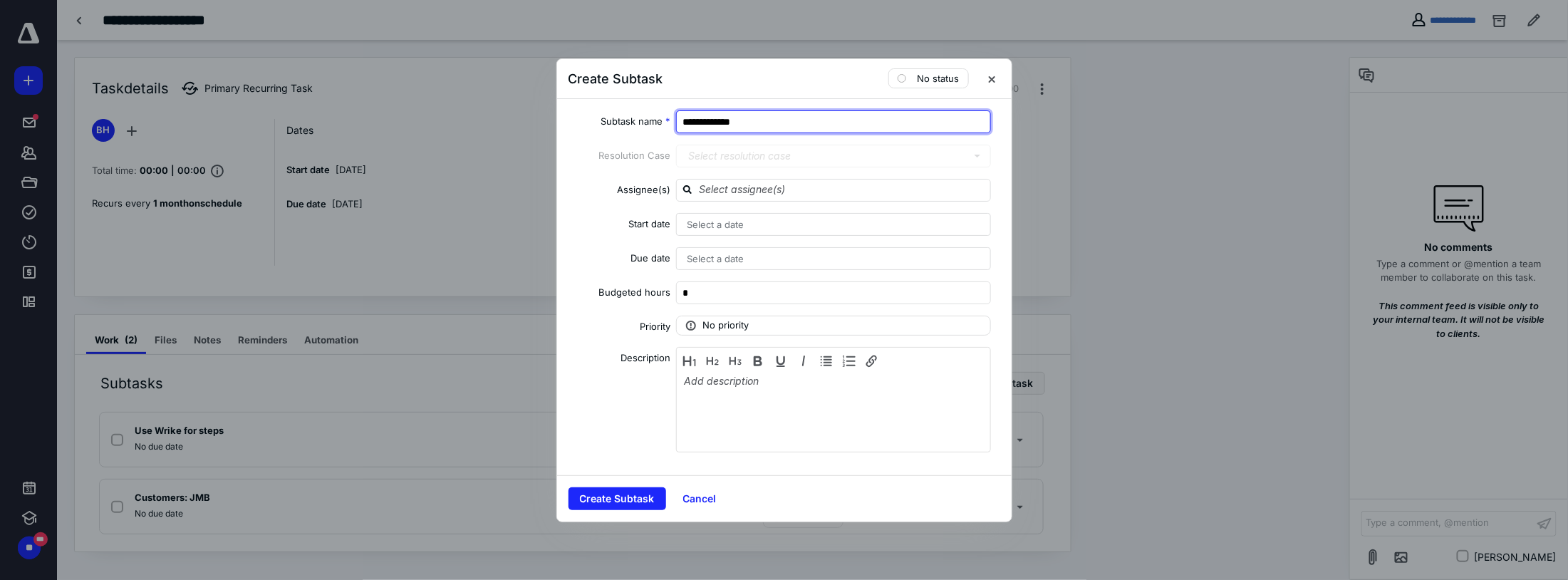 click on "**********" at bounding box center [834, 122] 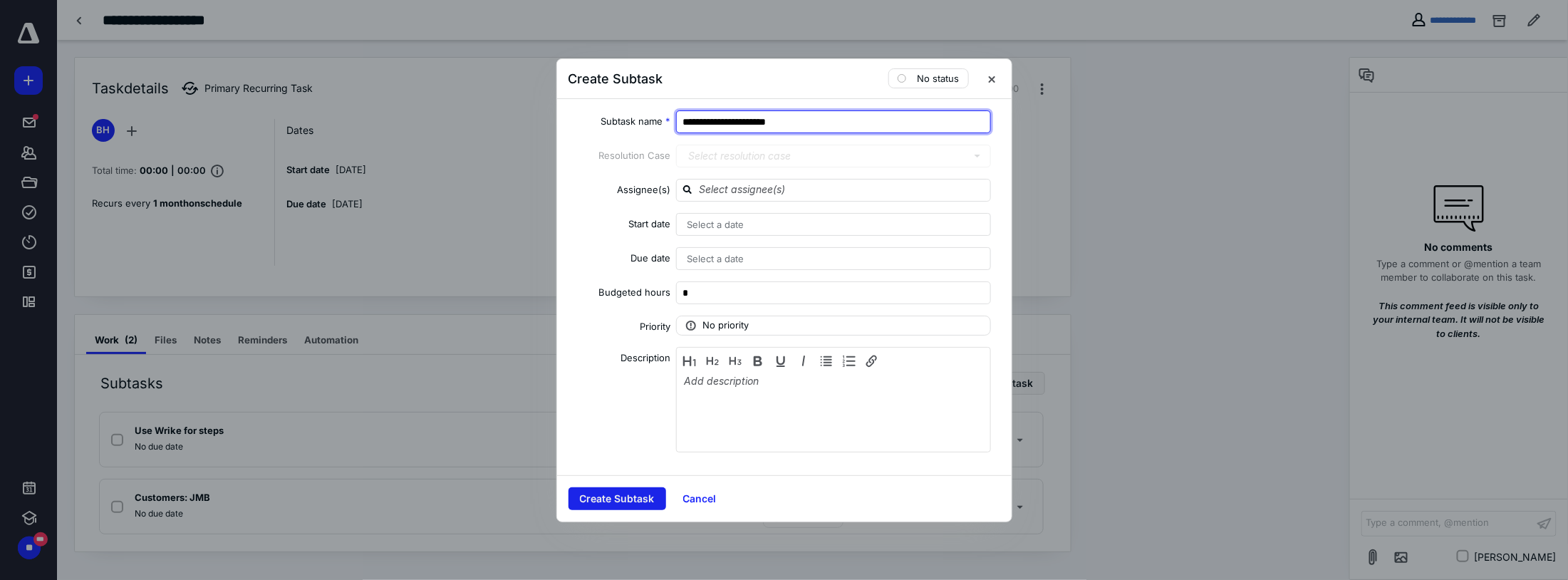 type on "**********" 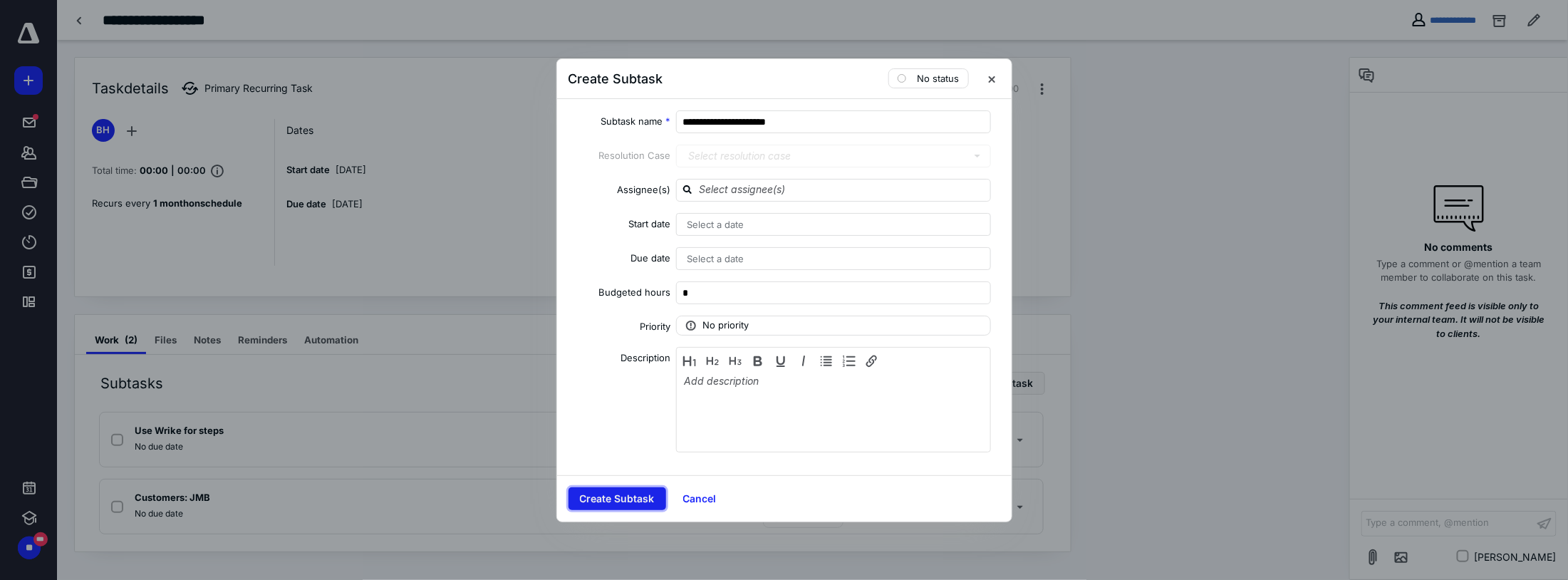 click on "Create Subtask" at bounding box center [617, 499] 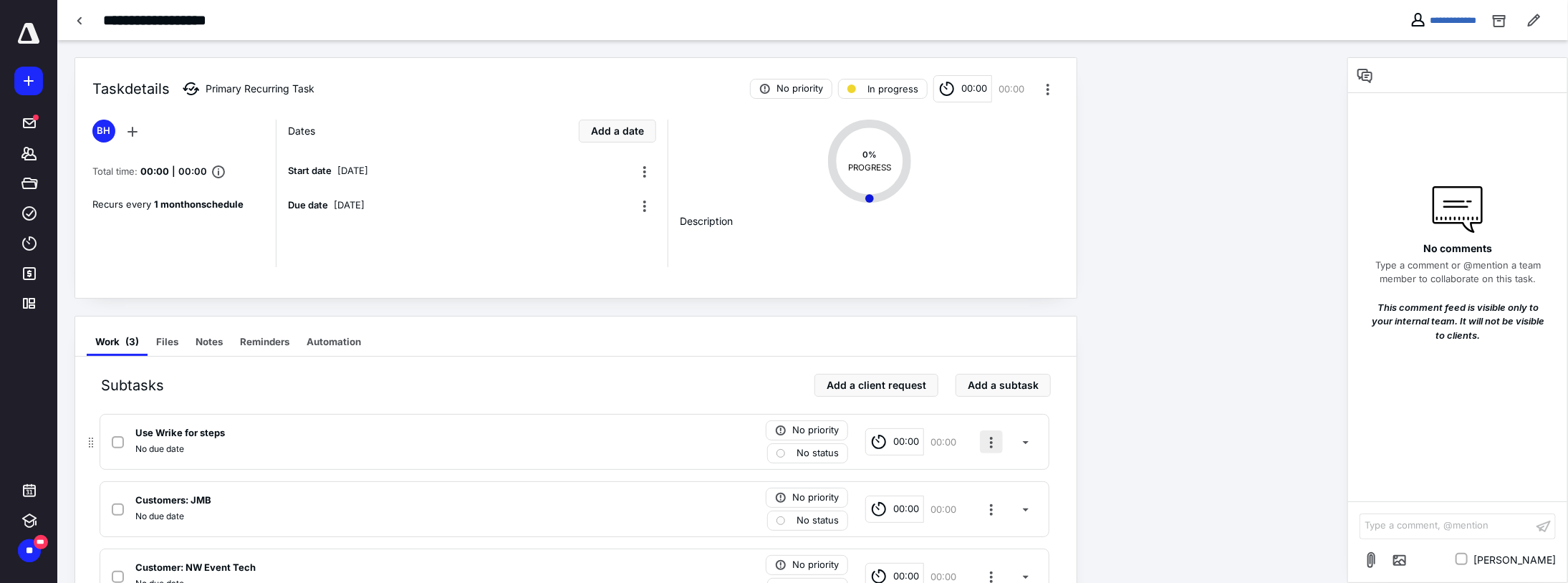 click at bounding box center (991, 442) 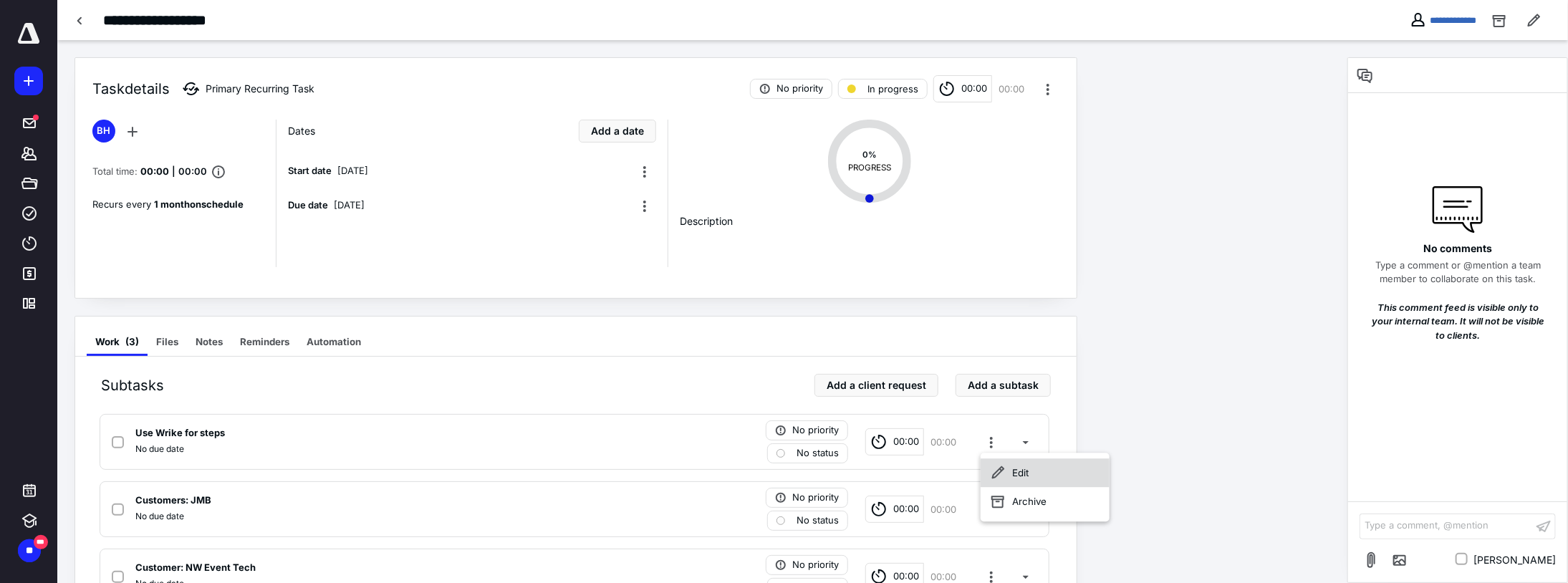 click on "Edit" at bounding box center (1045, 473) 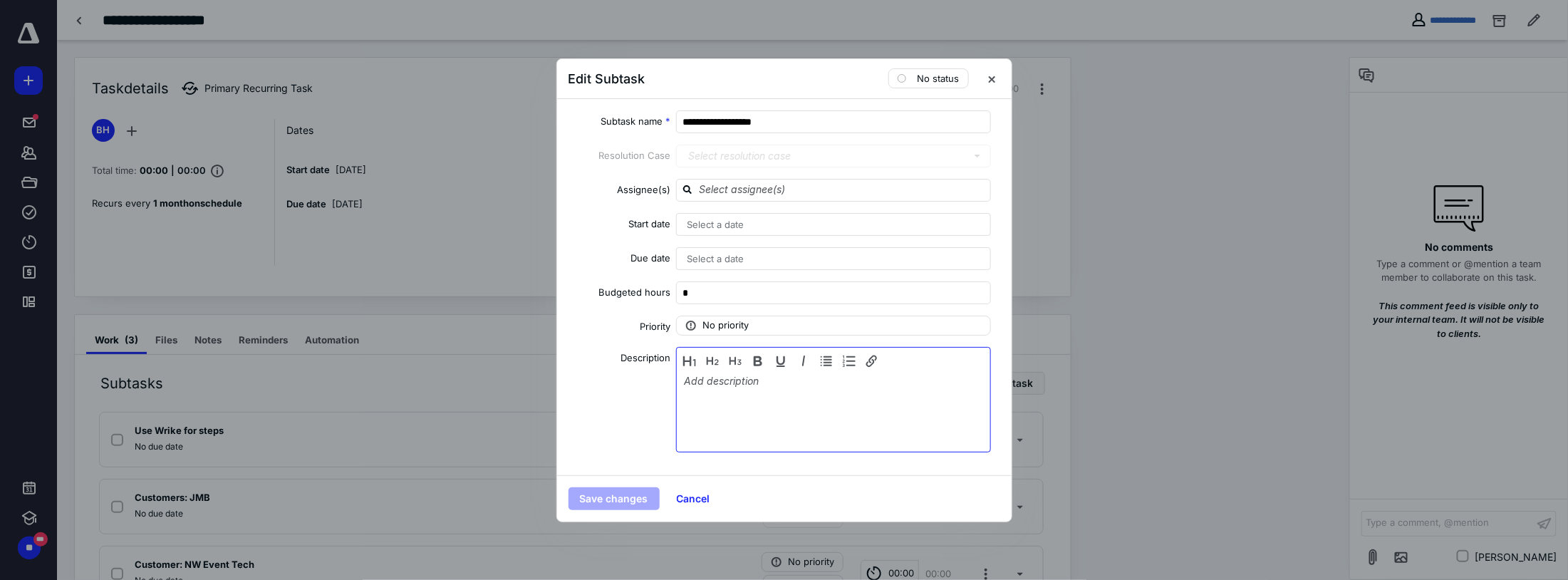 click at bounding box center (834, 410) 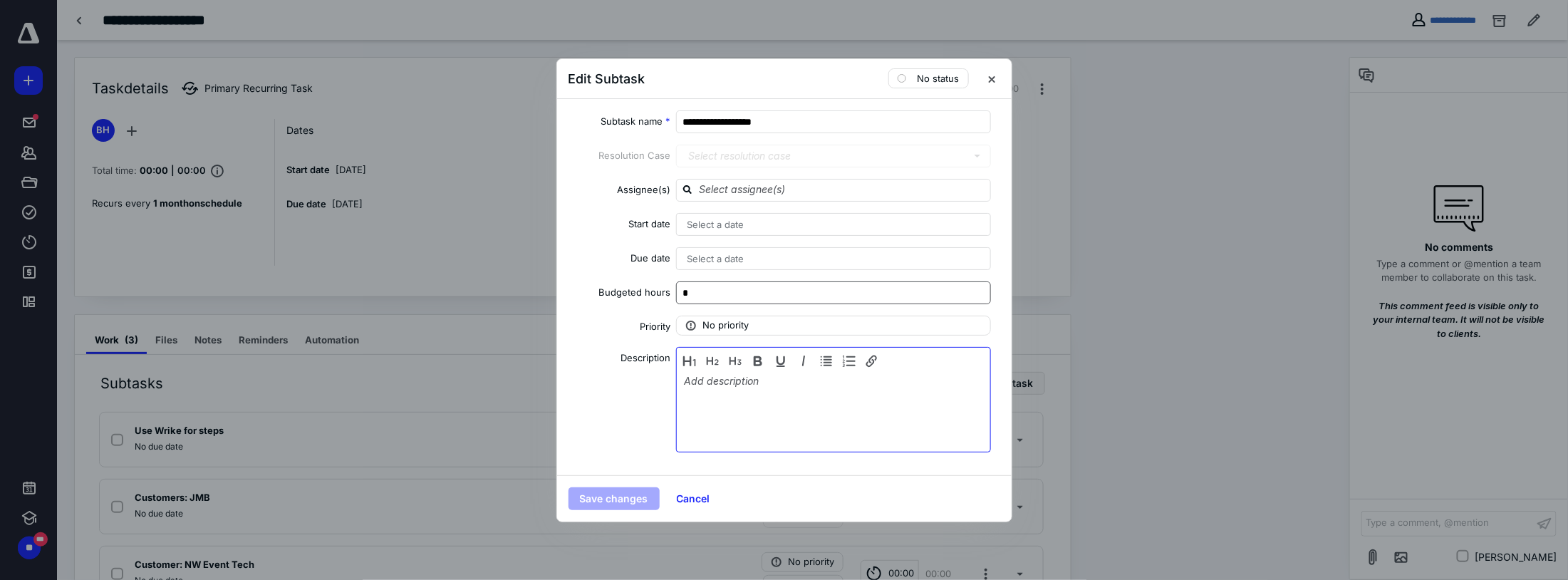 type 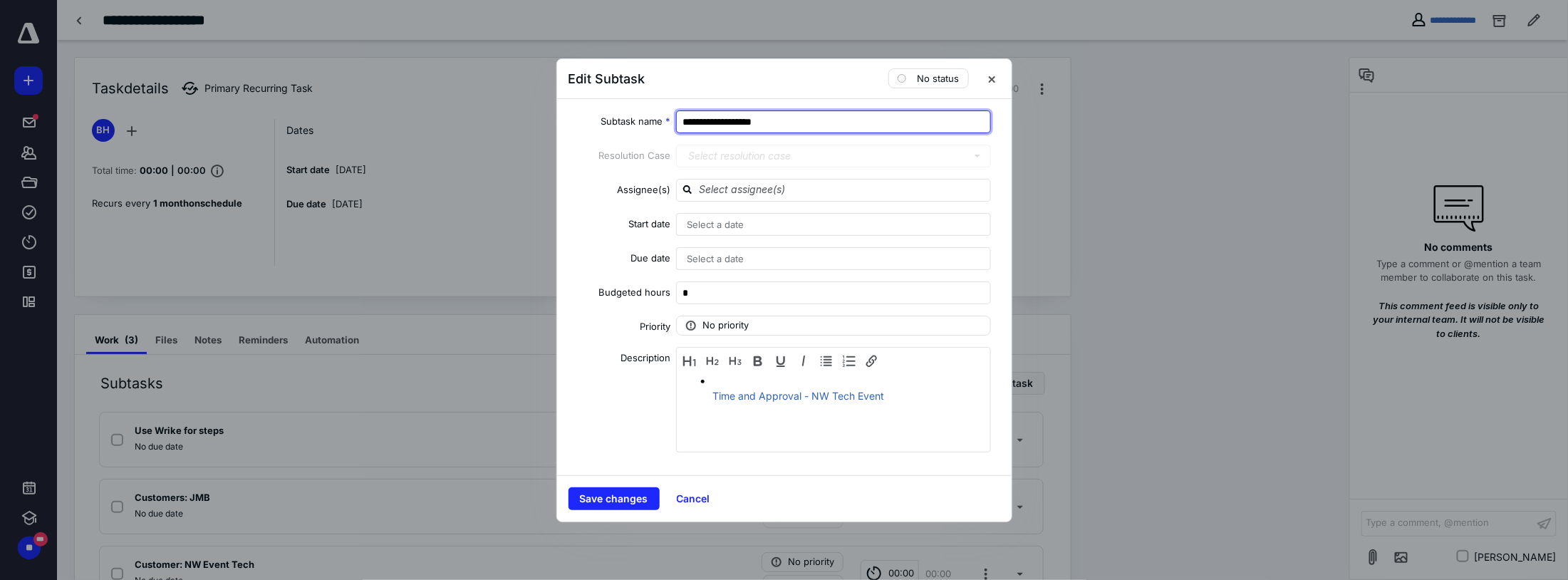 click on "**********" at bounding box center [834, 122] 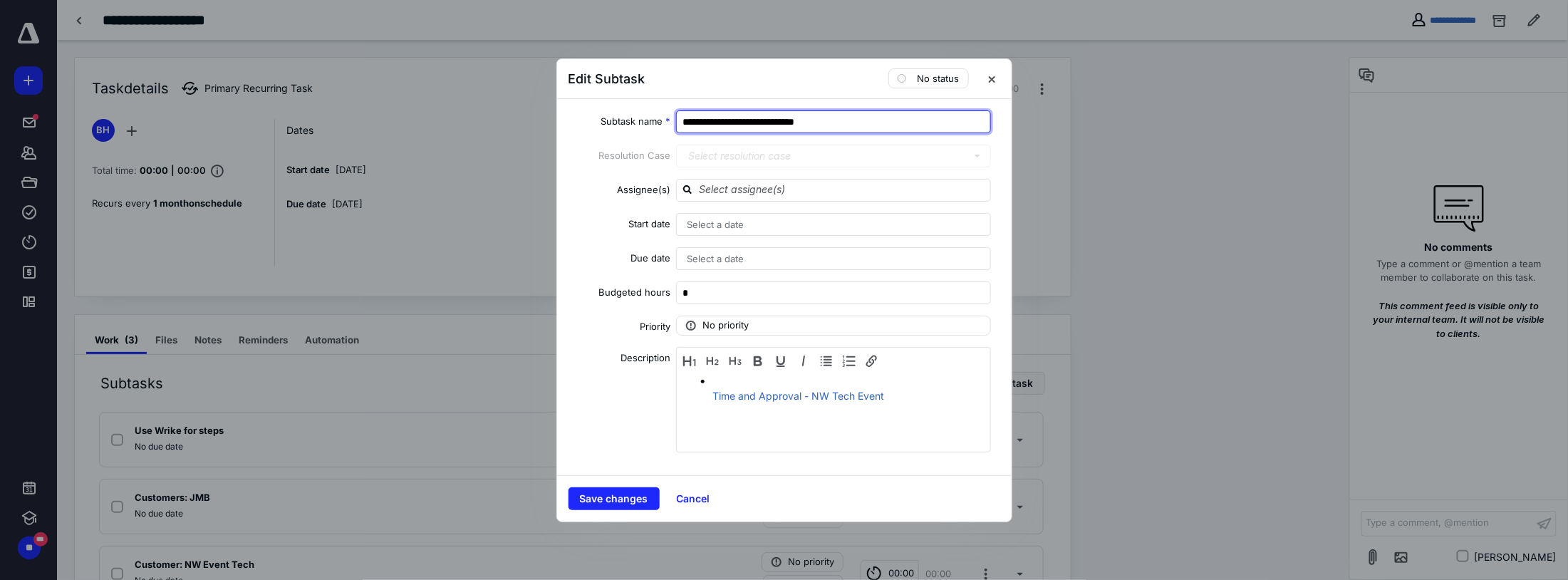 type on "**********" 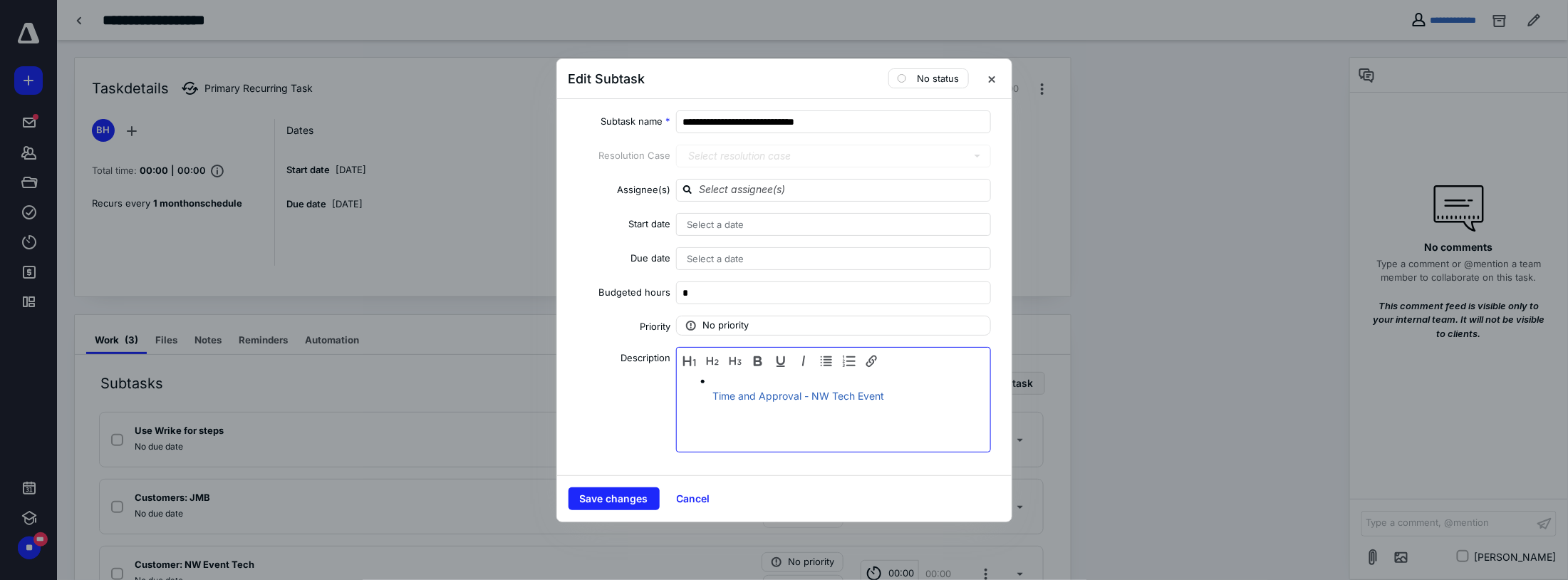 drag, startPoint x: 717, startPoint y: 380, endPoint x: 650, endPoint y: 386, distance: 67.26812 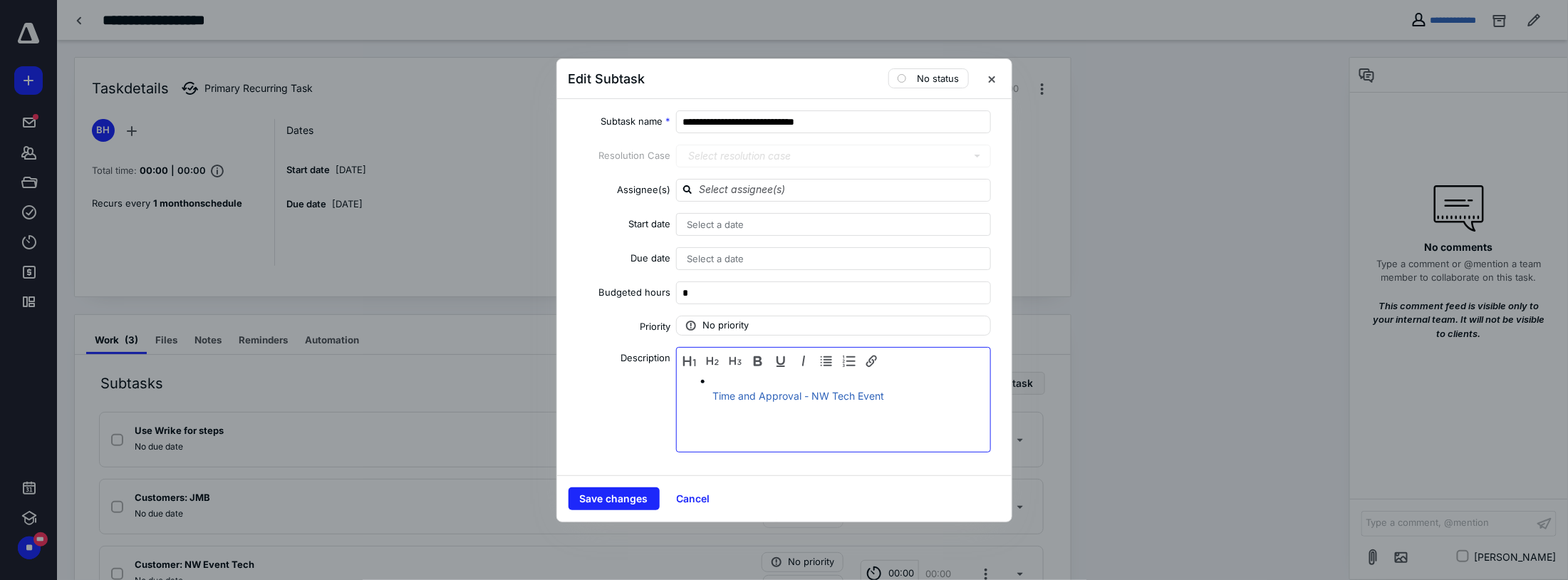 click on "Description Time and Approval - NW Tech Event" at bounding box center (784, 400) 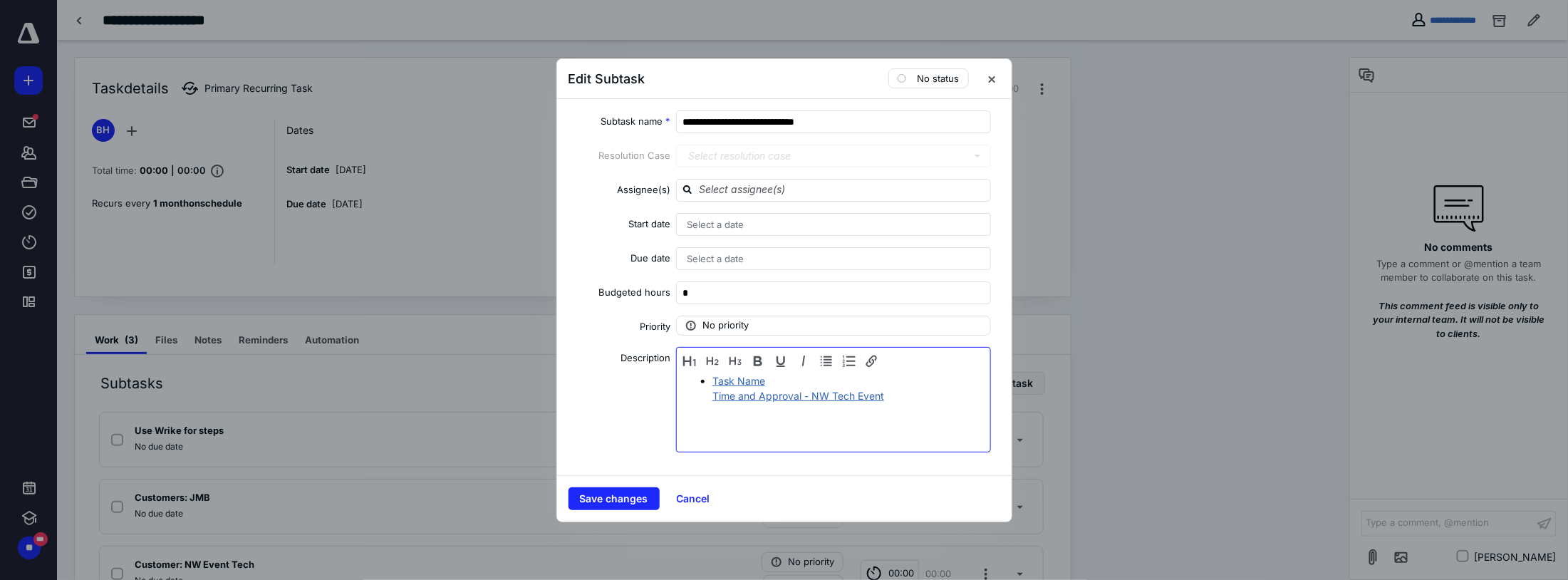 click on "Task Name Time and Approval - NW Tech Event" at bounding box center (798, 388) 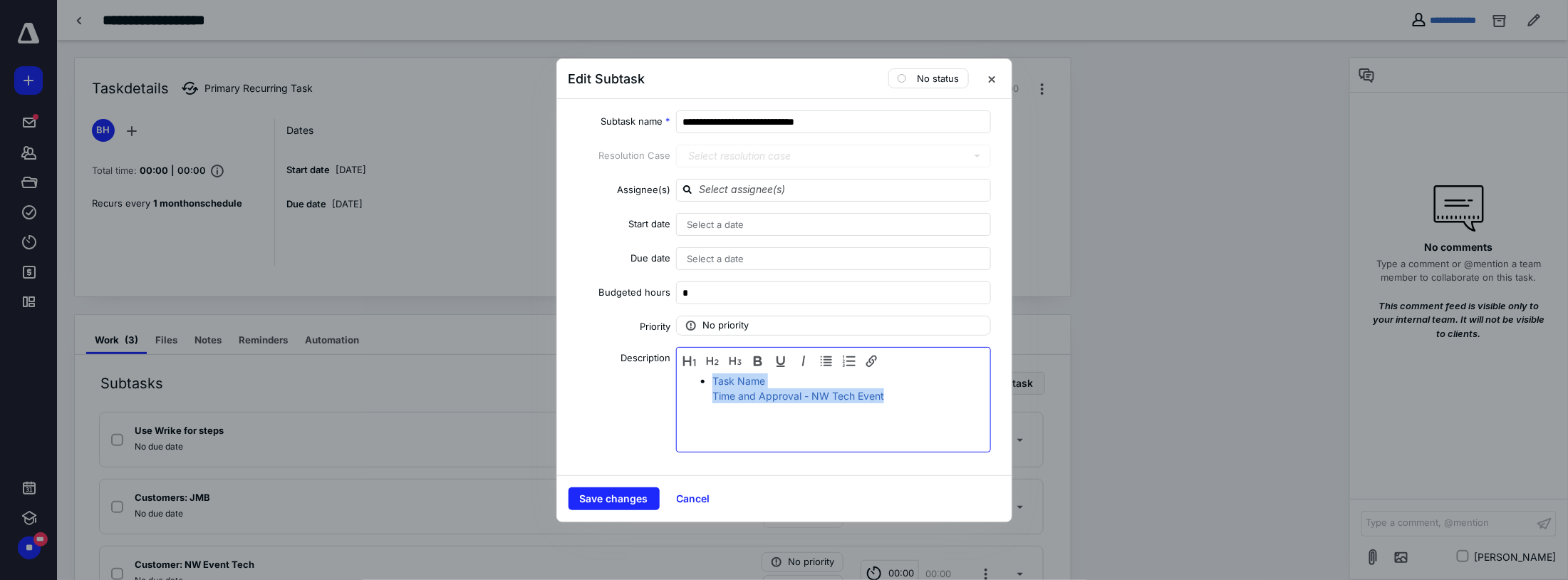 drag, startPoint x: 694, startPoint y: 393, endPoint x: 484, endPoint y: 397, distance: 210.03809 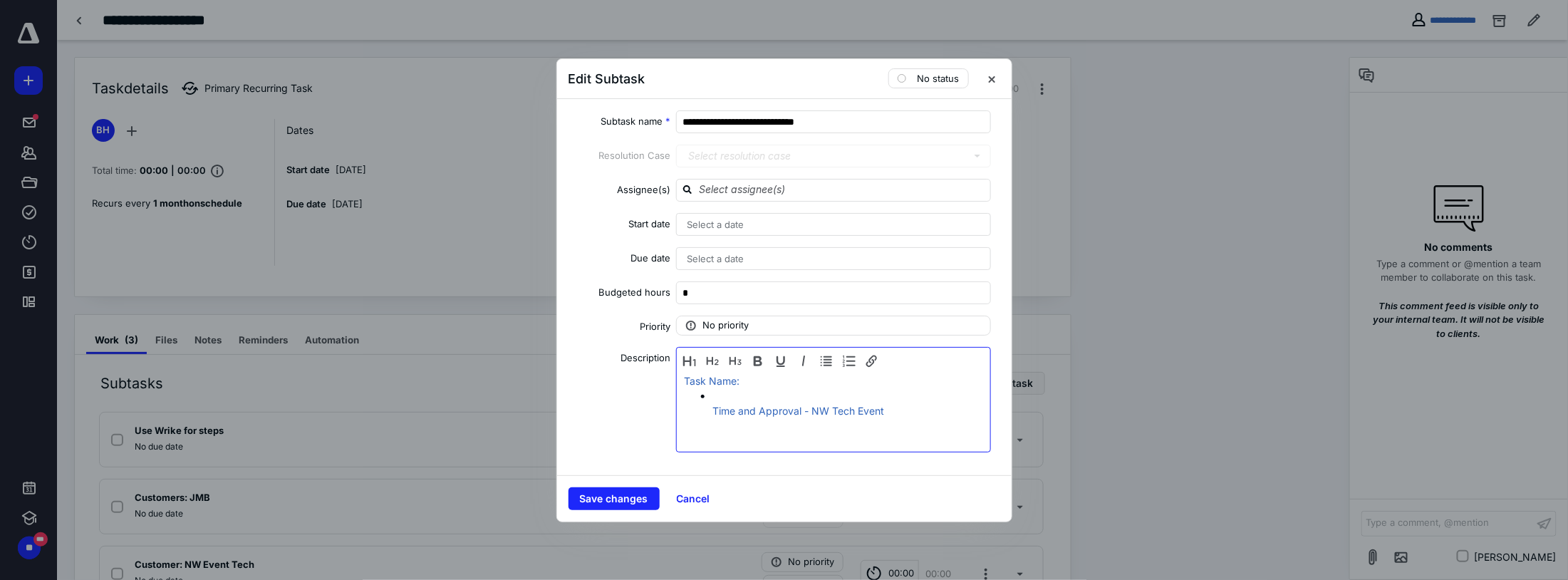 drag, startPoint x: 735, startPoint y: 394, endPoint x: 587, endPoint y: 404, distance: 148.33745 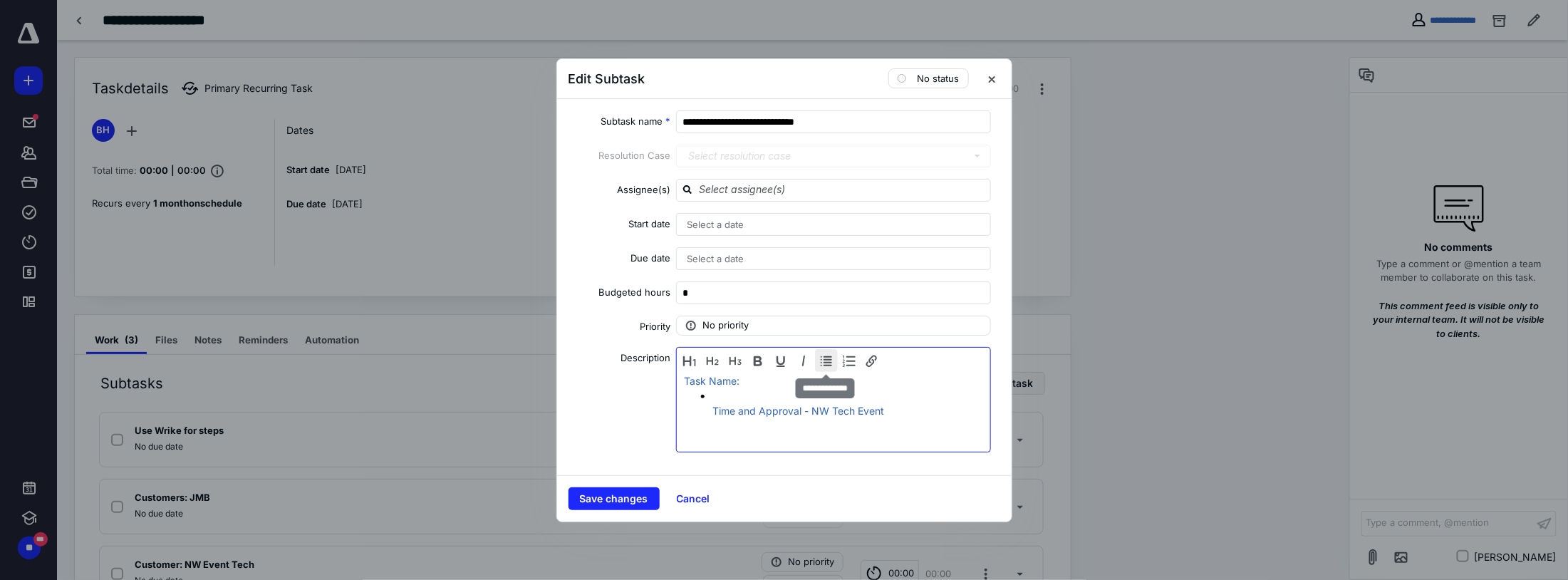 click at bounding box center [826, 361] 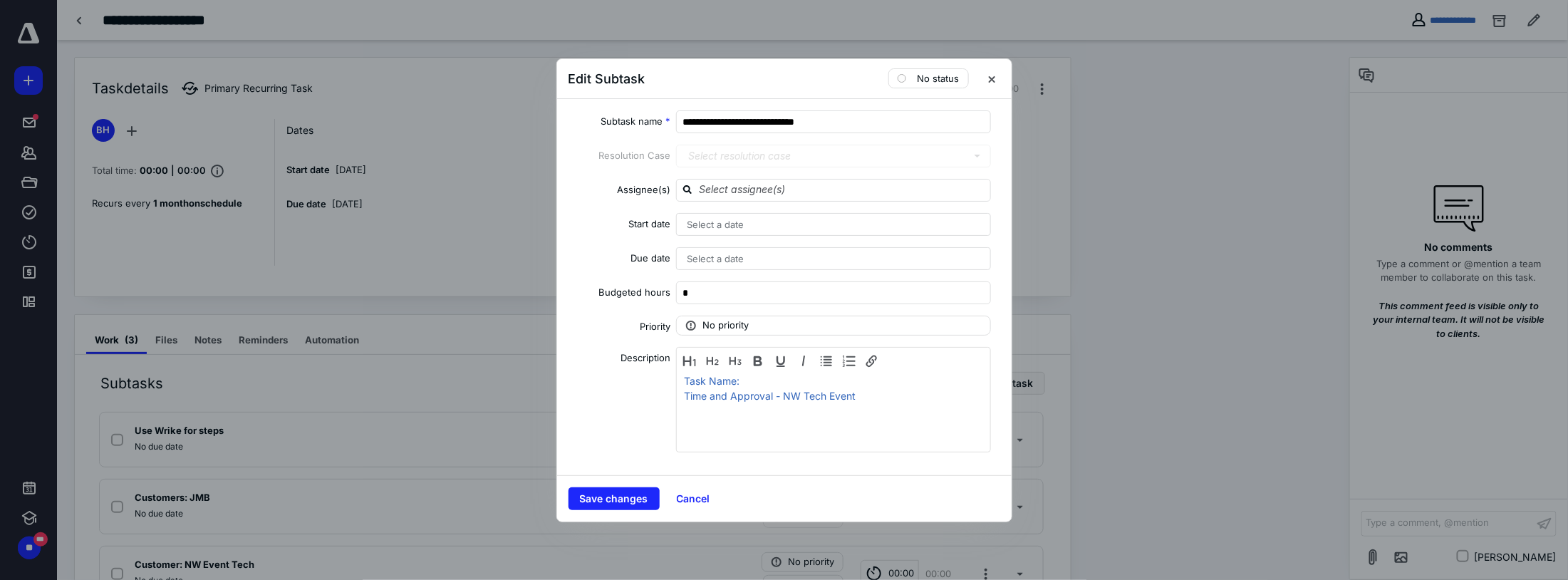 click on "Task Name: Time and Approval - NW Tech Event" at bounding box center [834, 400] 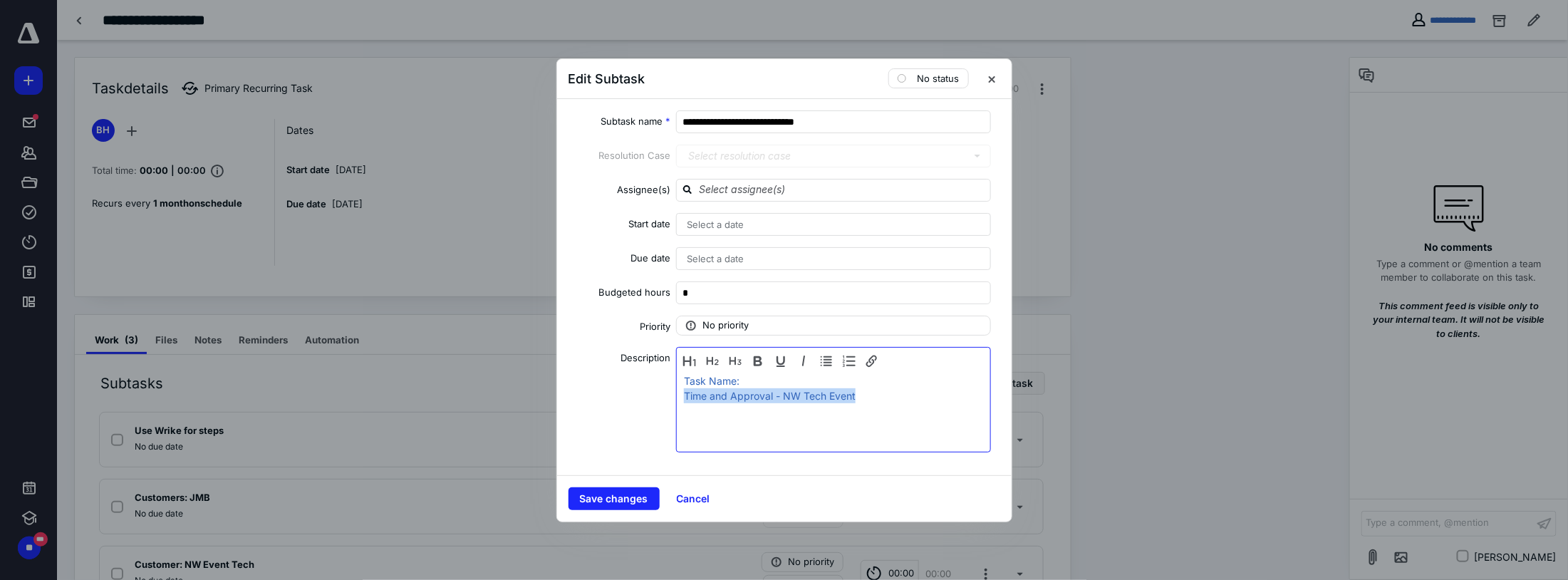 drag, startPoint x: 863, startPoint y: 396, endPoint x: 541, endPoint y: 406, distance: 322.15524 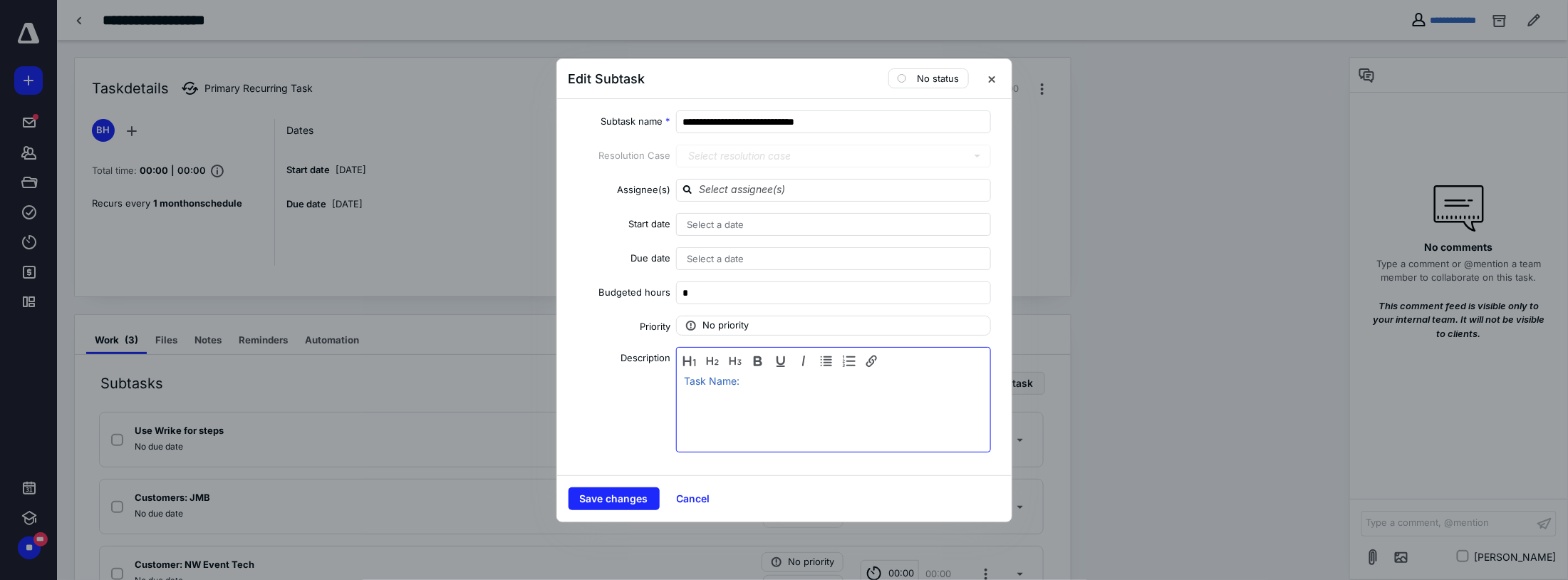click on "Task Name:" at bounding box center [834, 410] 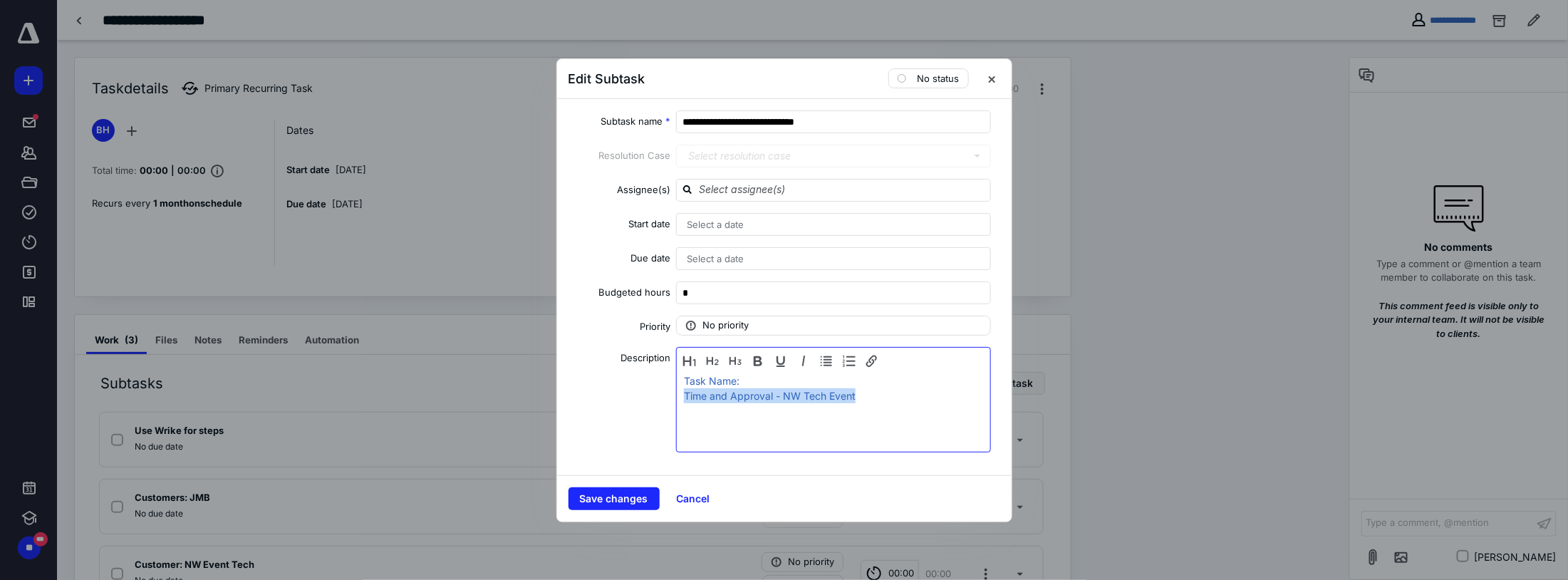drag, startPoint x: 876, startPoint y: 396, endPoint x: 487, endPoint y: 392, distance: 389.02057 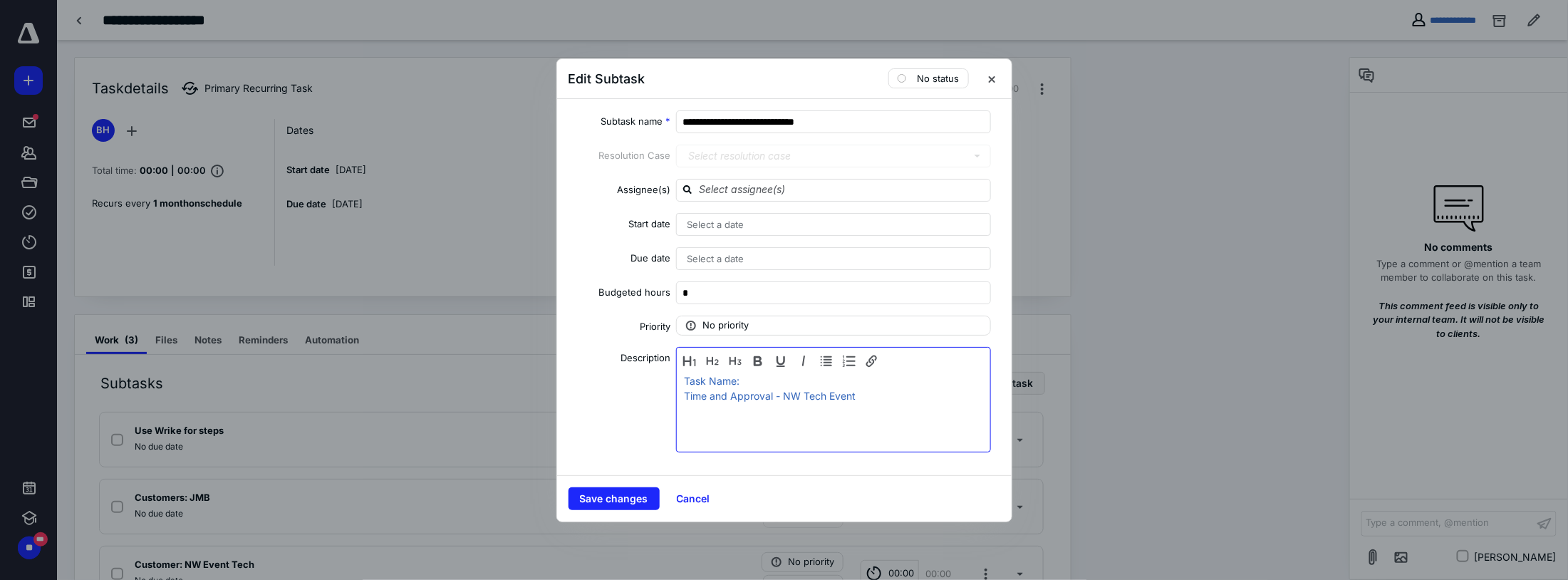 drag, startPoint x: 967, startPoint y: 386, endPoint x: 907, endPoint y: 399, distance: 61.39218 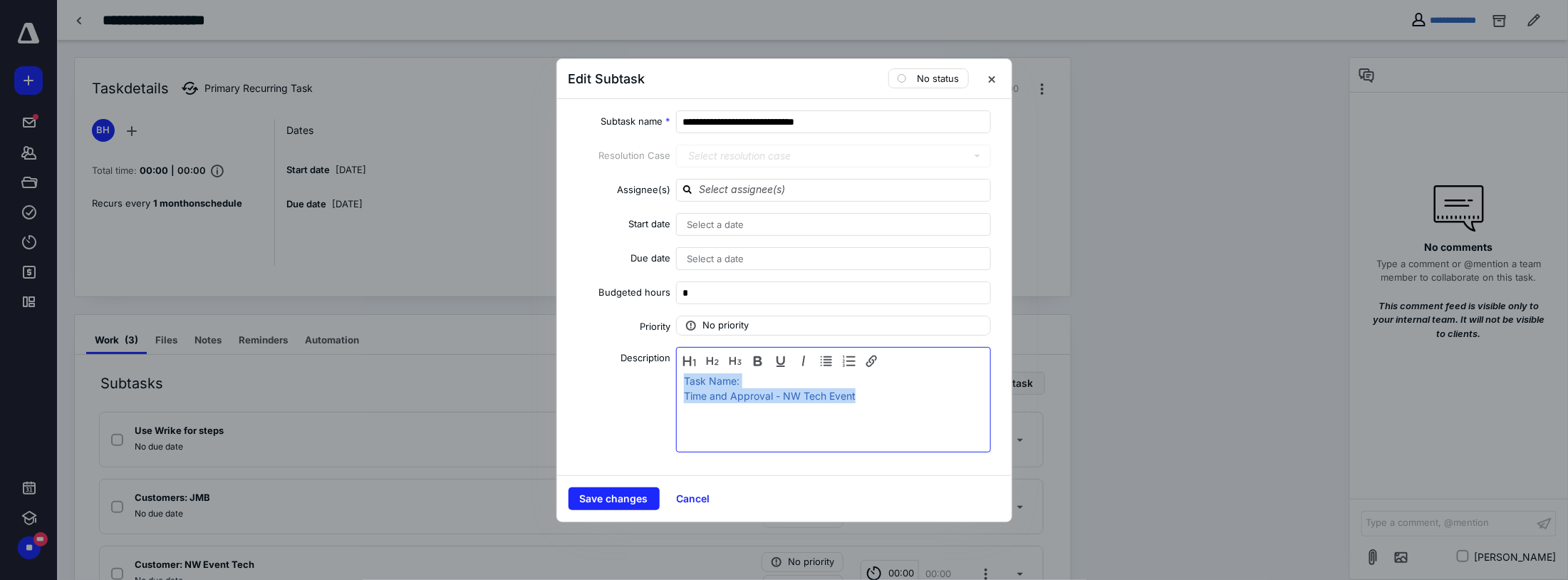drag, startPoint x: 866, startPoint y: 399, endPoint x: 536, endPoint y: 348, distance: 333.9177 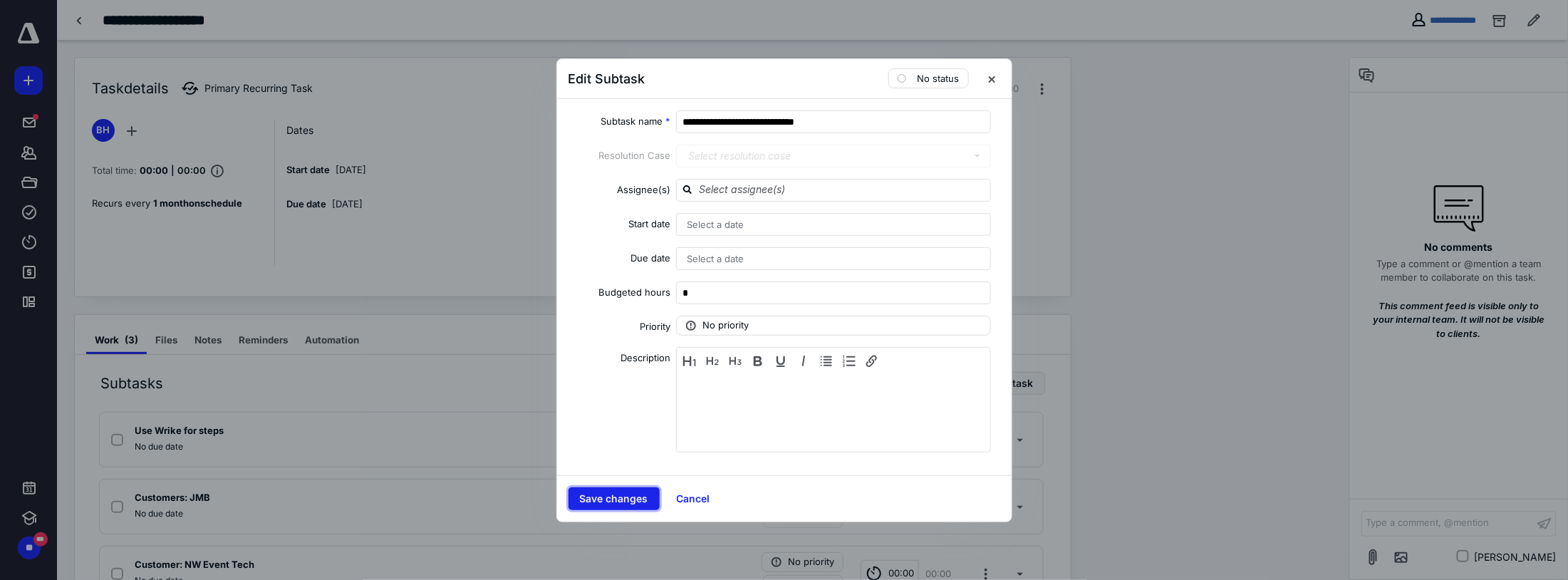 click on "Save changes" at bounding box center (614, 499) 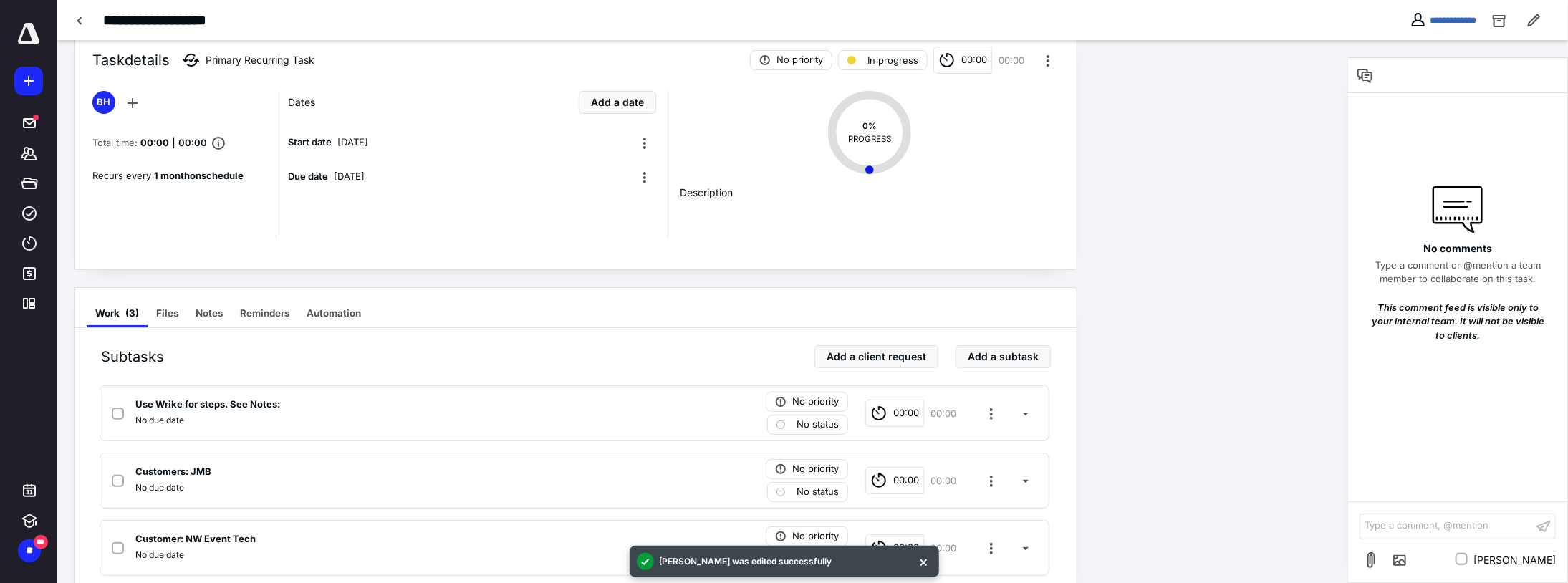 scroll, scrollTop: 56, scrollLeft: 0, axis: vertical 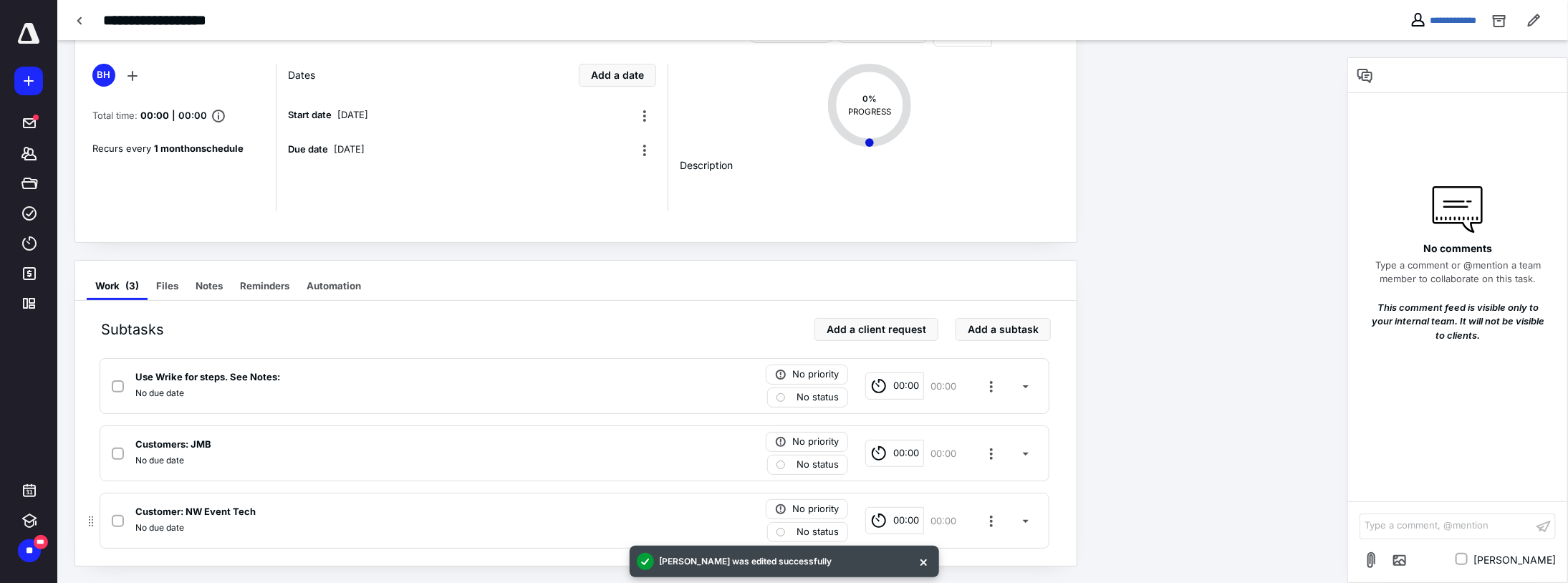 click on "Customer: NW Event Tech" at bounding box center [386, 512] 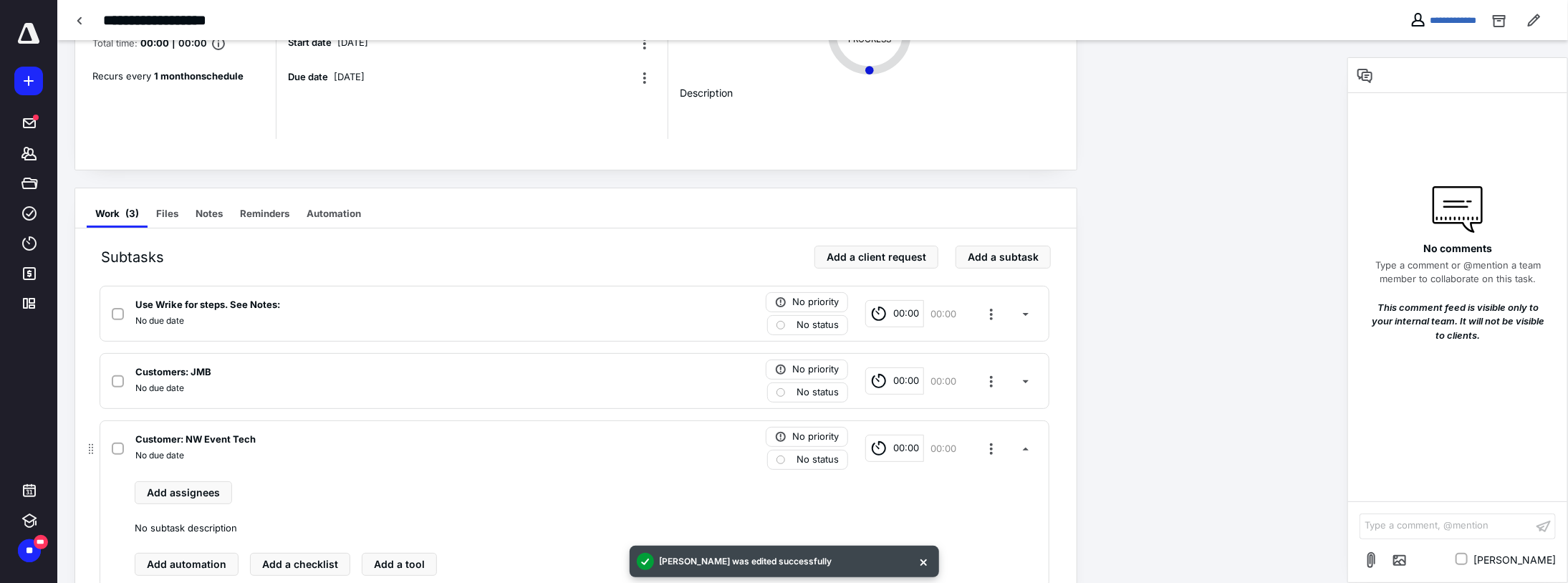scroll, scrollTop: 166, scrollLeft: 0, axis: vertical 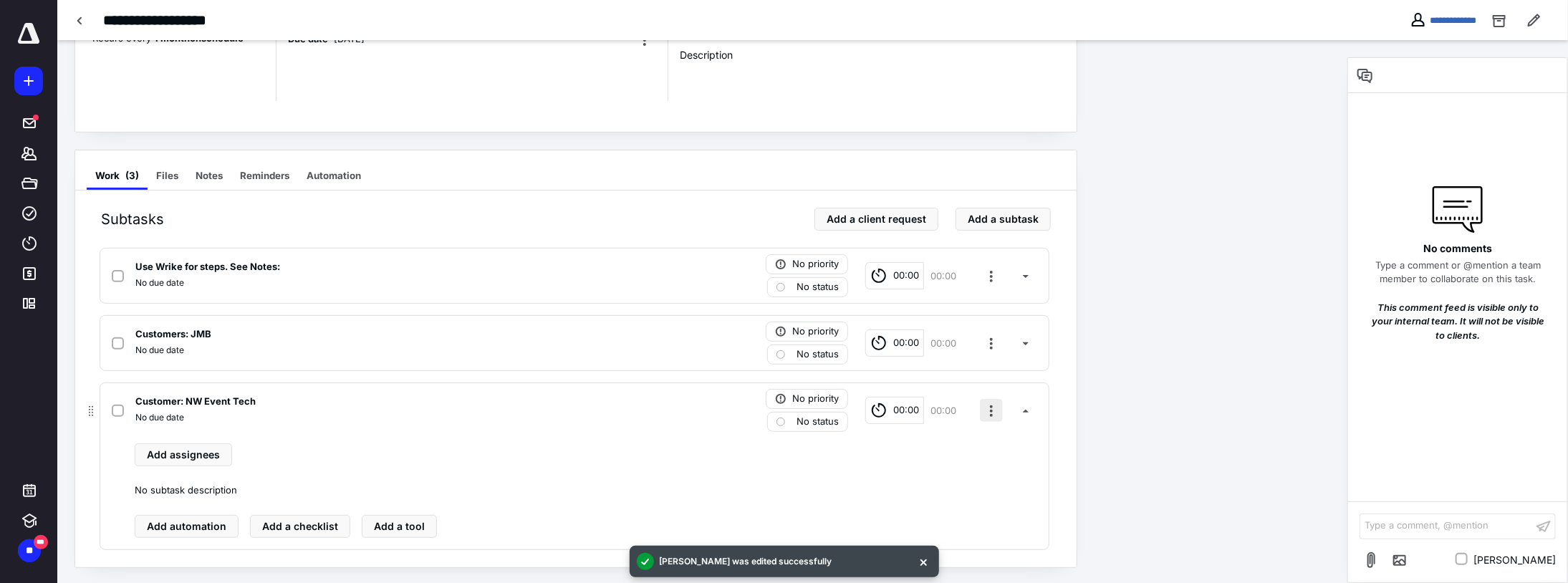 click at bounding box center (991, 410) 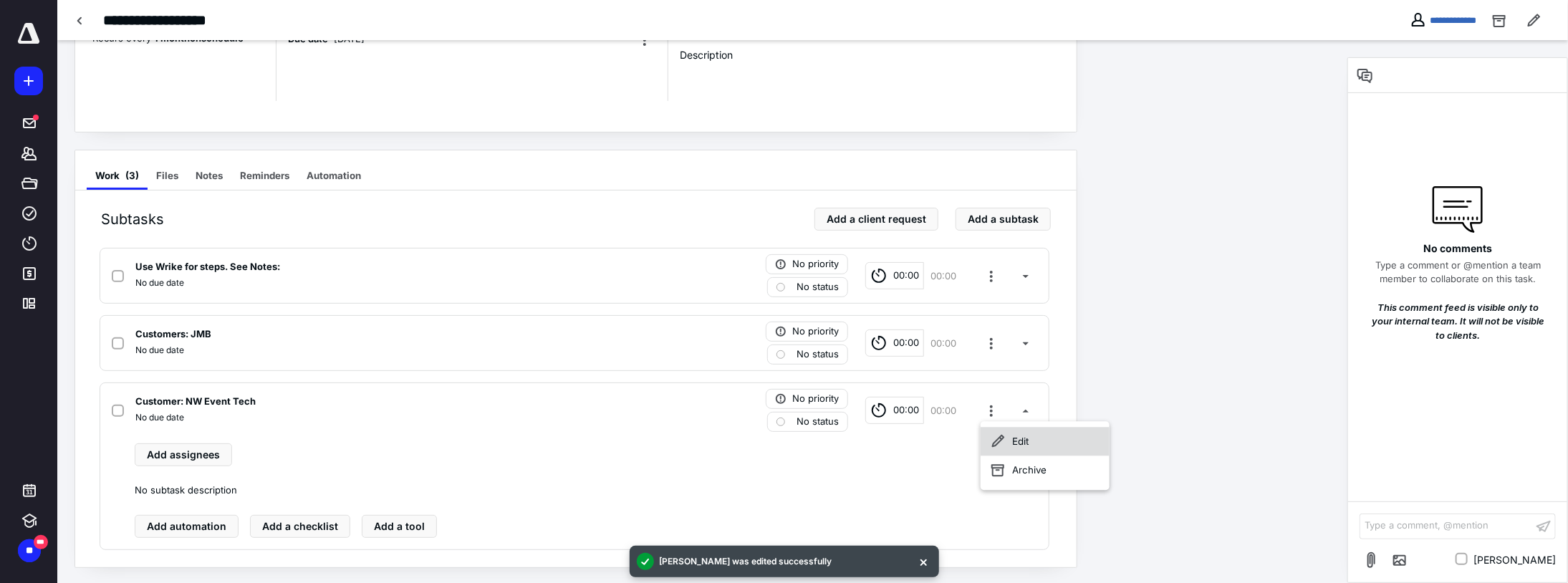 click 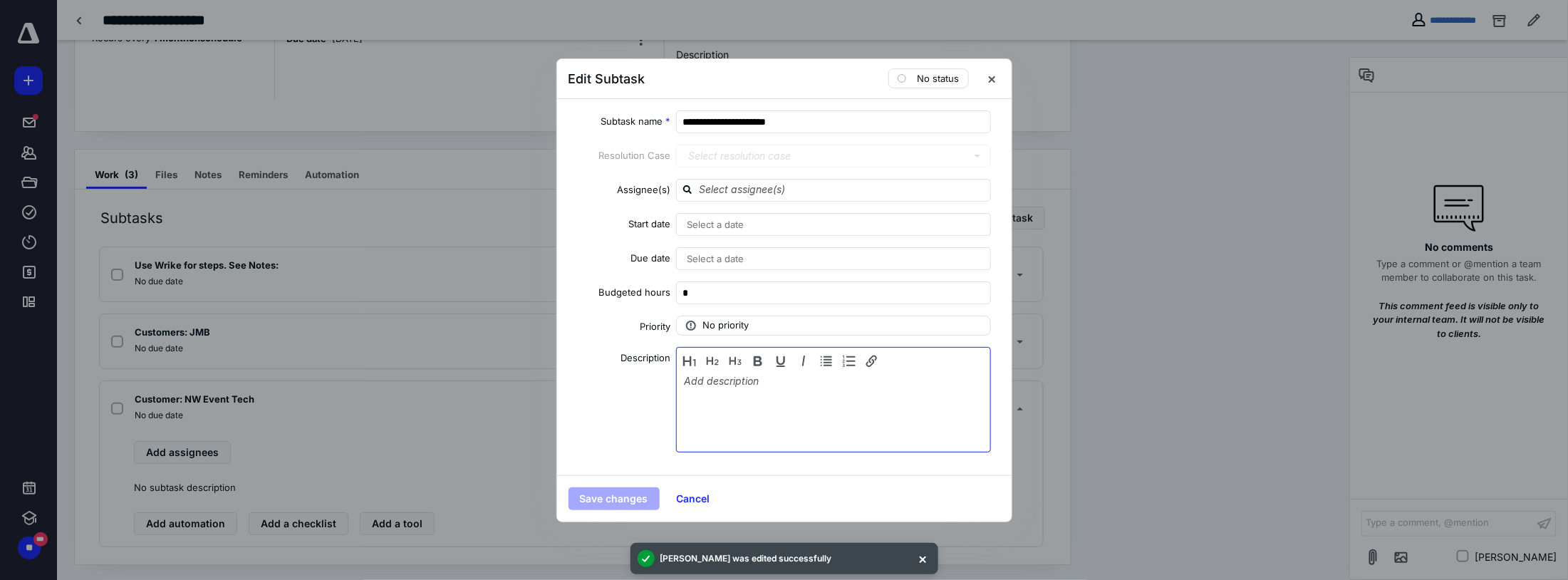 click at bounding box center (834, 410) 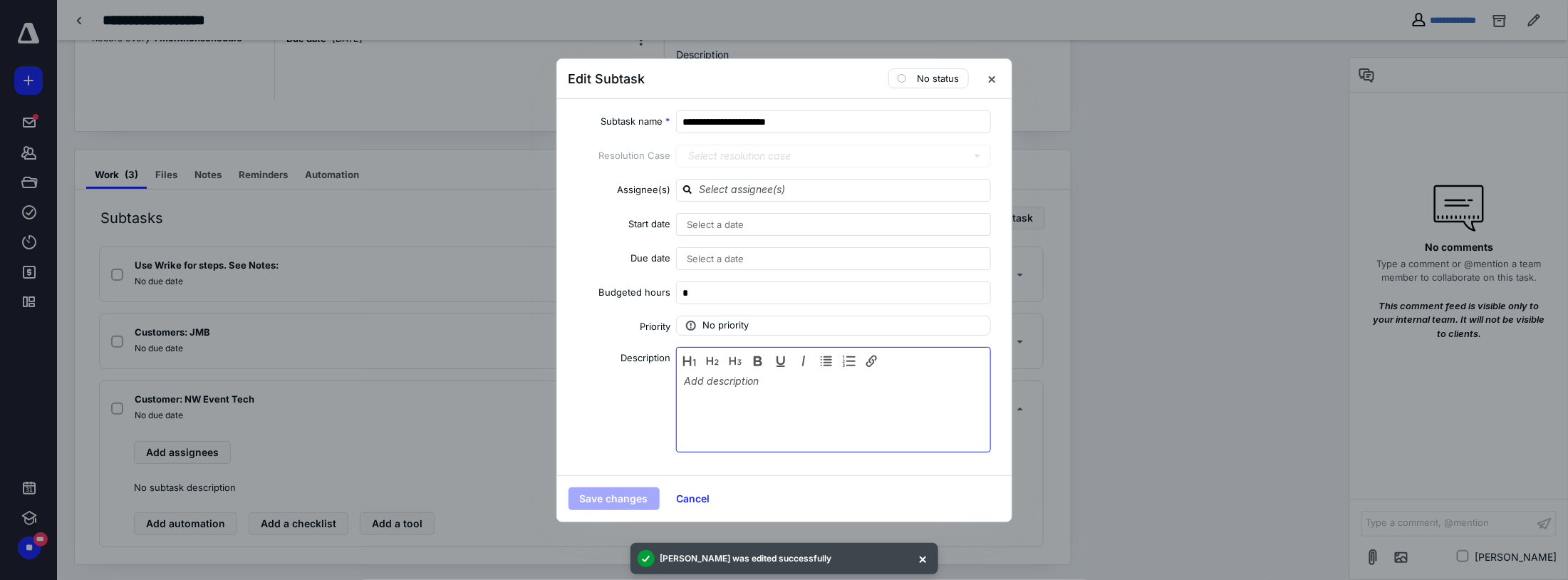 type 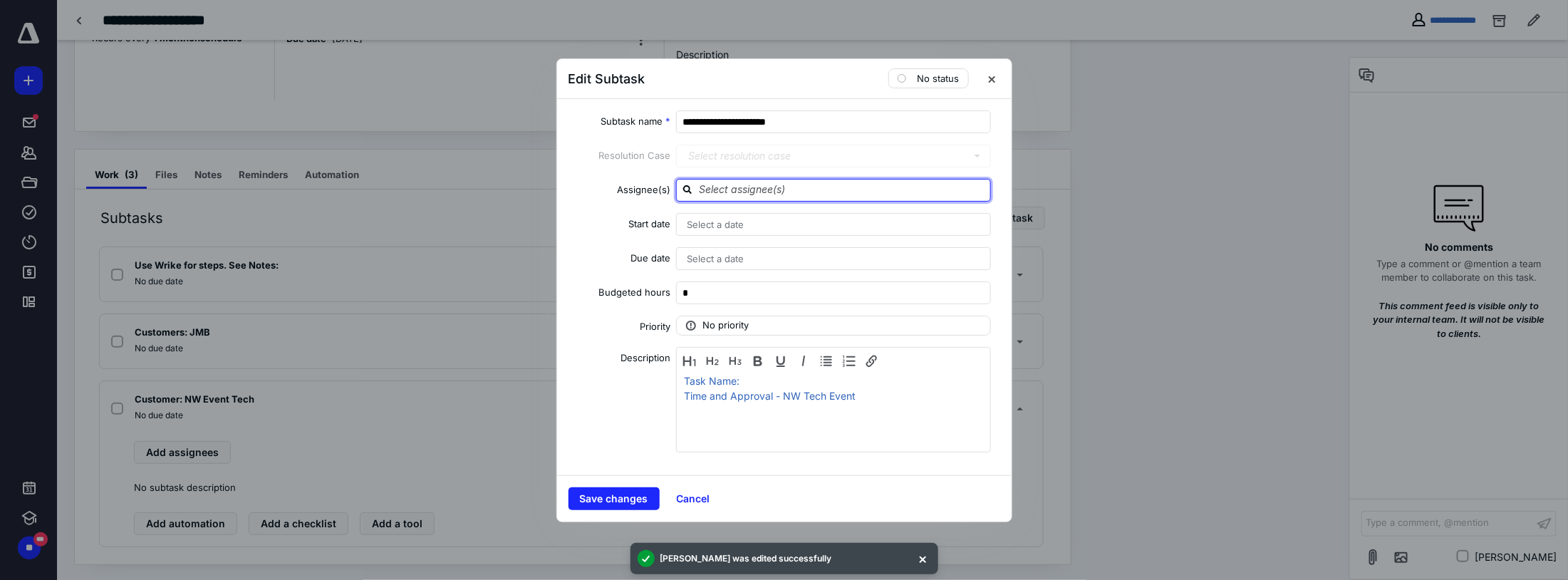 click at bounding box center (842, 190) 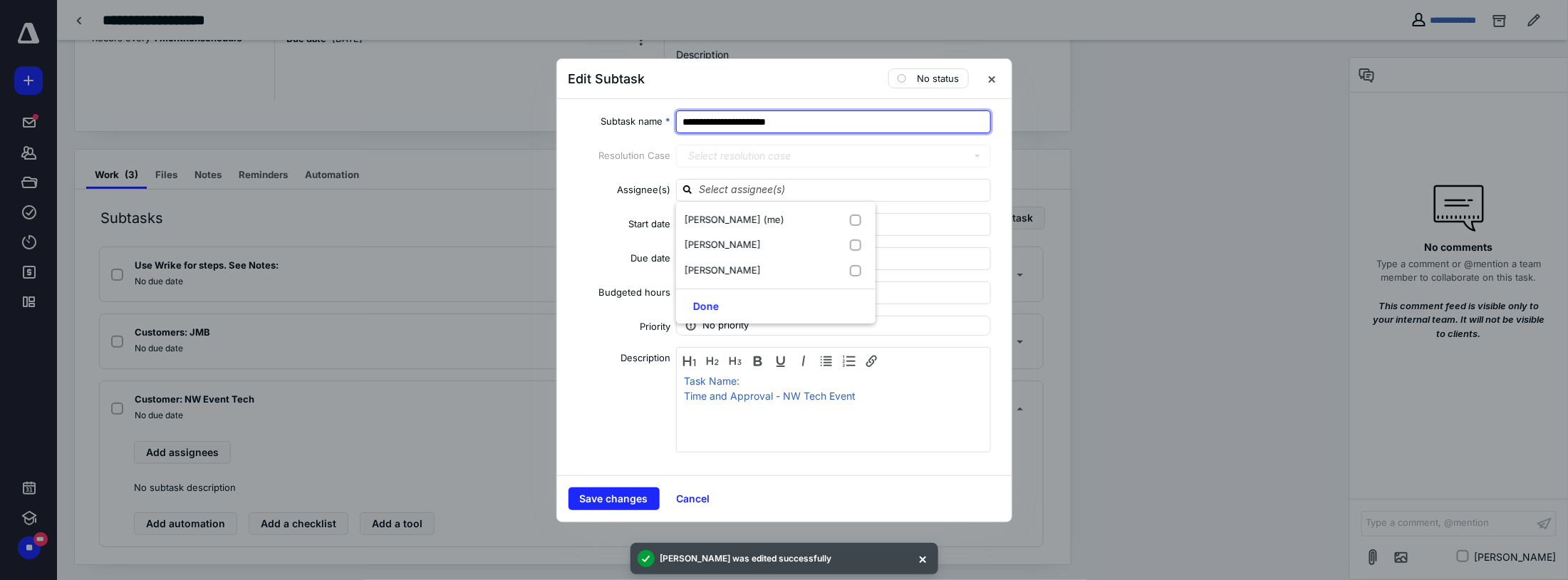 click on "**********" at bounding box center [834, 122] 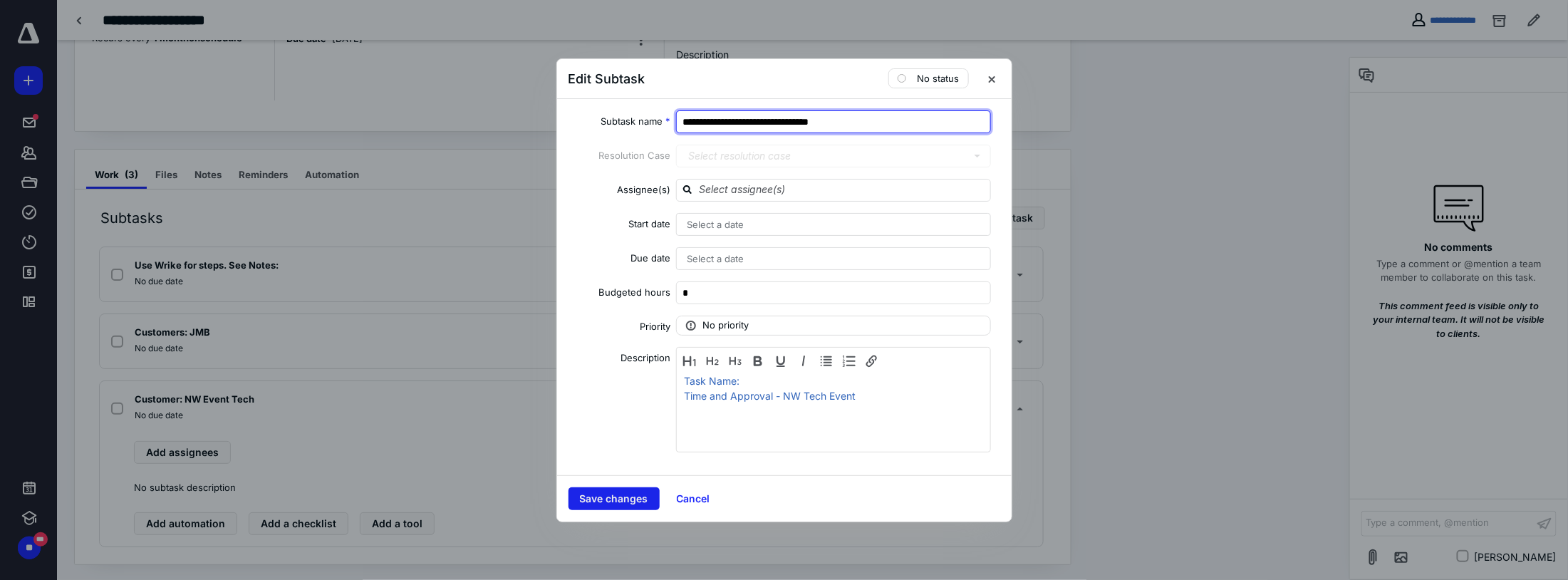 type on "**********" 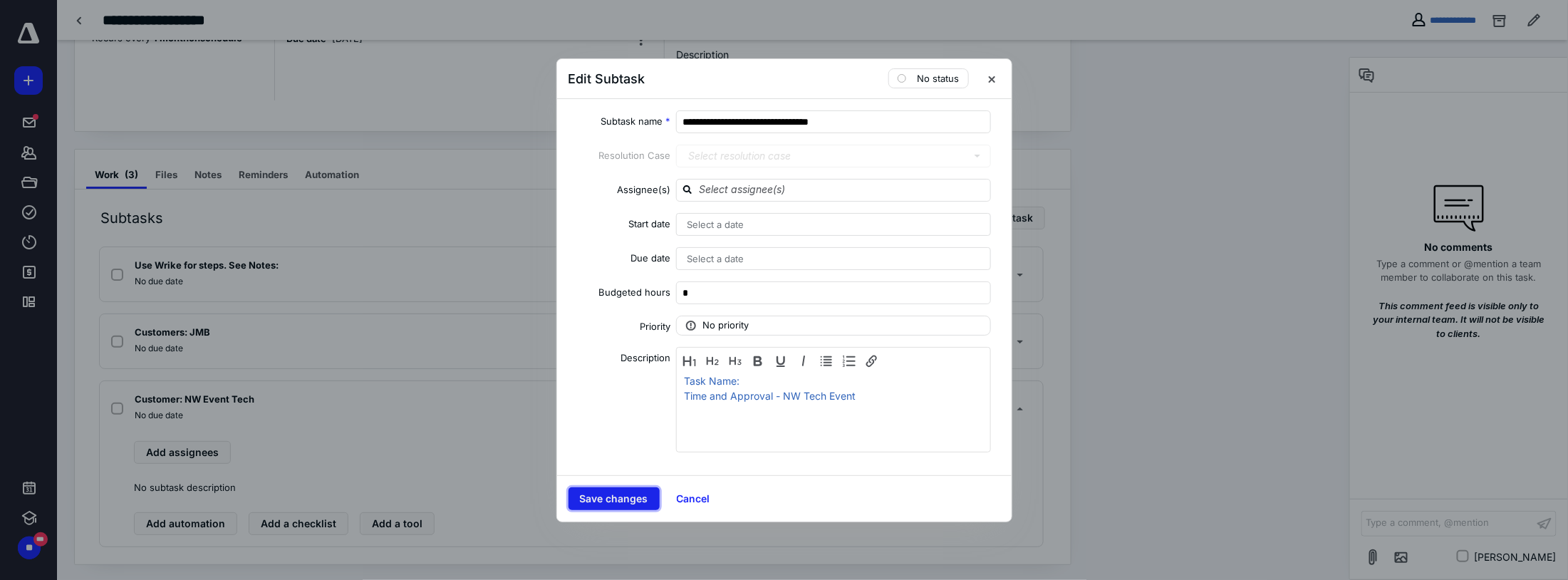 click on "Save changes" at bounding box center (614, 499) 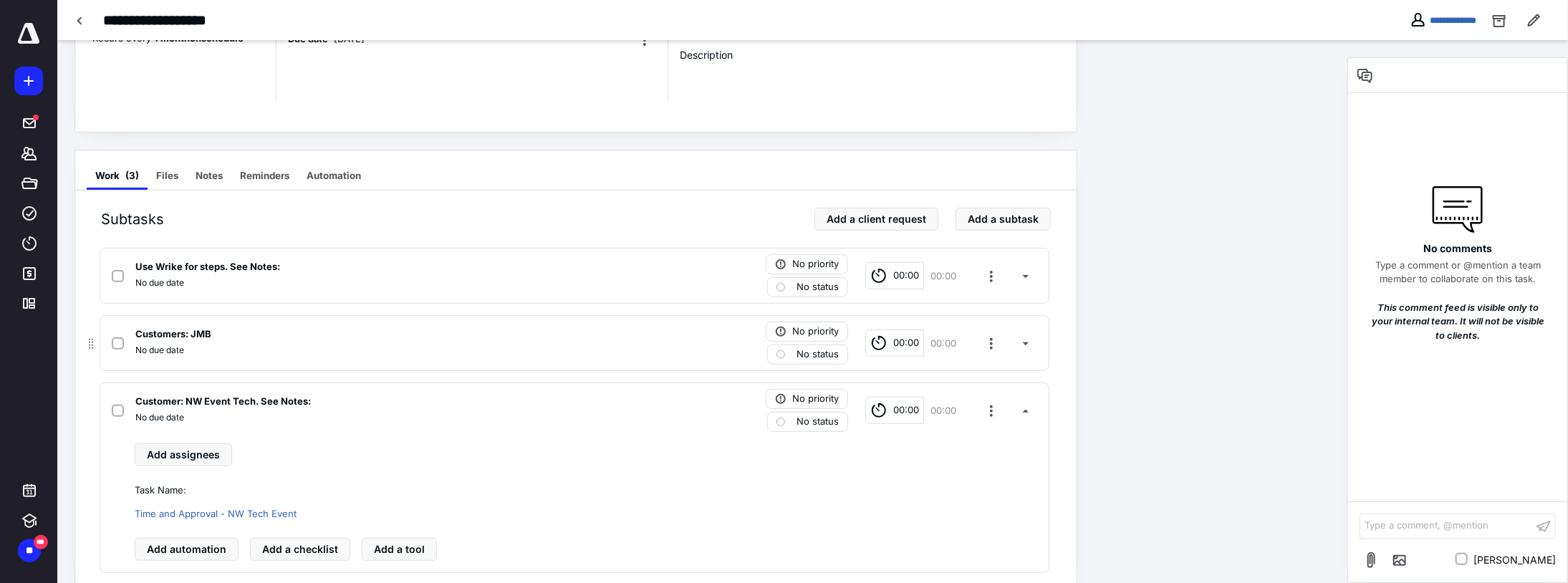 click on "No due date" at bounding box center (386, 350) 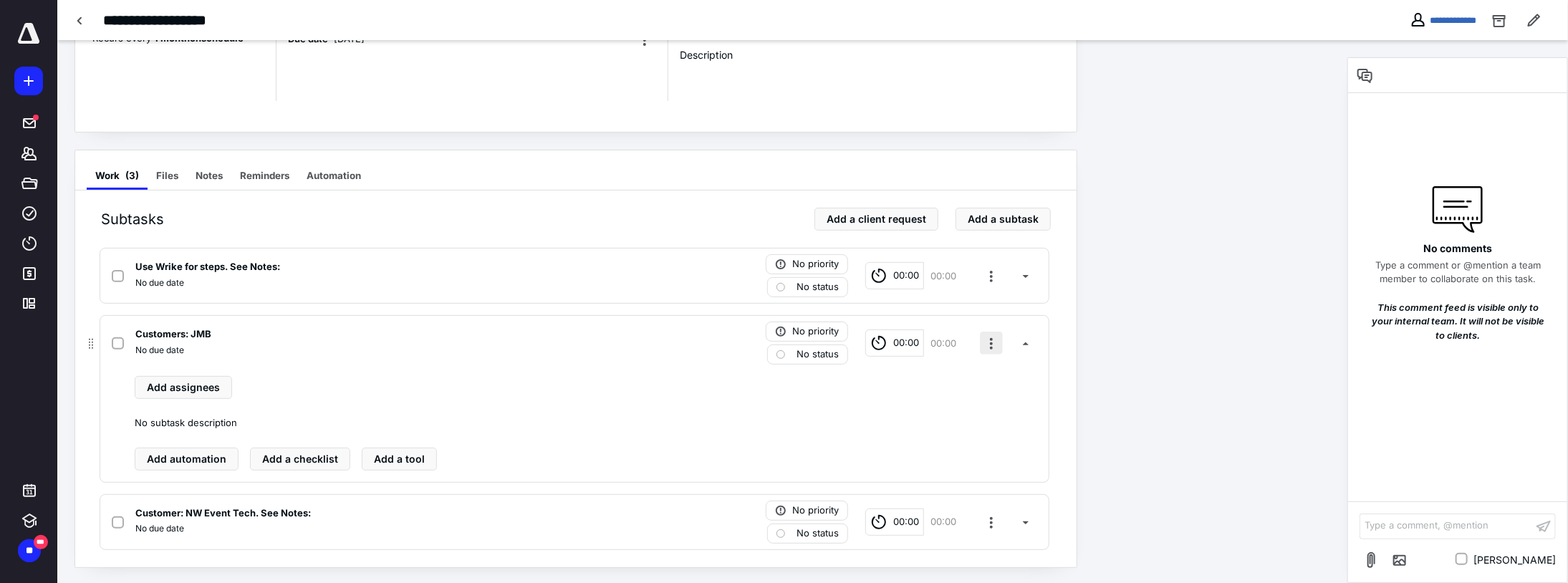 click at bounding box center (991, 343) 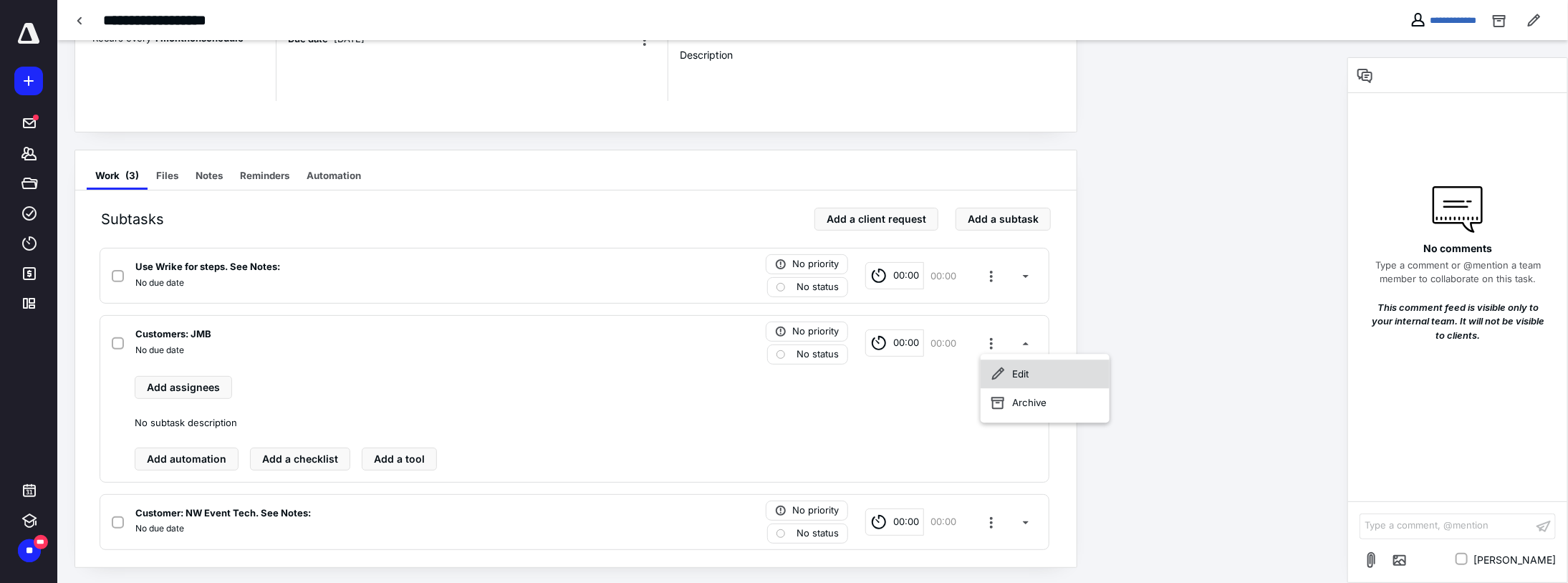 click on "Edit" at bounding box center [1045, 374] 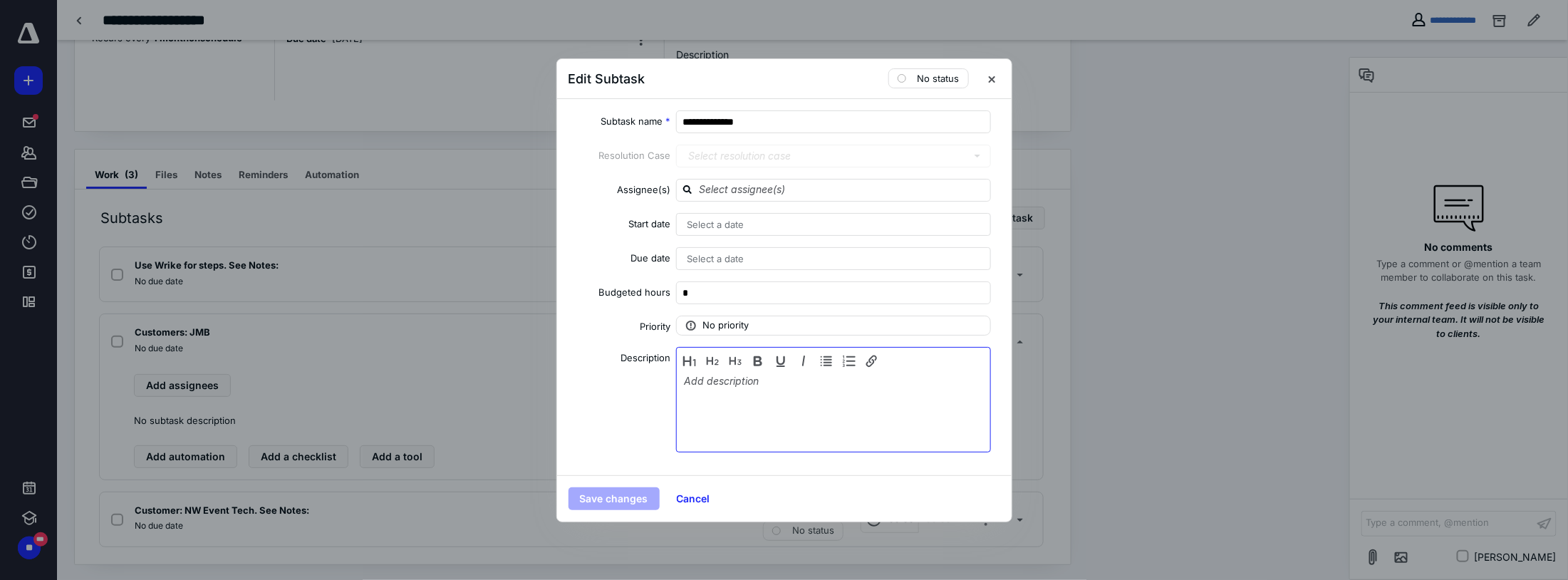 click at bounding box center (834, 410) 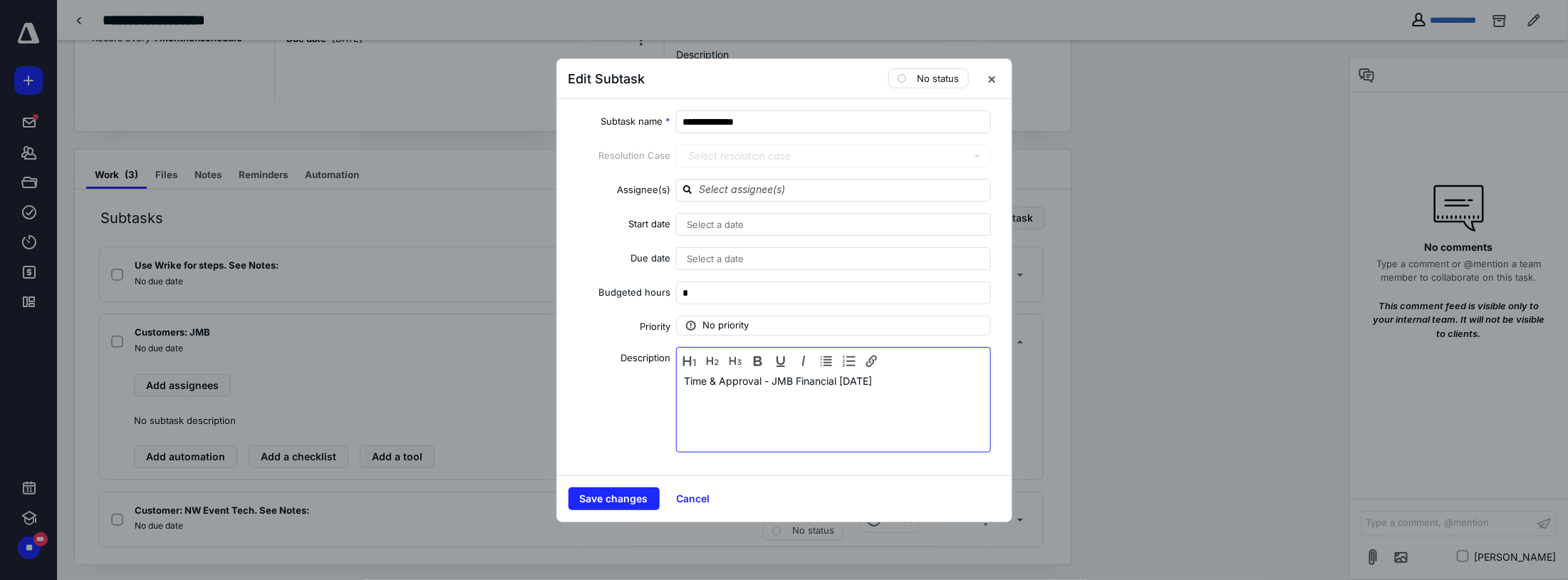 click on "Time & Approval - JMB Financial [DATE]" at bounding box center (834, 410) 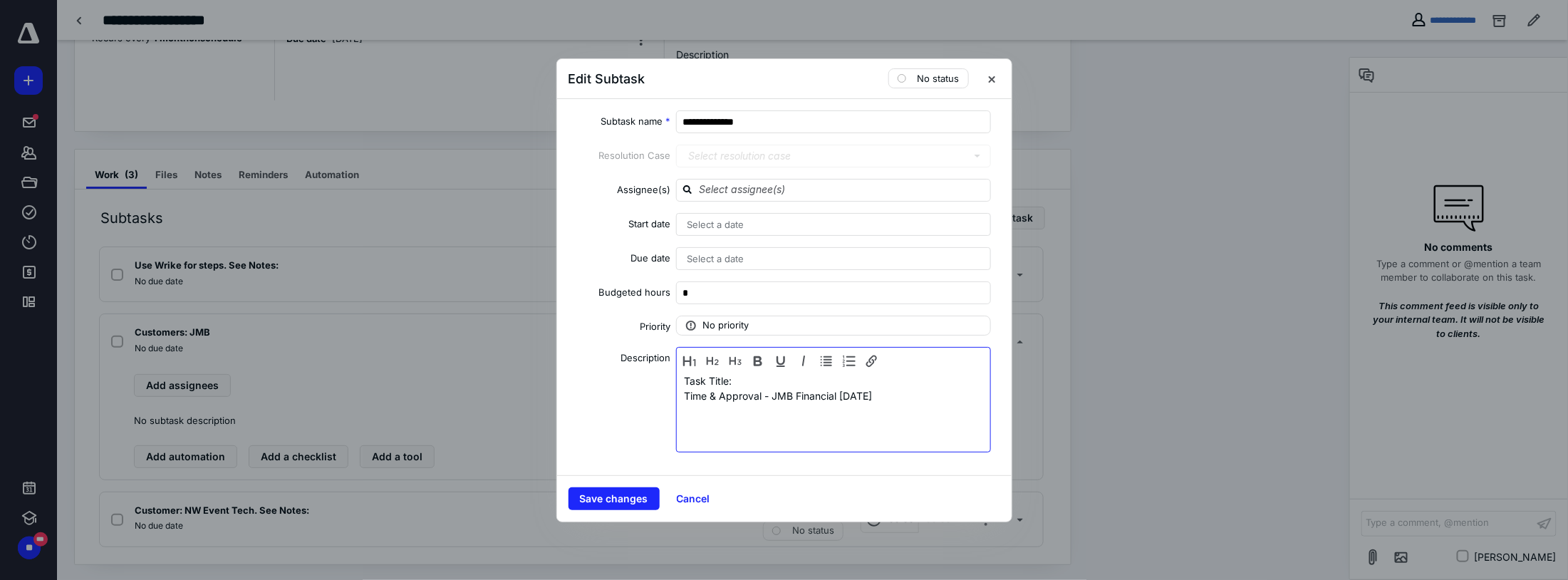 drag, startPoint x: 887, startPoint y: 398, endPoint x: 839, endPoint y: 403, distance: 48.25971 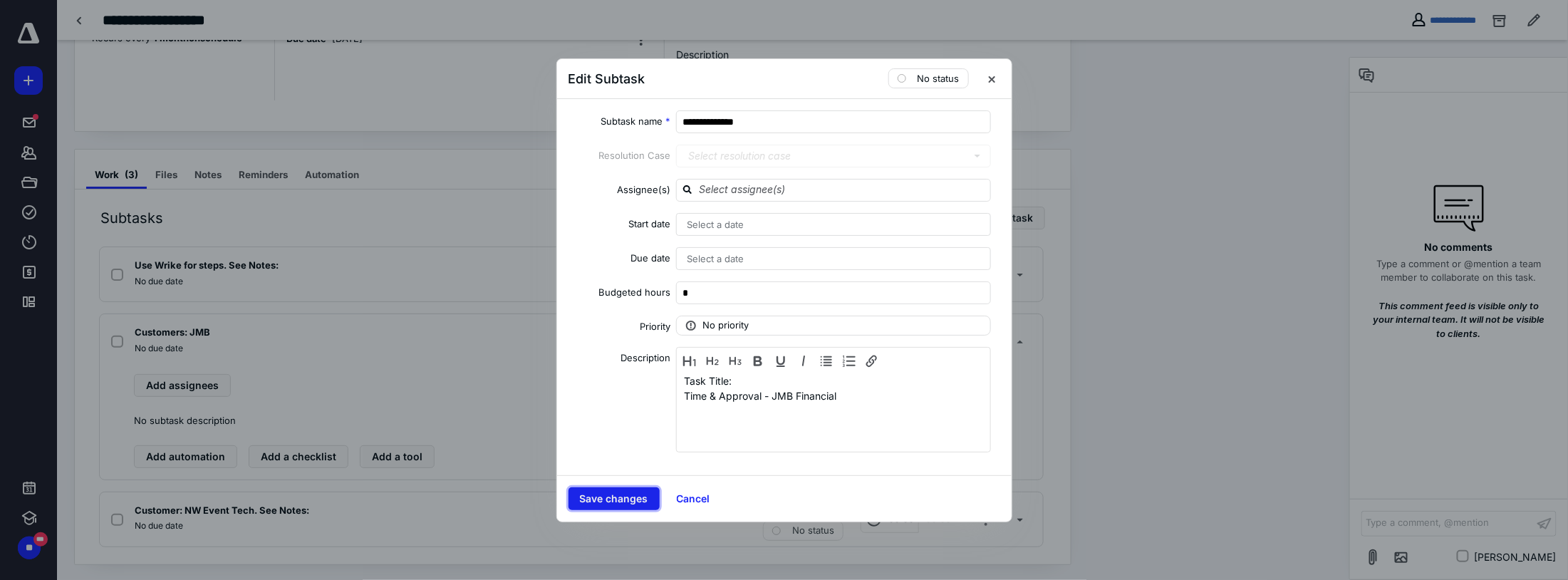 click on "Save changes" at bounding box center [614, 499] 